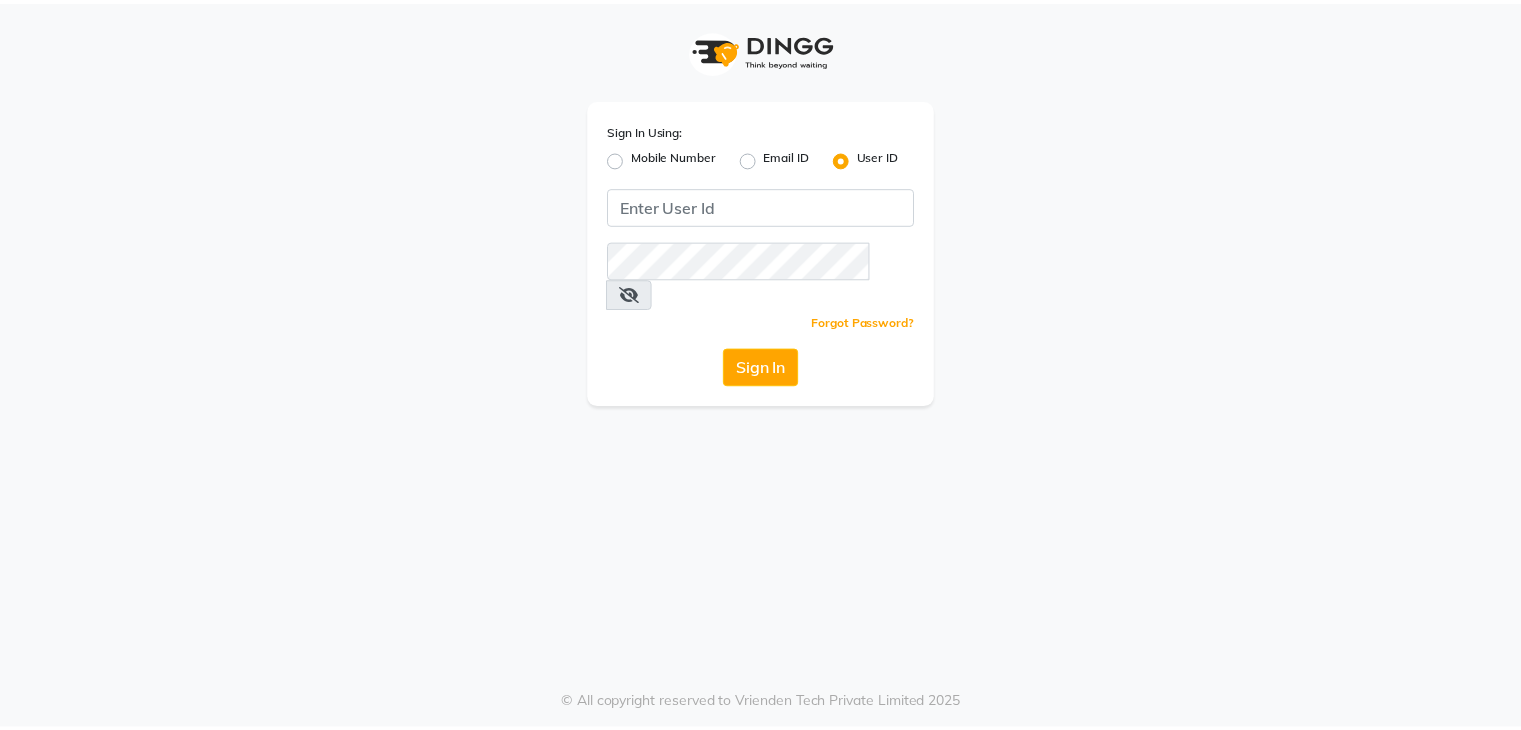 scroll, scrollTop: 0, scrollLeft: 0, axis: both 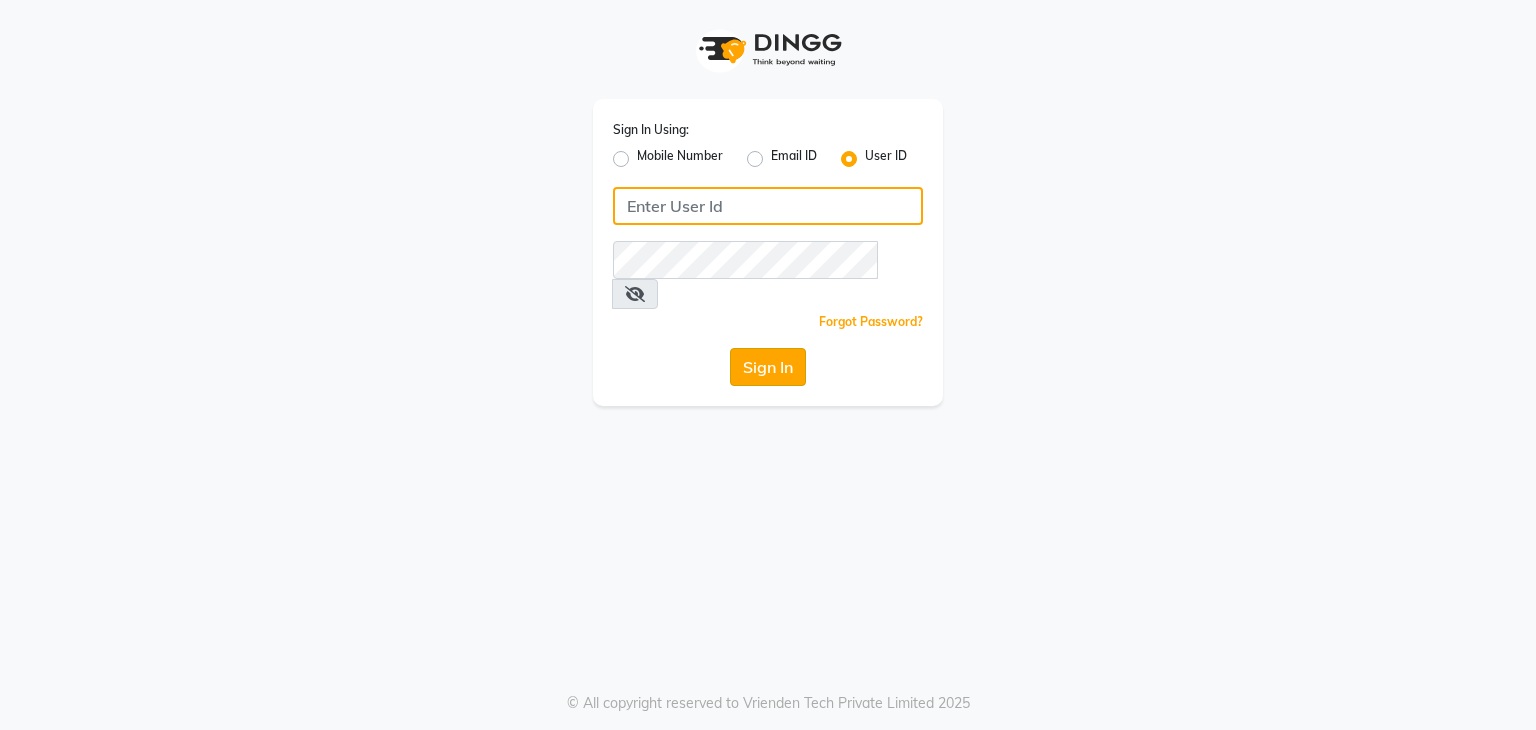 type on "[EMAIL]" 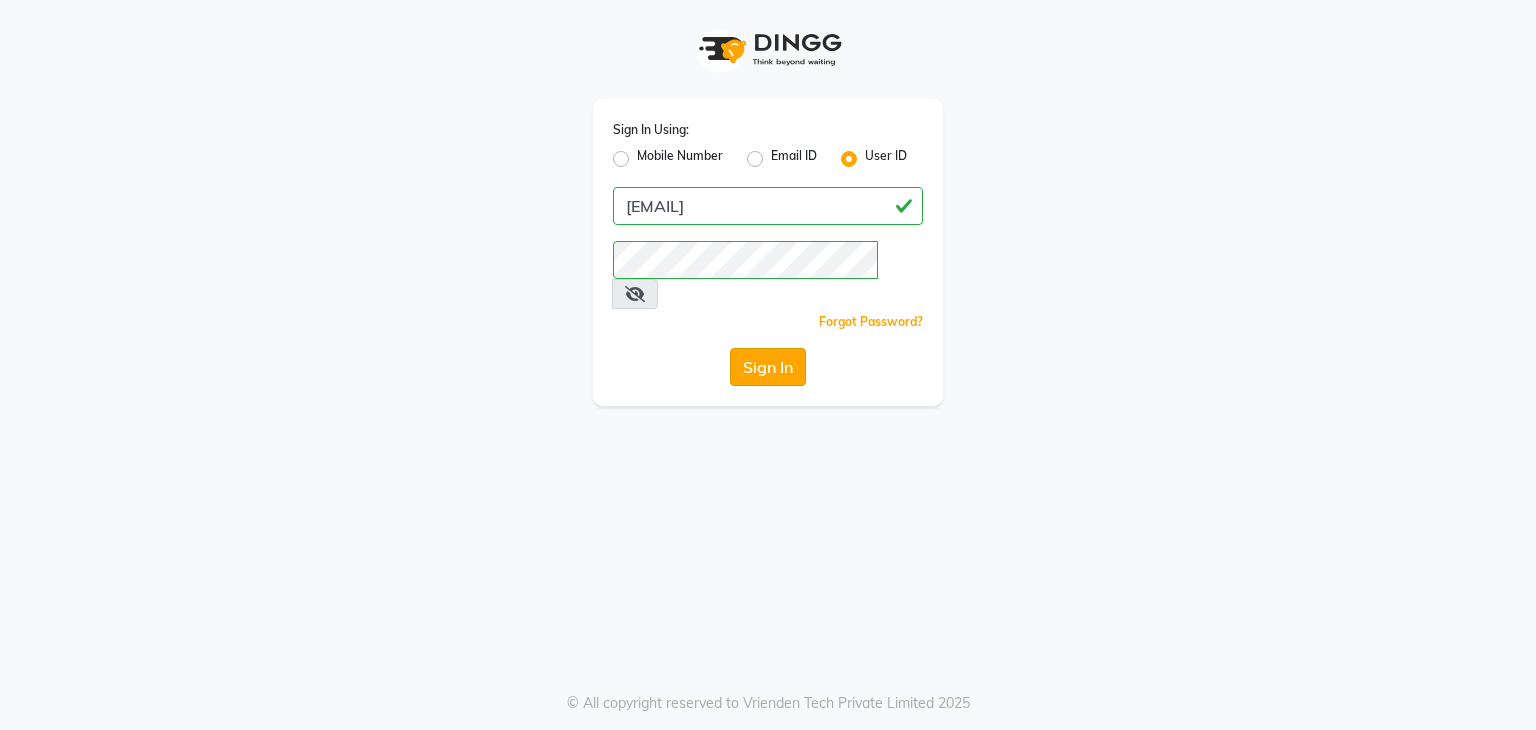 click on "Sign In" 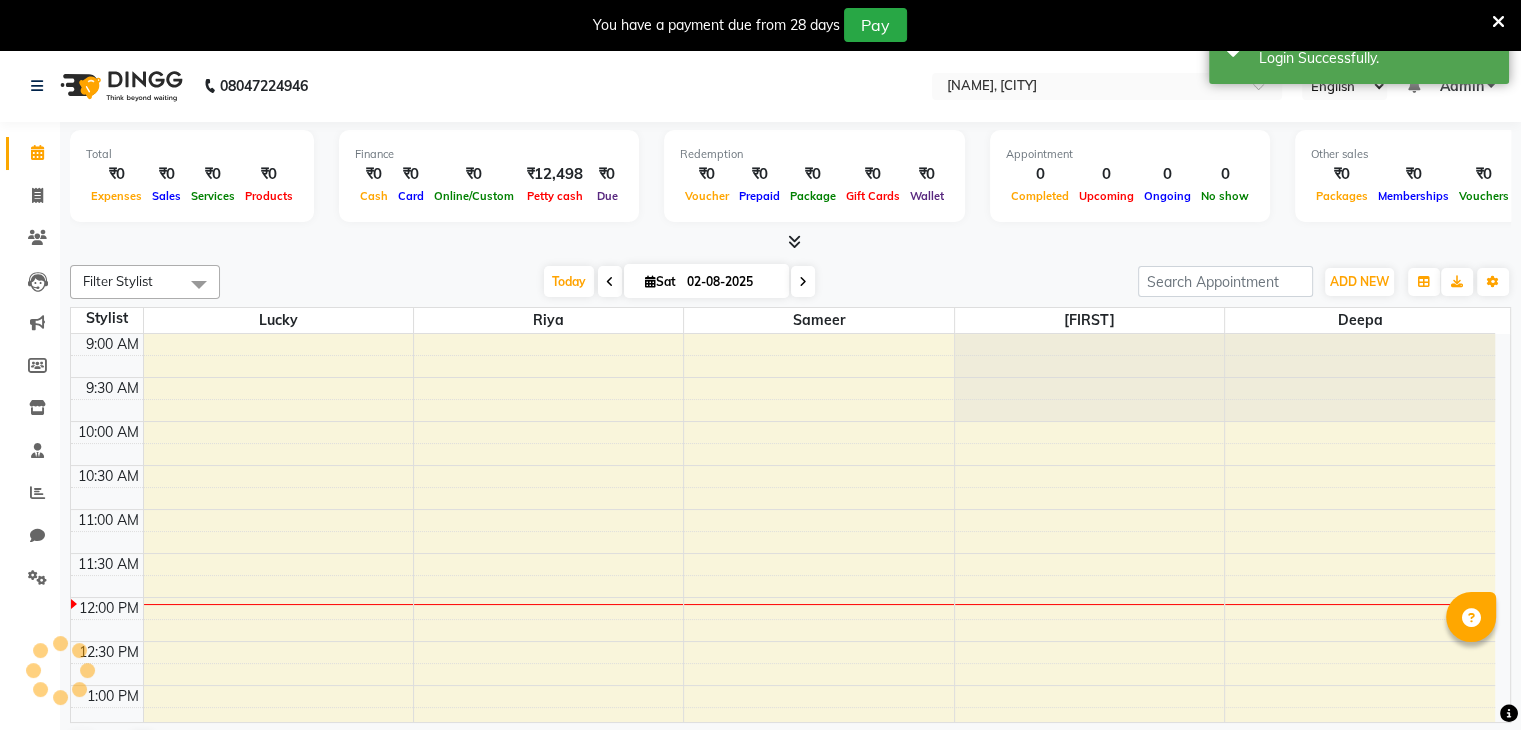 scroll, scrollTop: 0, scrollLeft: 0, axis: both 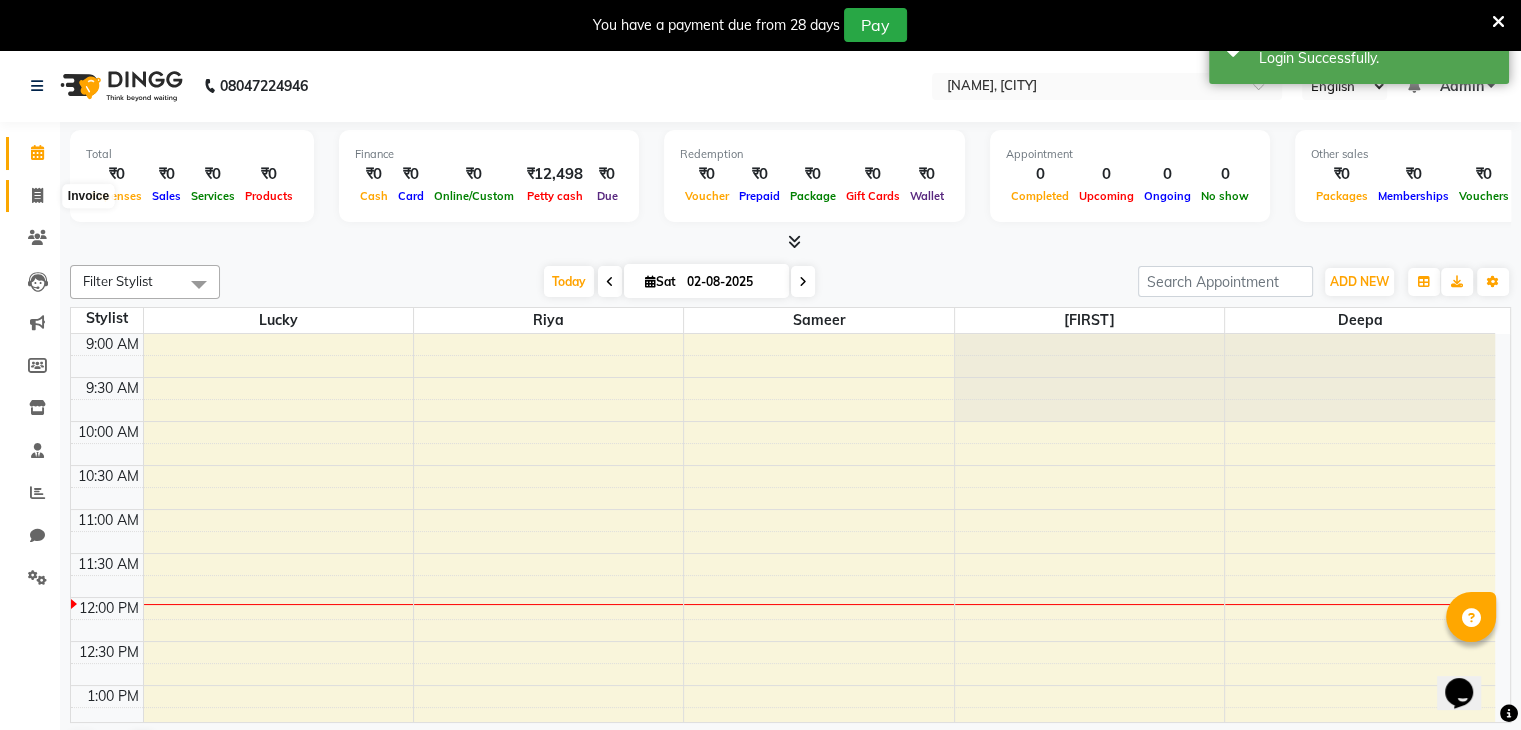 click 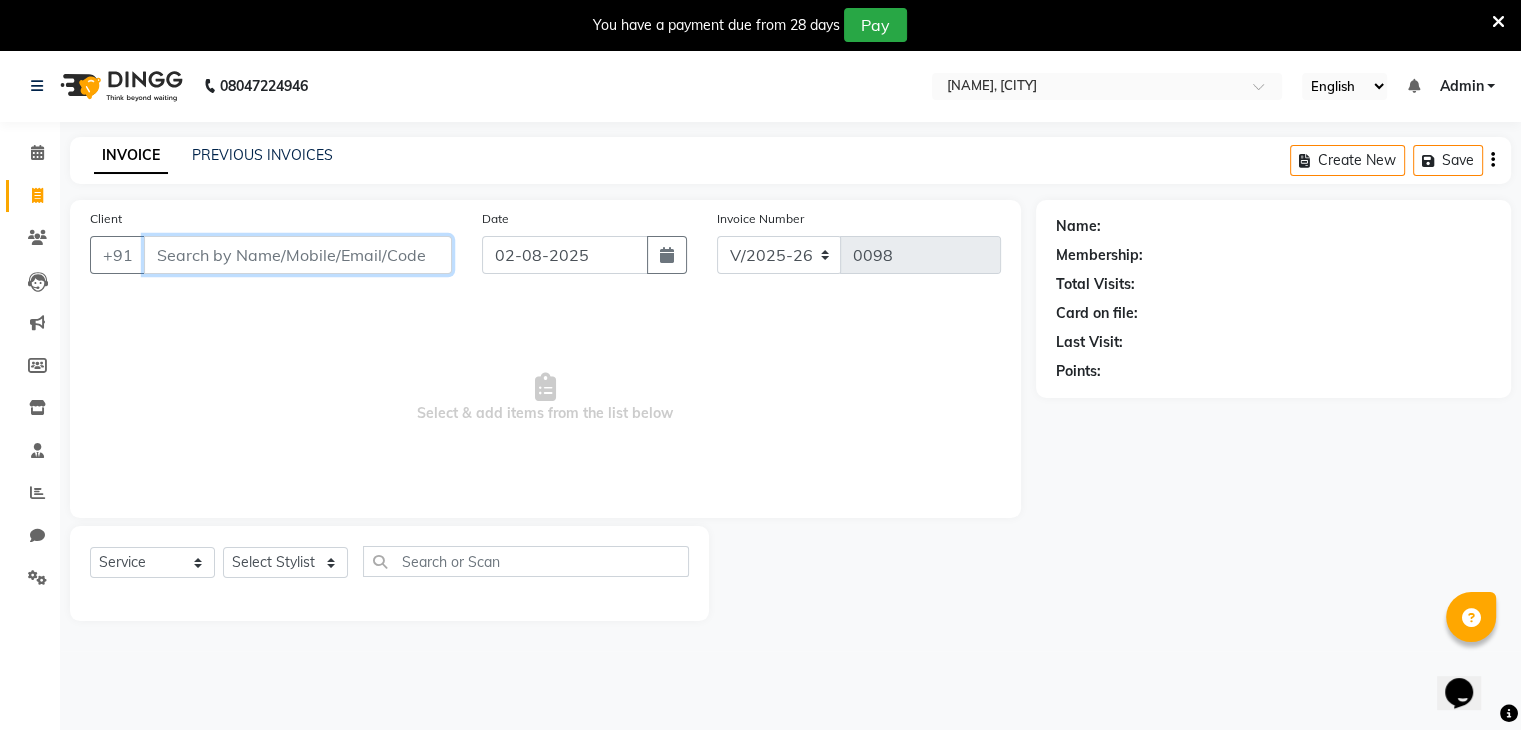 click on "Client" at bounding box center [298, 255] 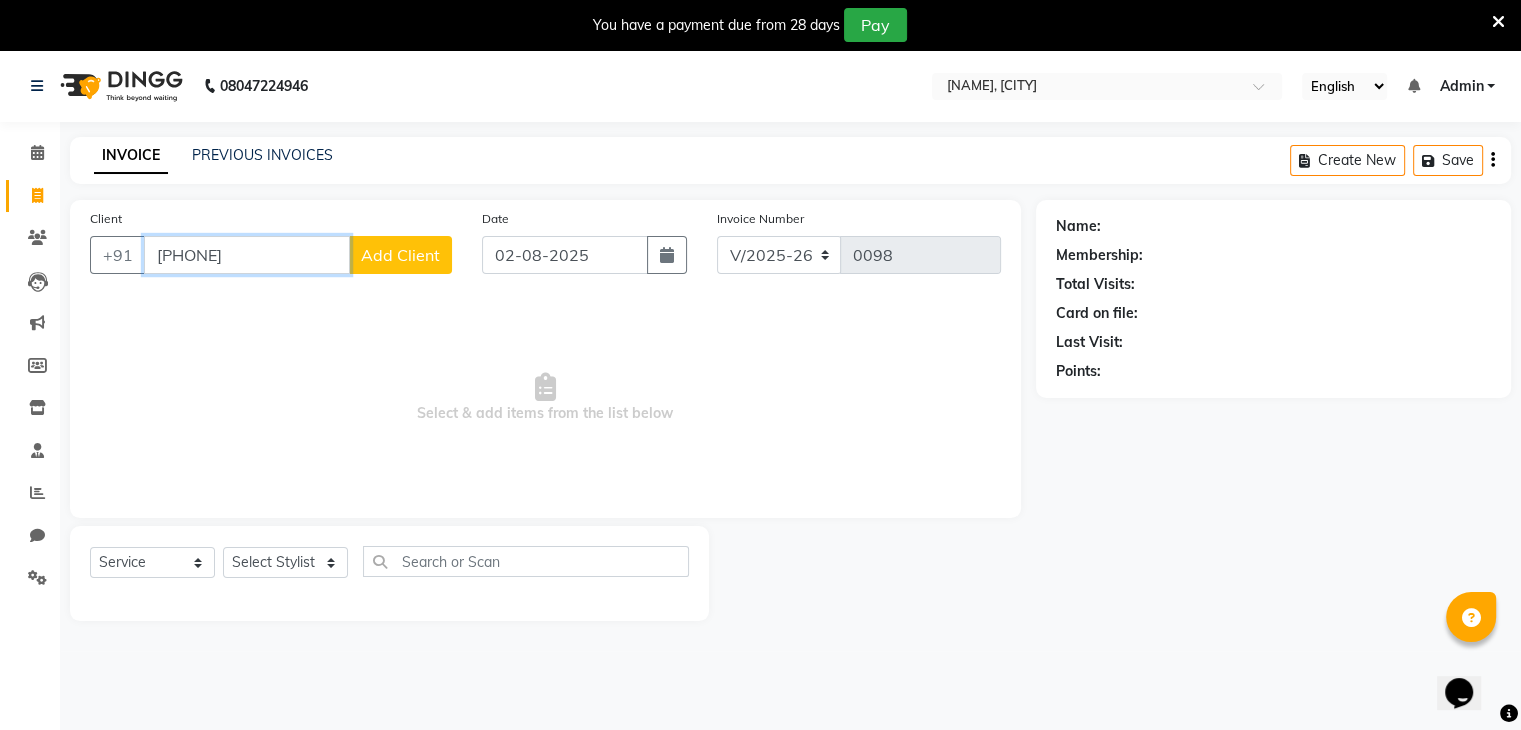 type on "[PHONE]" 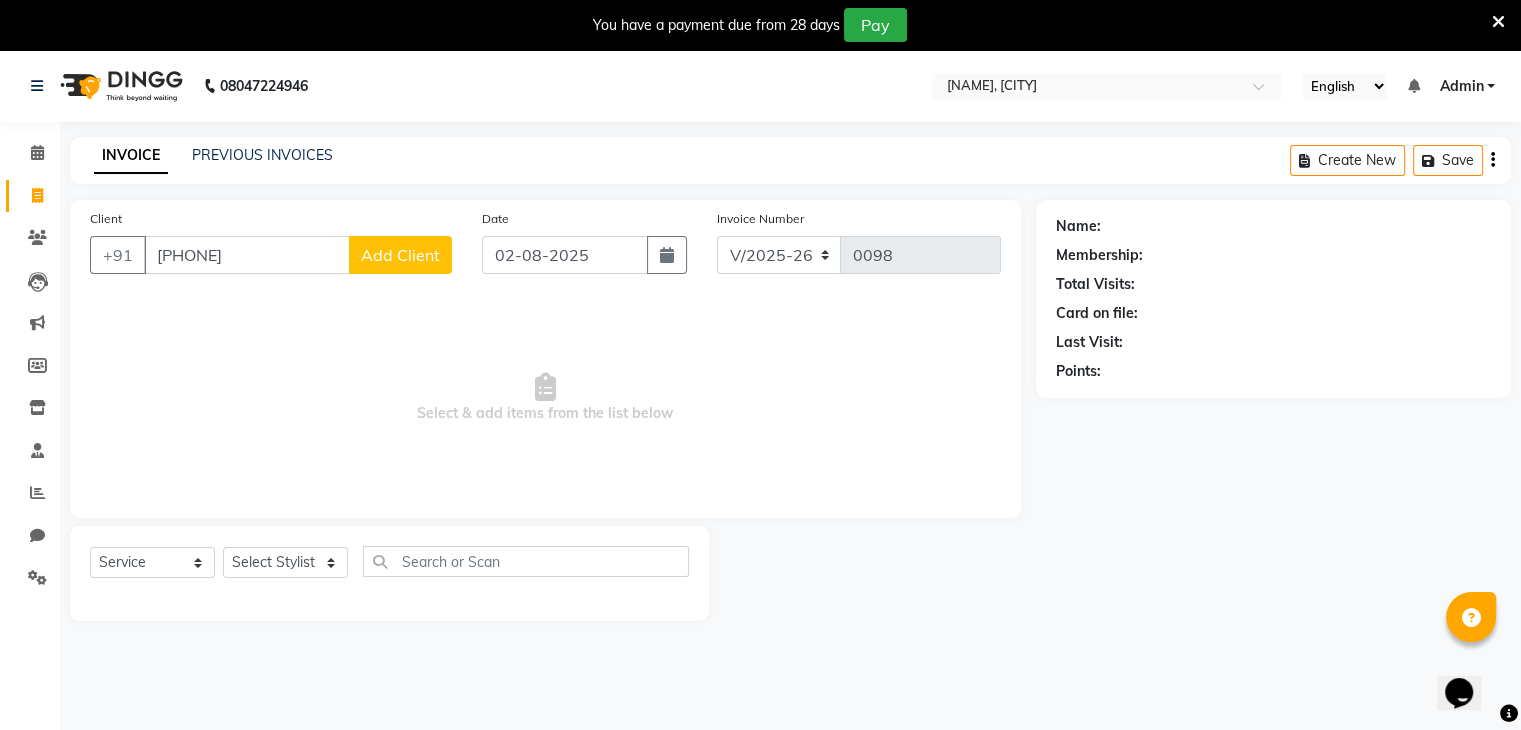 click on "Add Client" 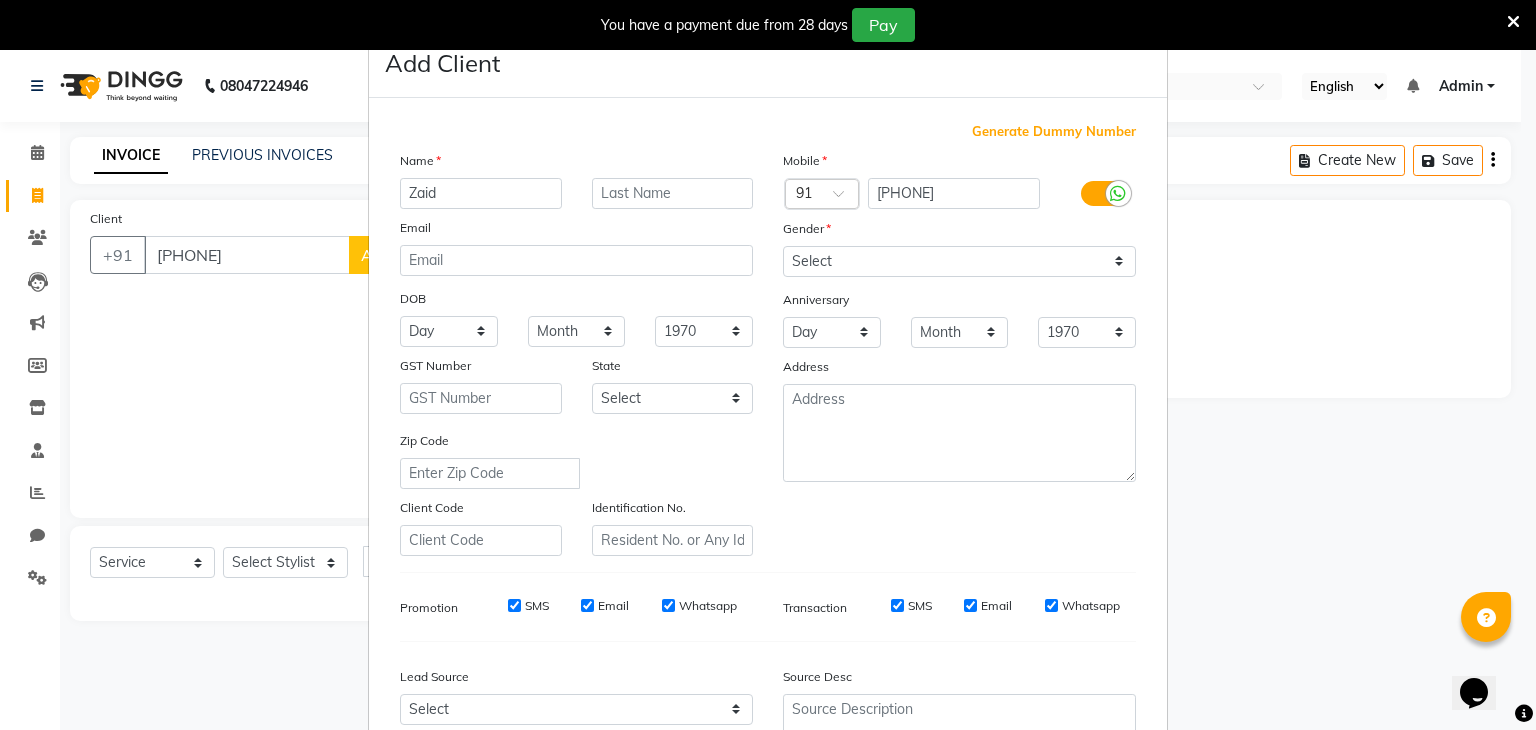 type on "Zaid" 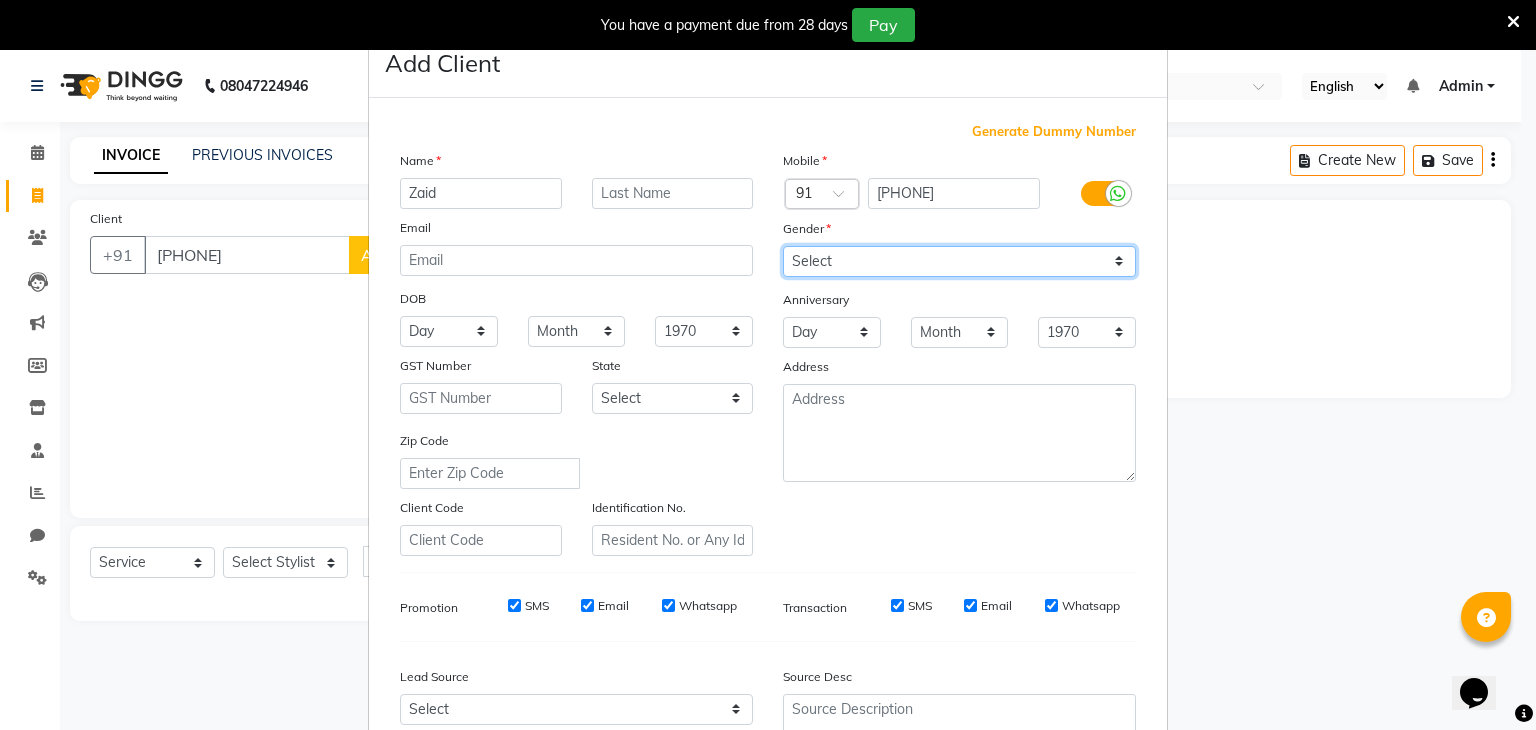 click on "Select Male Female Other Prefer Not To Say" at bounding box center [959, 261] 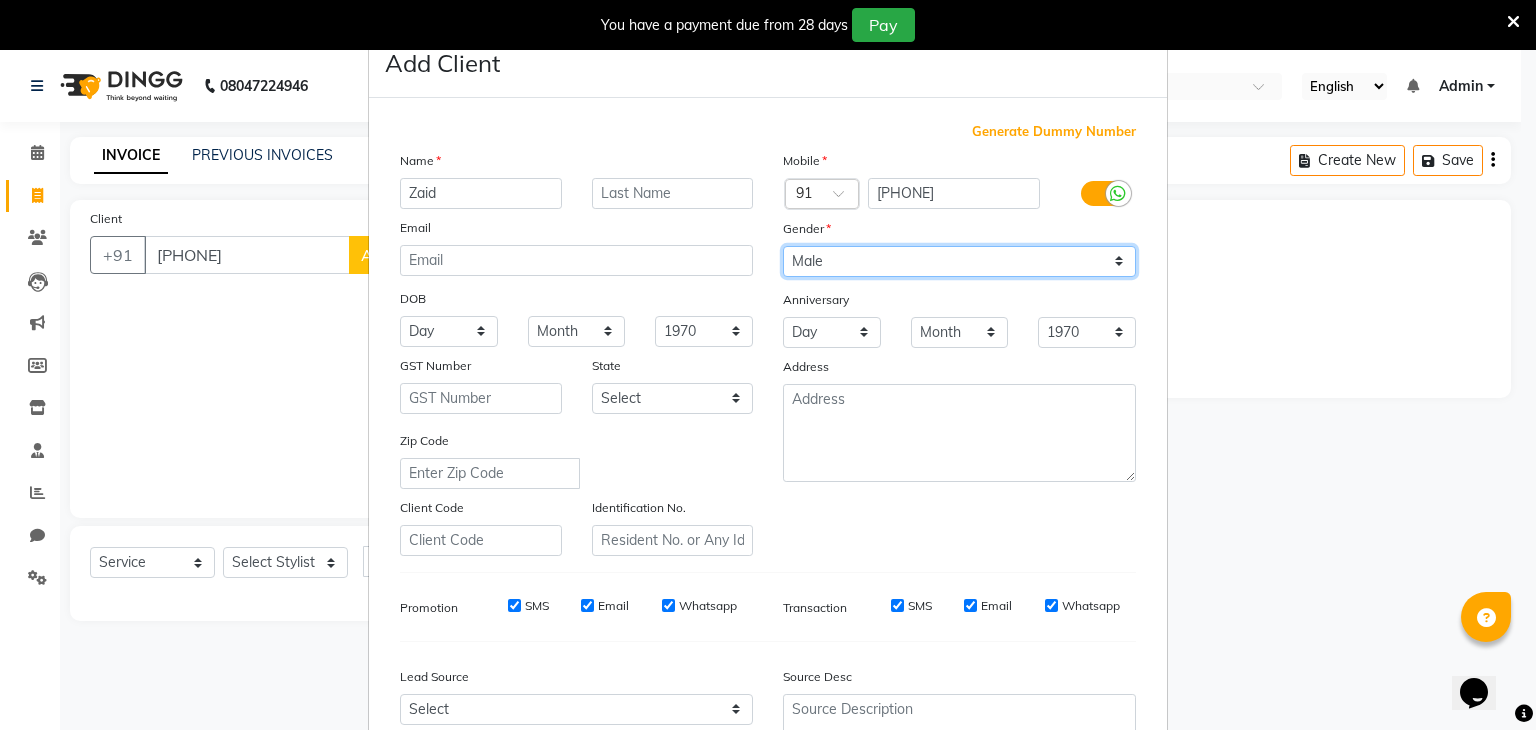 click on "Select Male Female Other Prefer Not To Say" at bounding box center [959, 261] 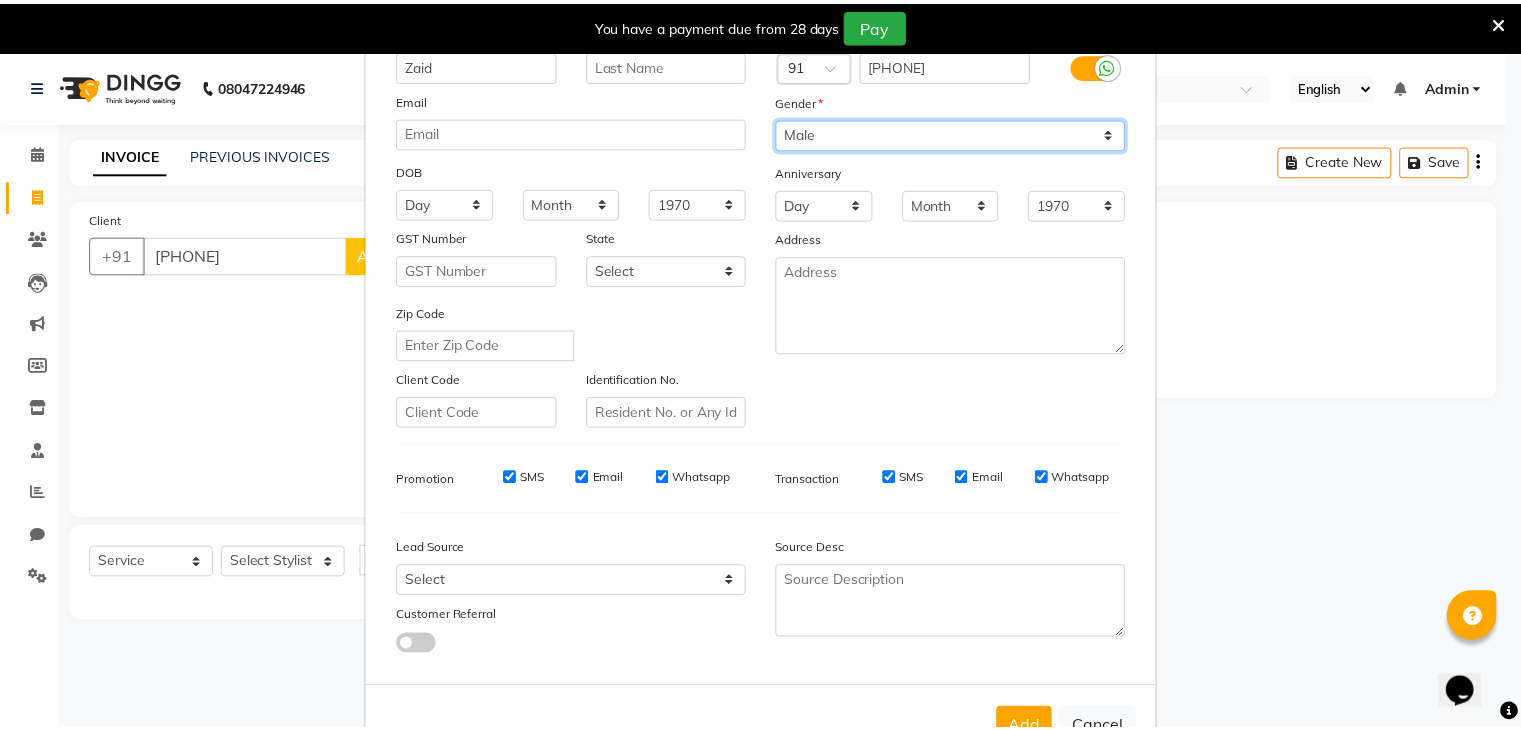 scroll, scrollTop: 203, scrollLeft: 0, axis: vertical 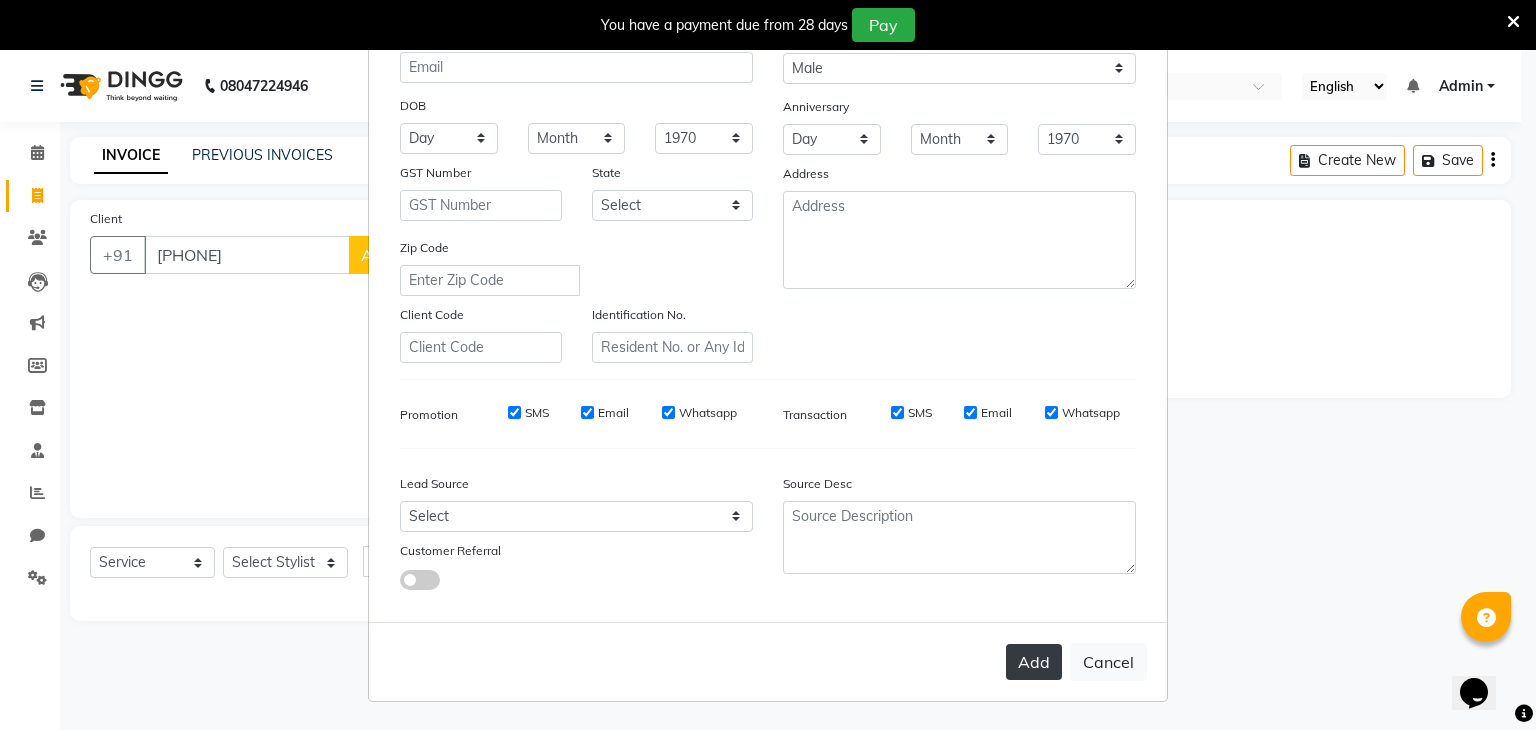 click on "Add" at bounding box center (1034, 662) 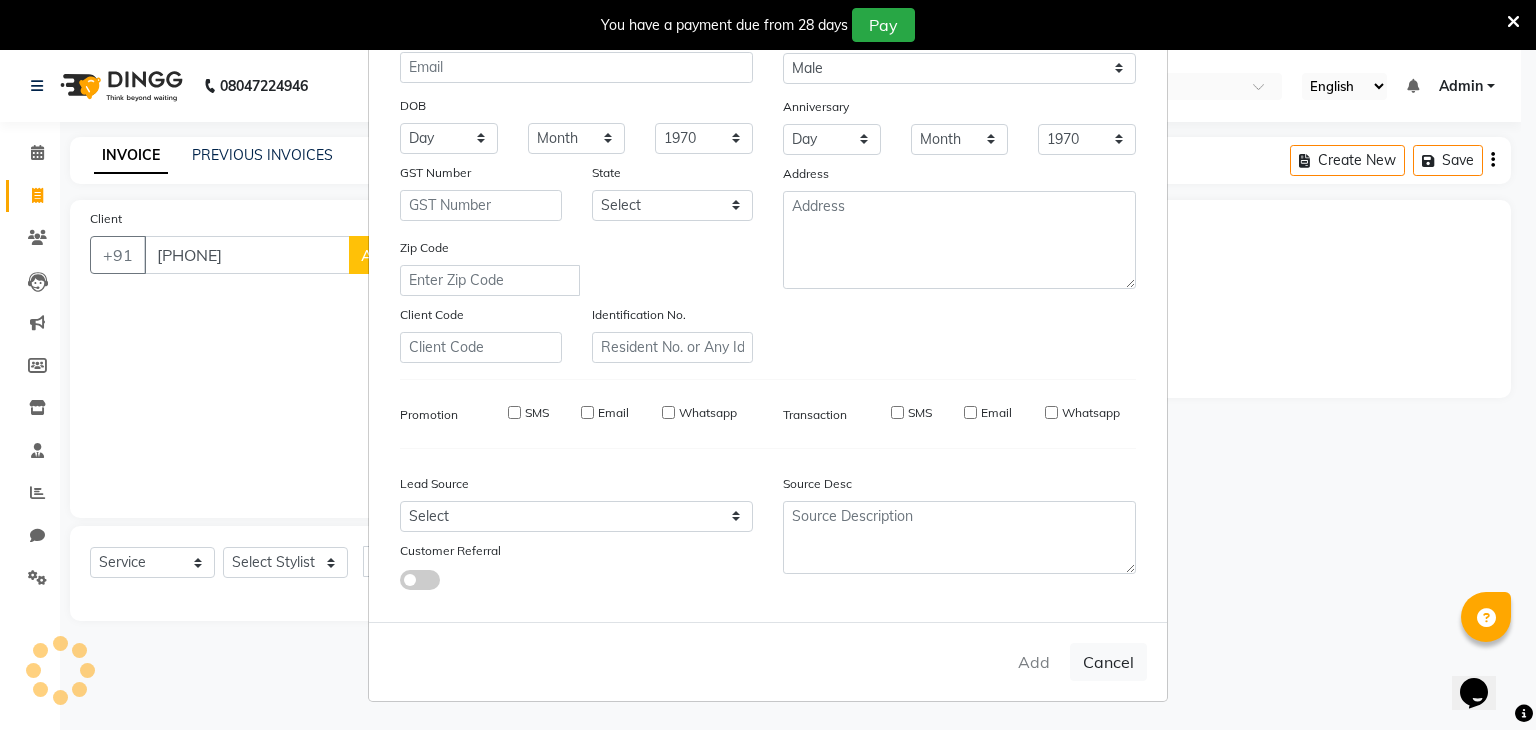 type 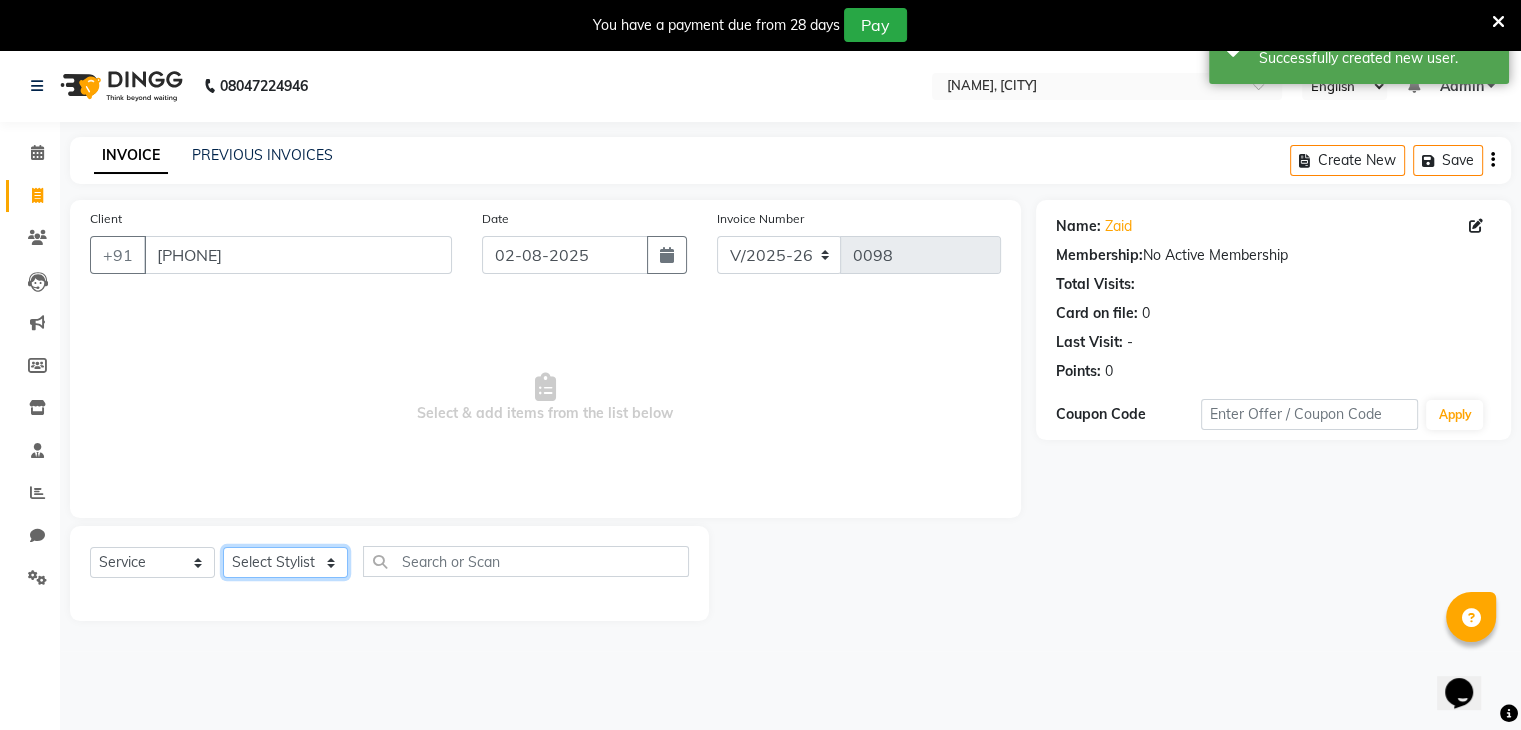 click on "Select Stylist [FIRST], [FIRST], [FIRST], [FIRST], [FIRST], [FIRST], [FIRST], [FIRST]" 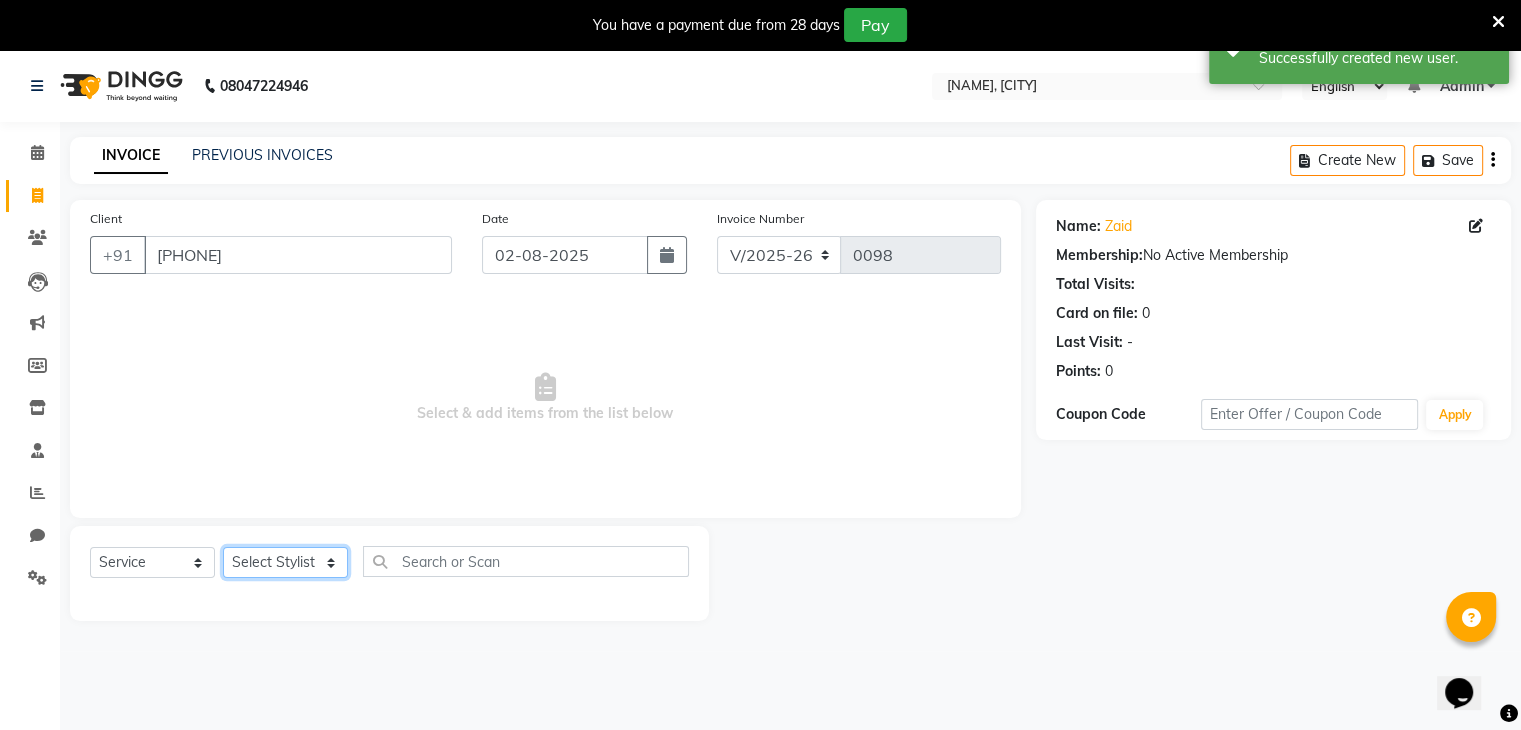 select on "86841" 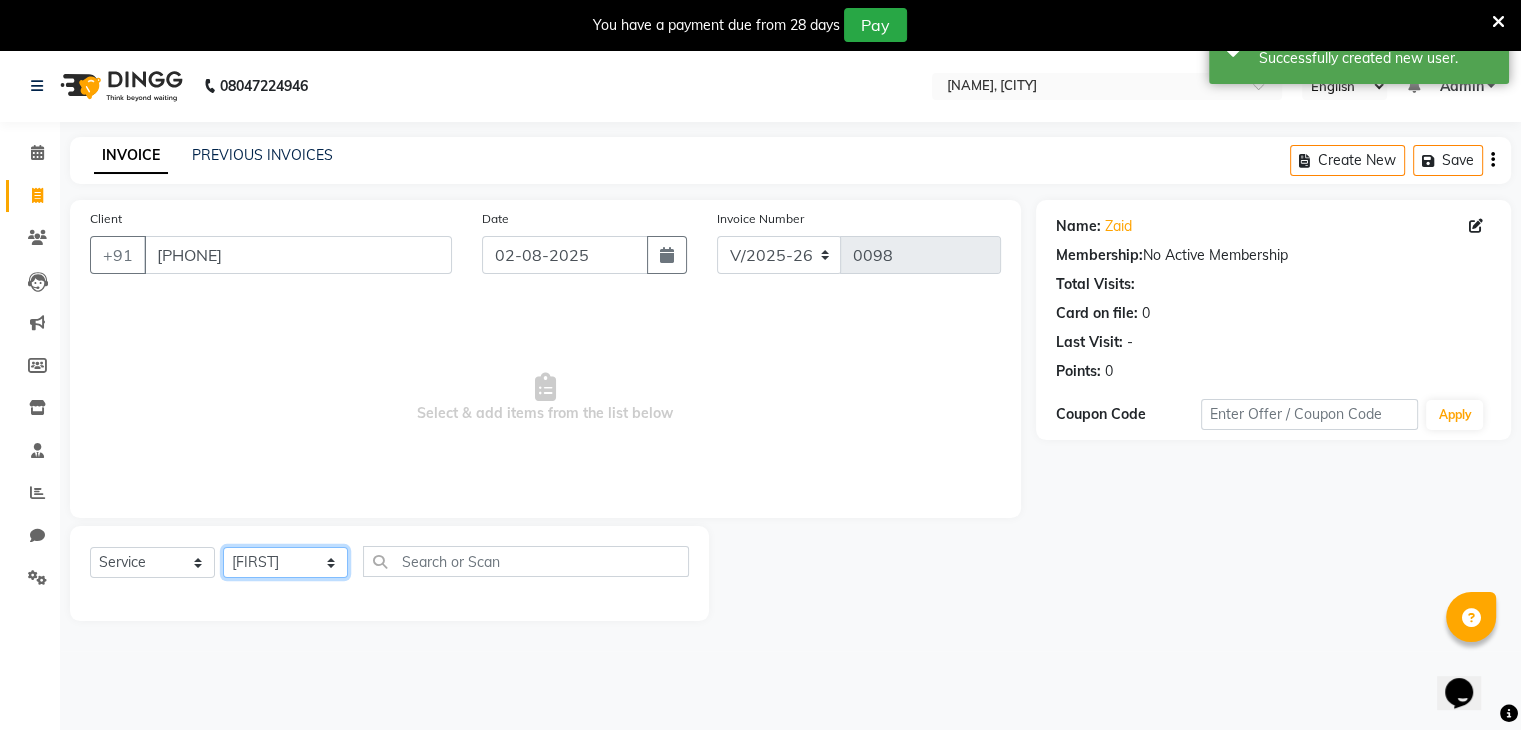 click on "Select Stylist [FIRST], [FIRST], [FIRST], [FIRST], [FIRST], [FIRST], [FIRST], [FIRST]" 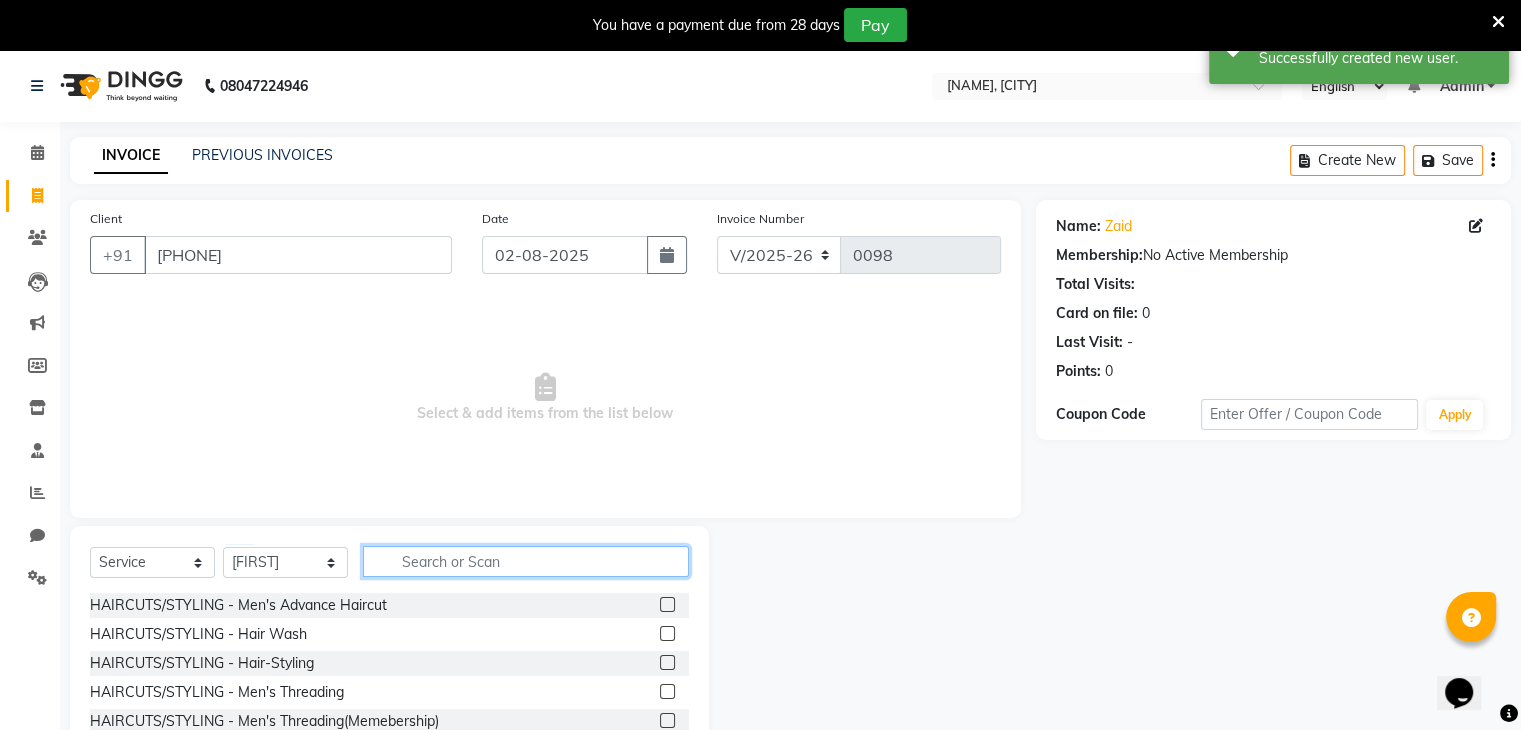 click 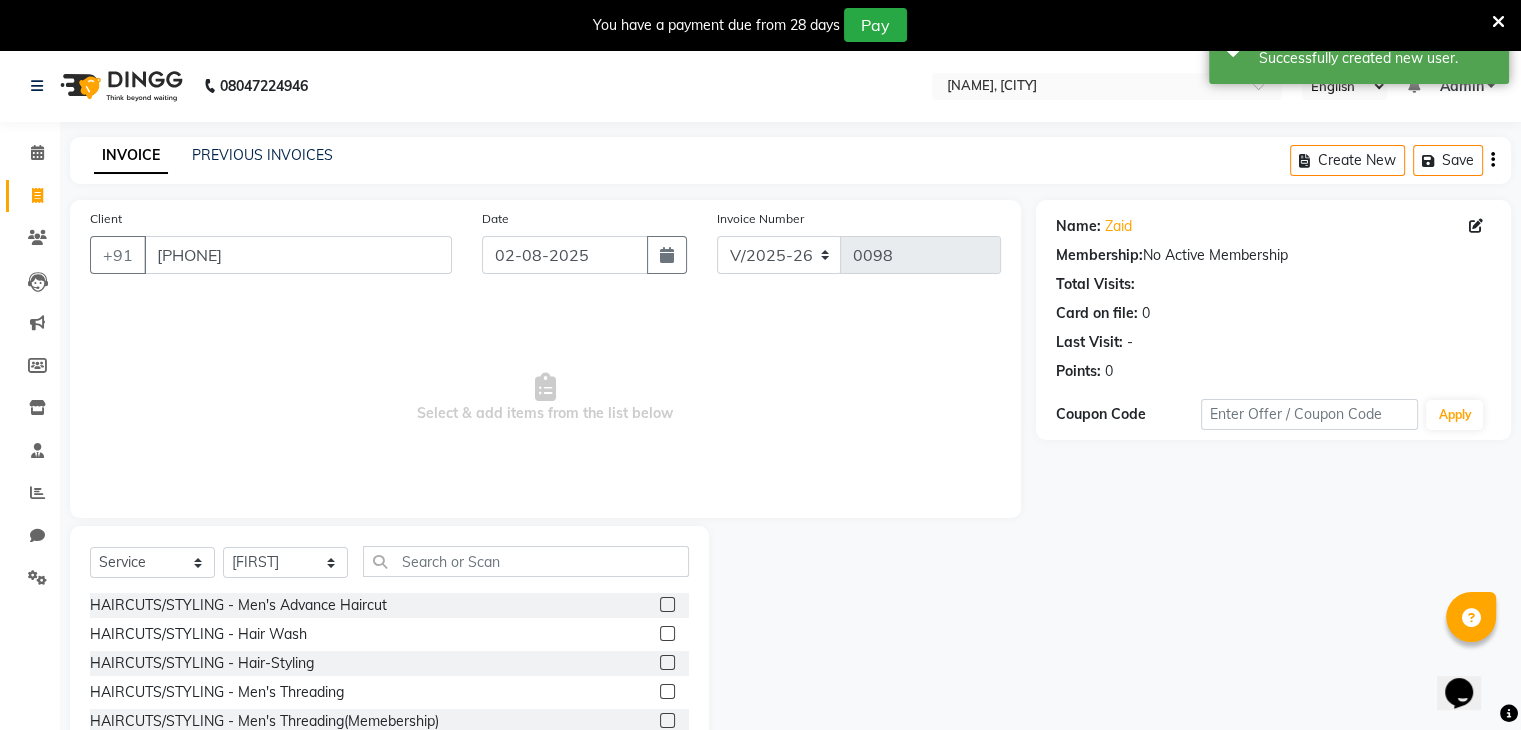 click 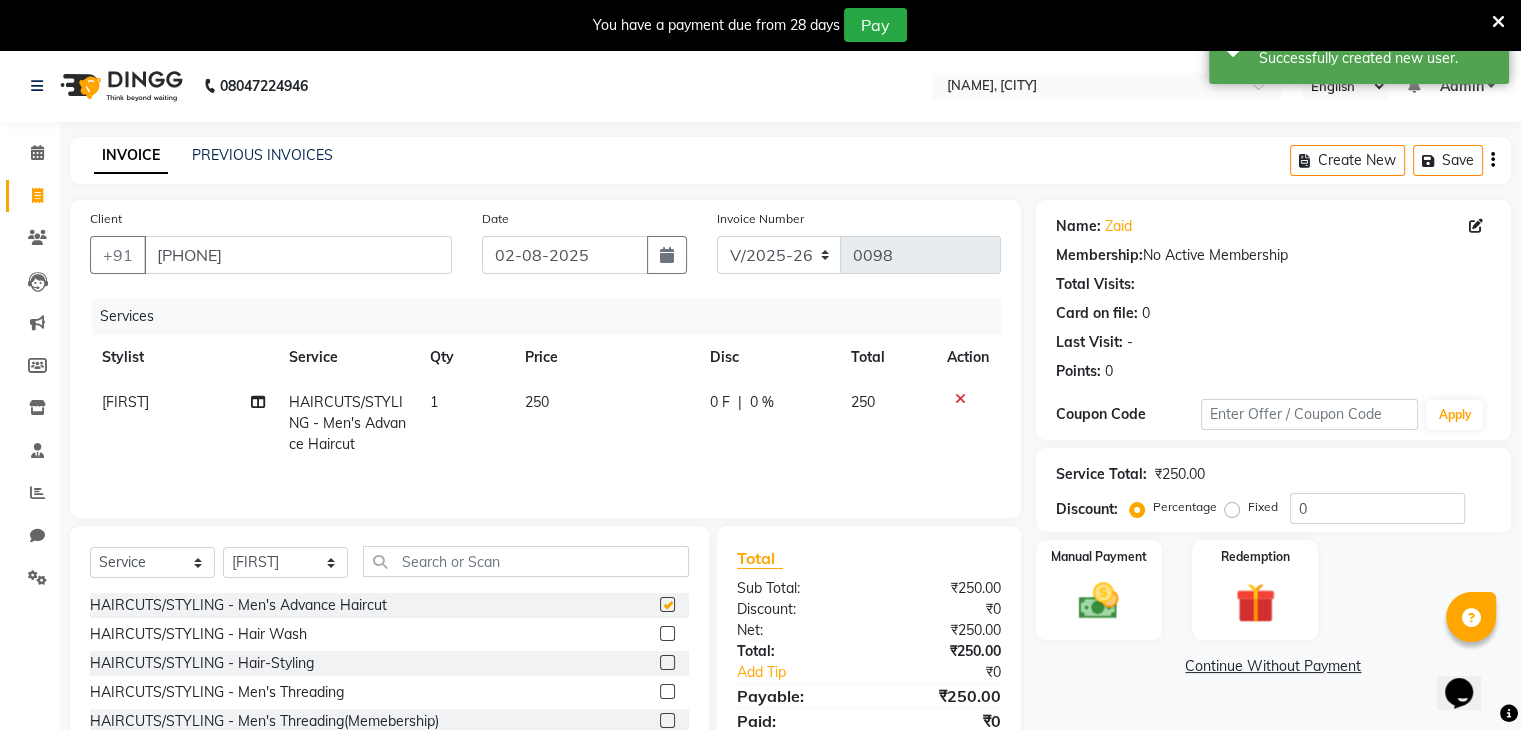 checkbox on "false" 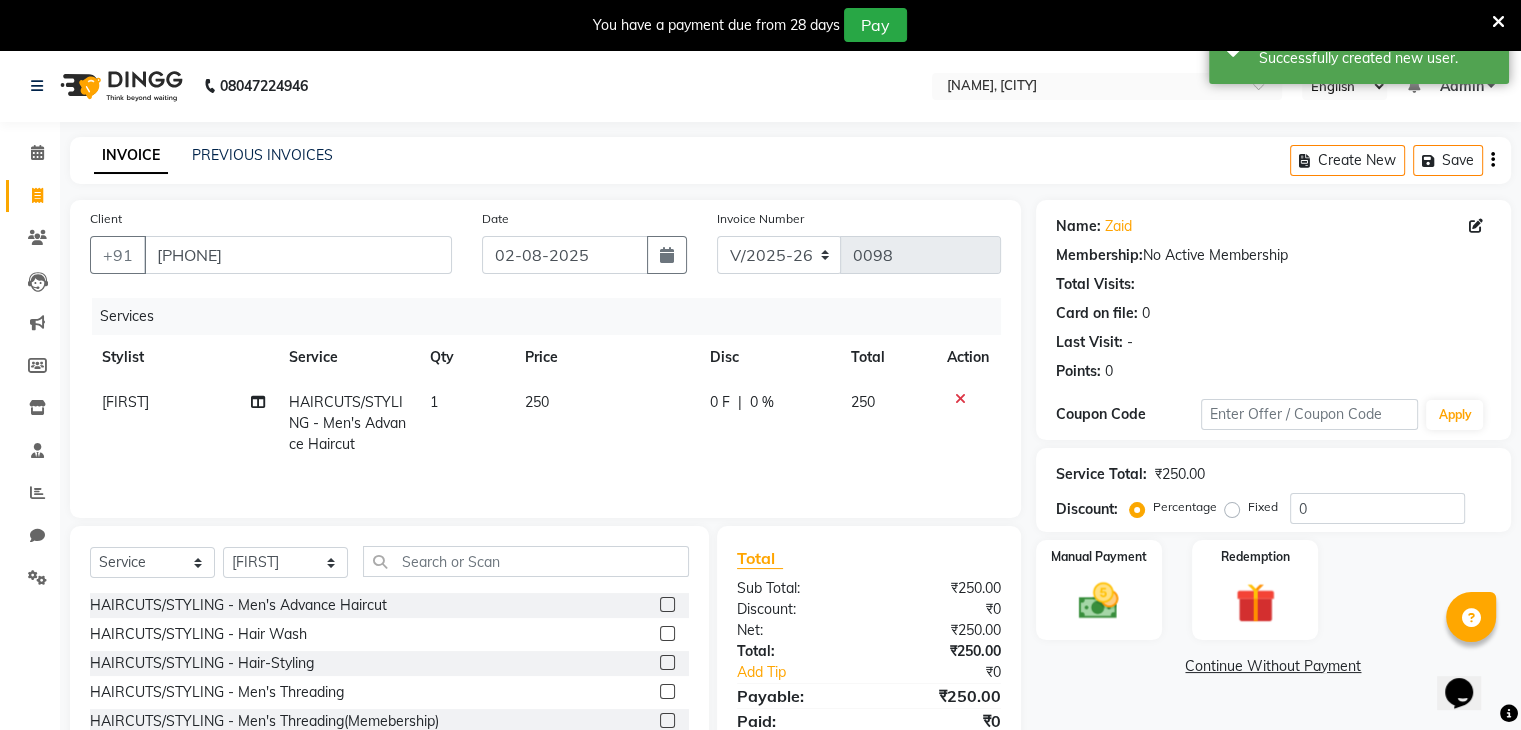 click on "0 F" 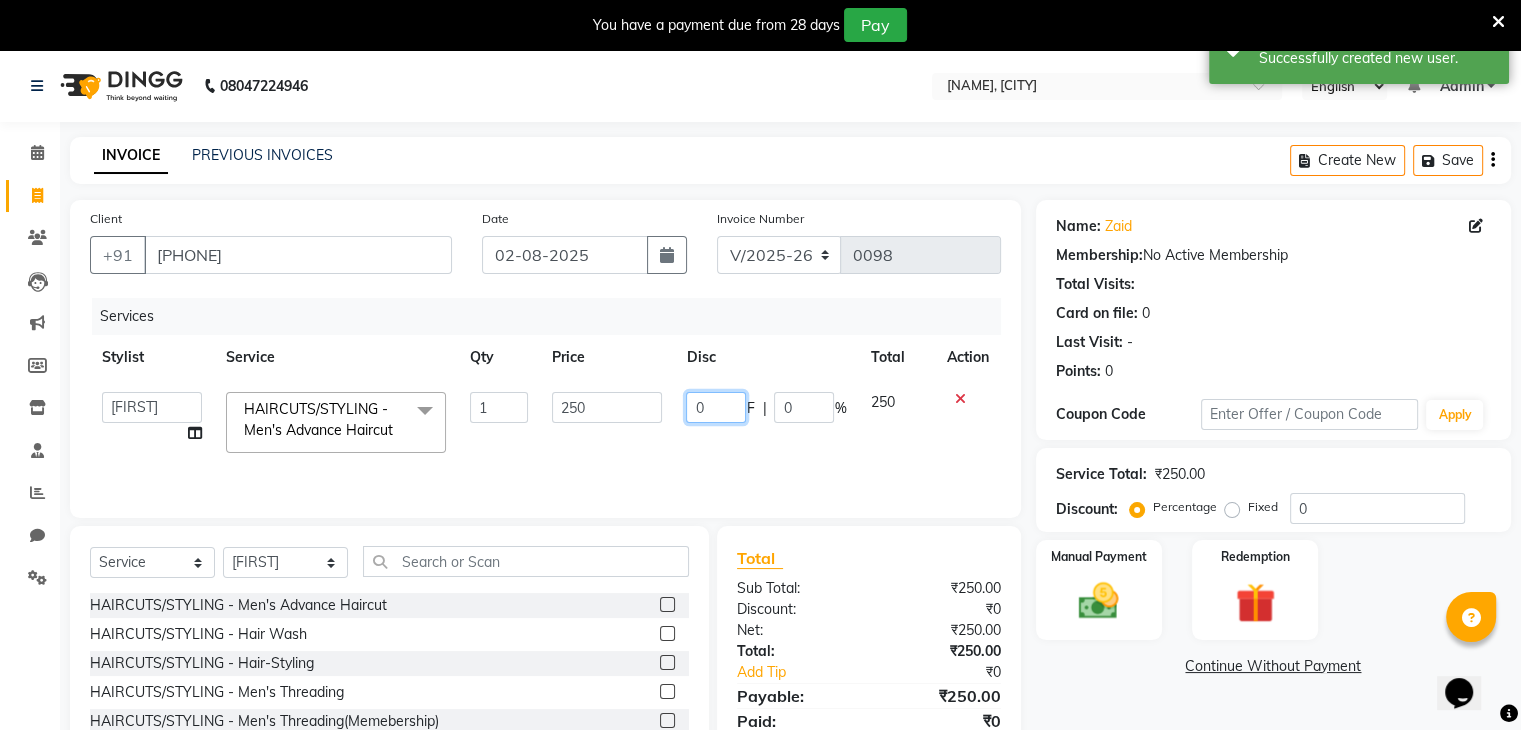 click on "0" 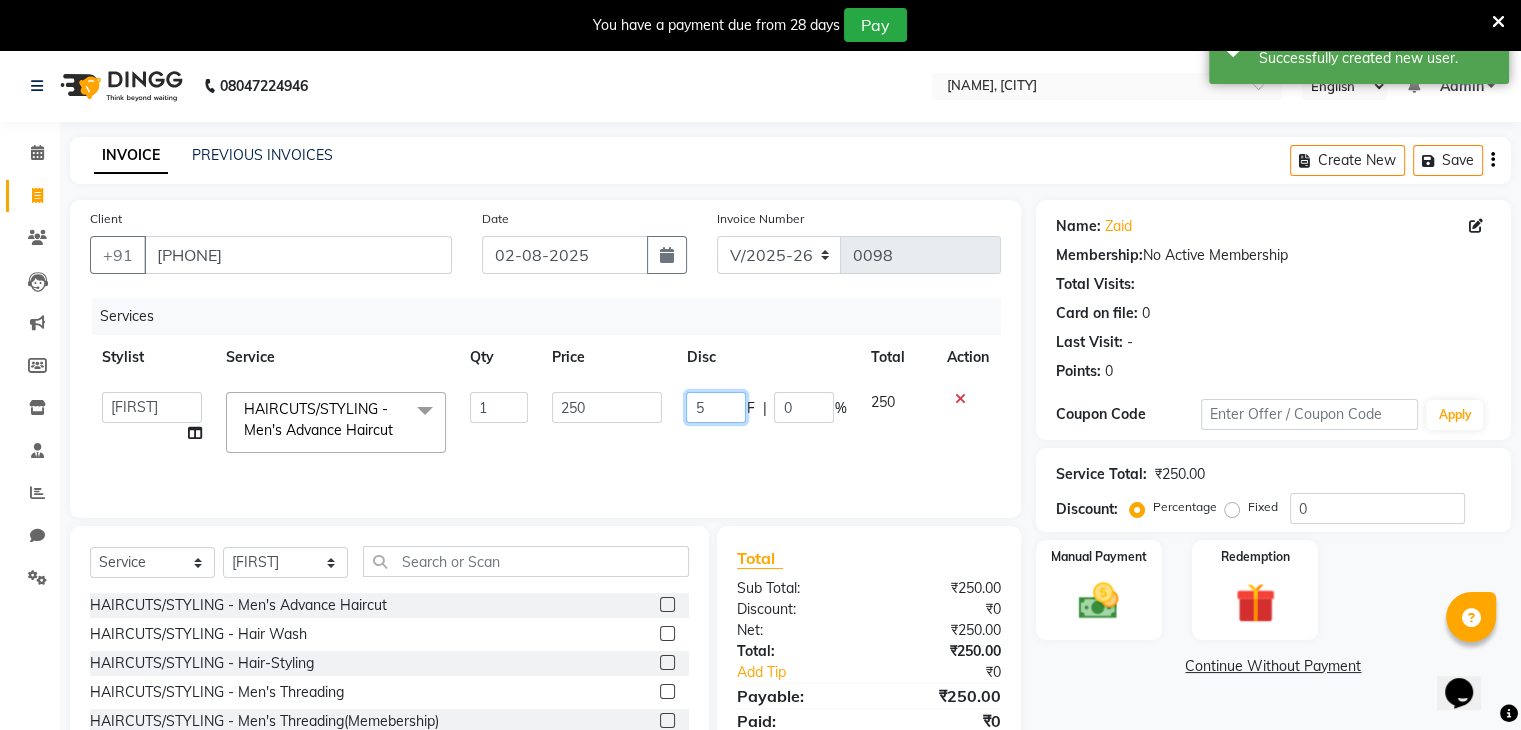 type on "50" 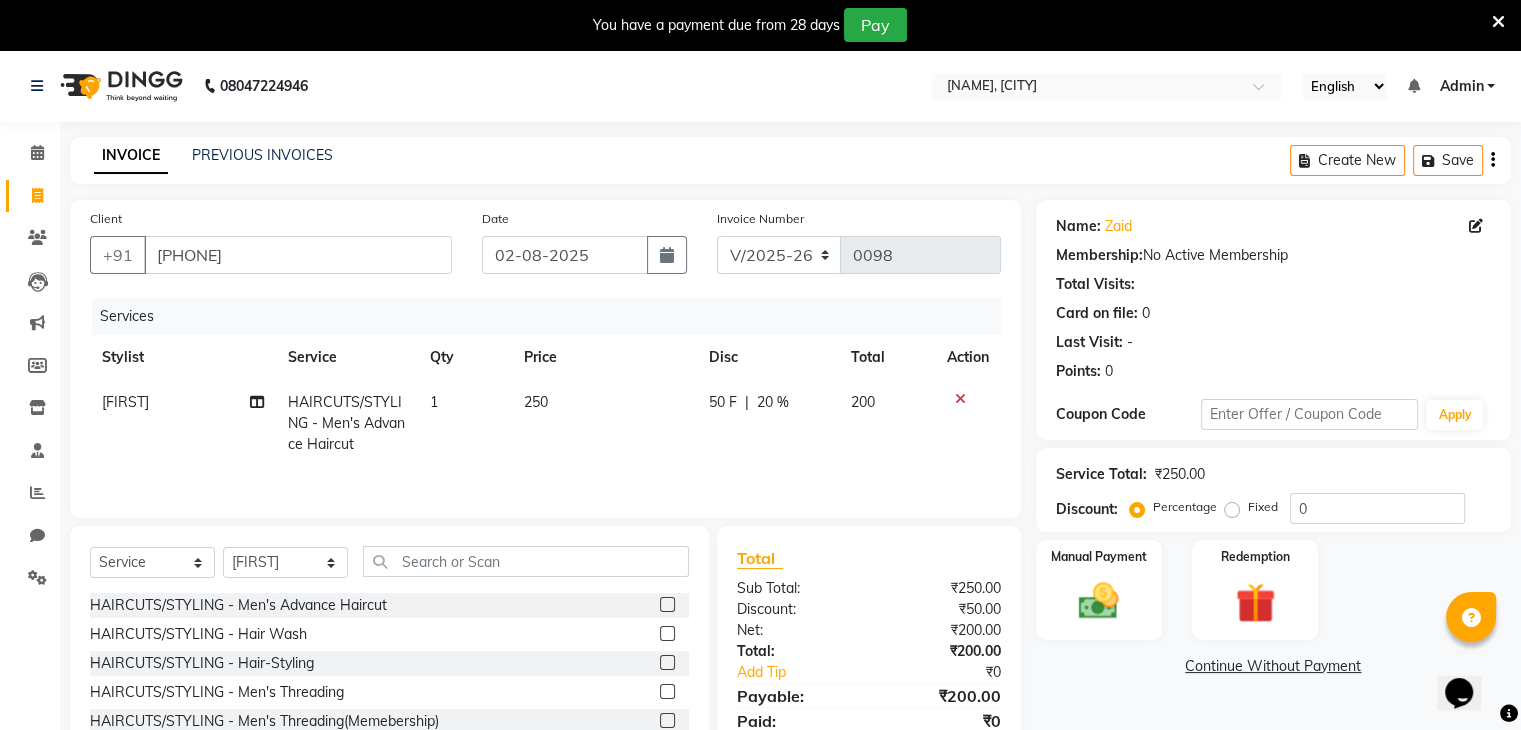click on "Disc" 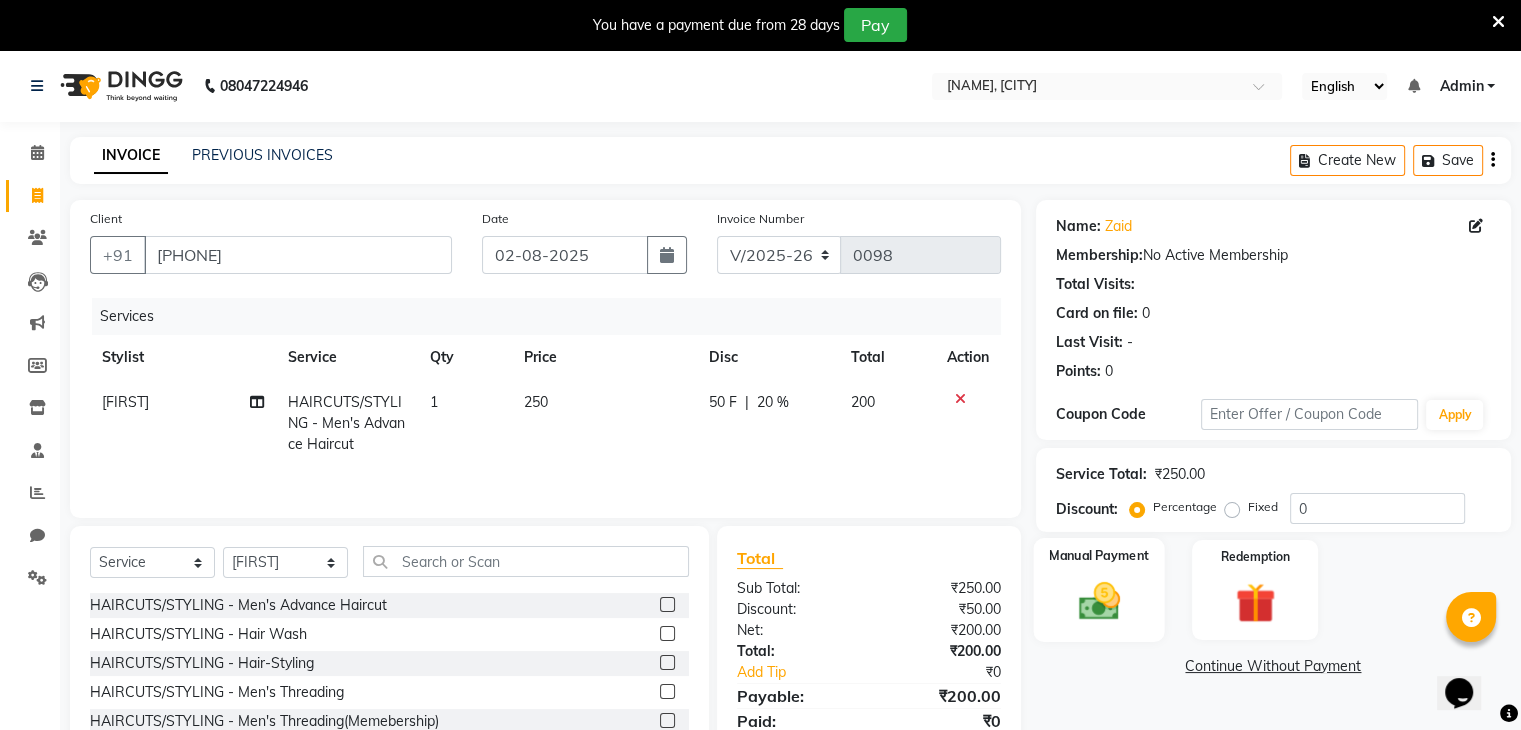 click on "Manual Payment" 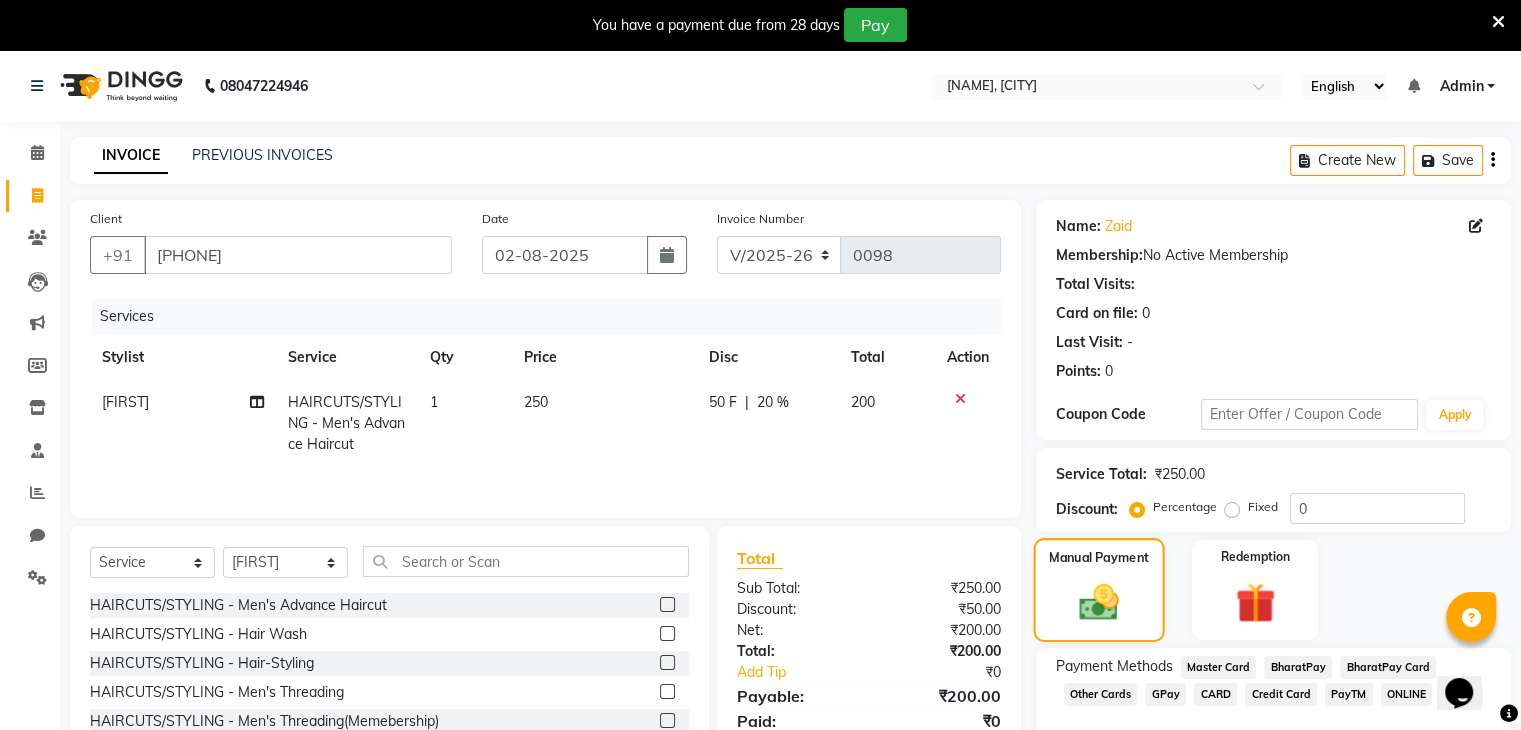 scroll, scrollTop: 122, scrollLeft: 0, axis: vertical 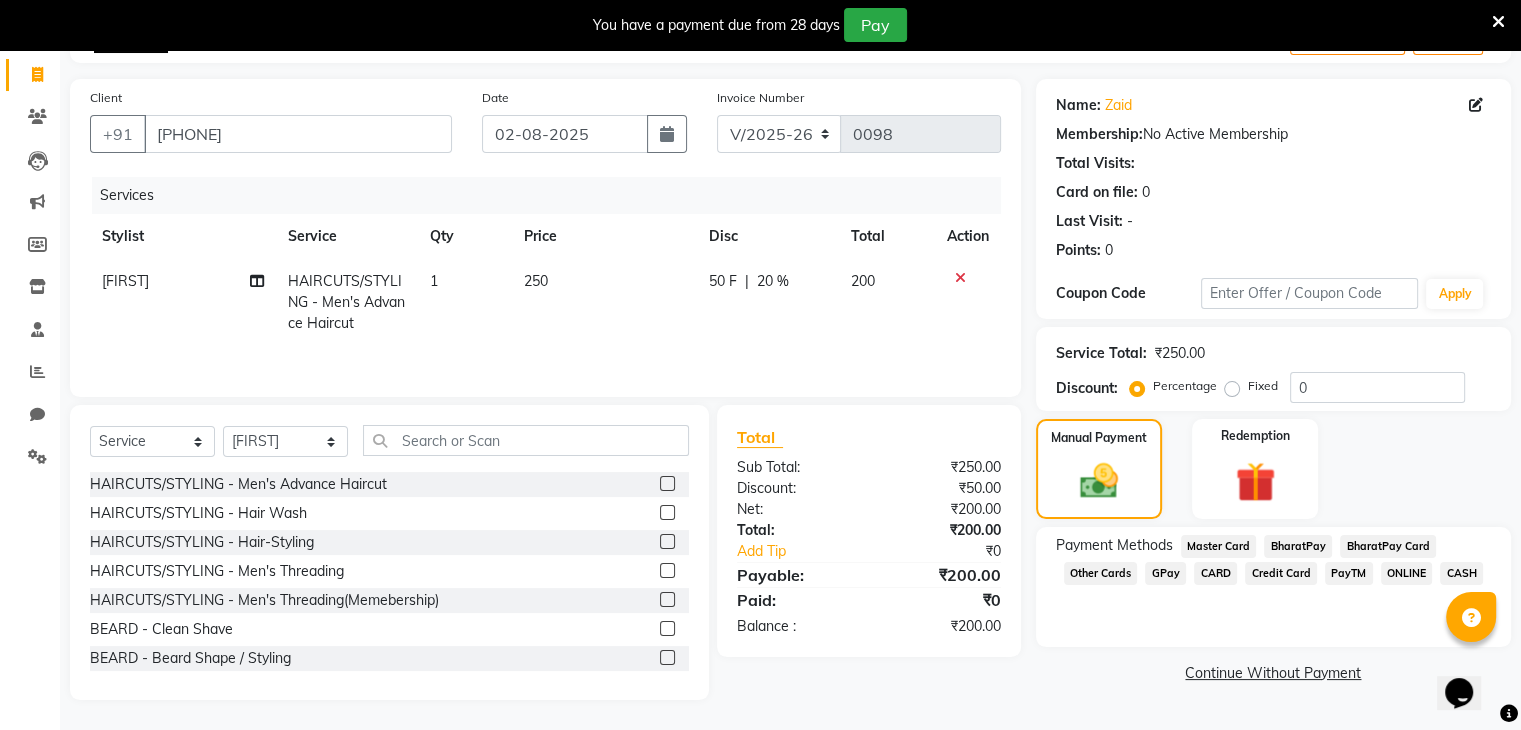click on "ONLINE" 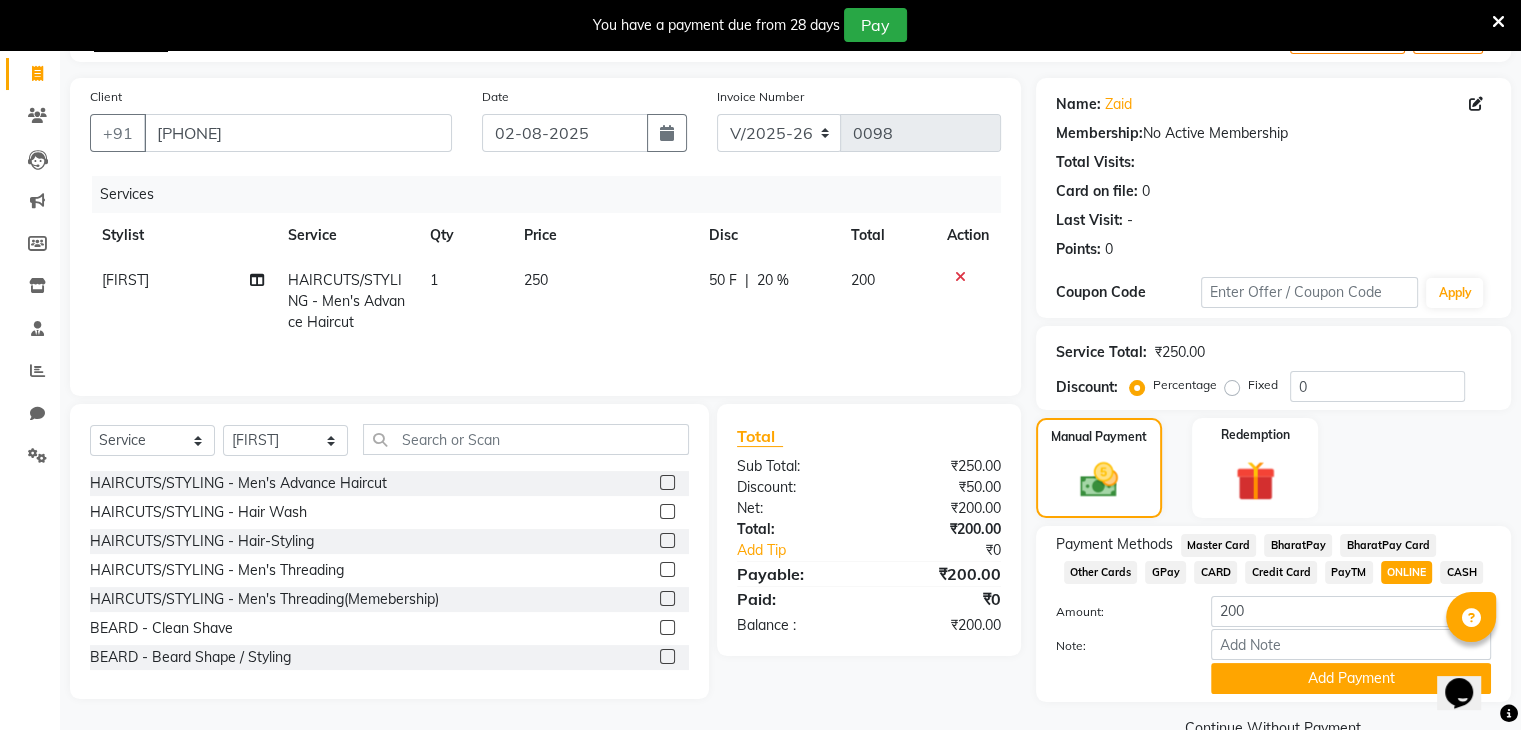 scroll, scrollTop: 167, scrollLeft: 0, axis: vertical 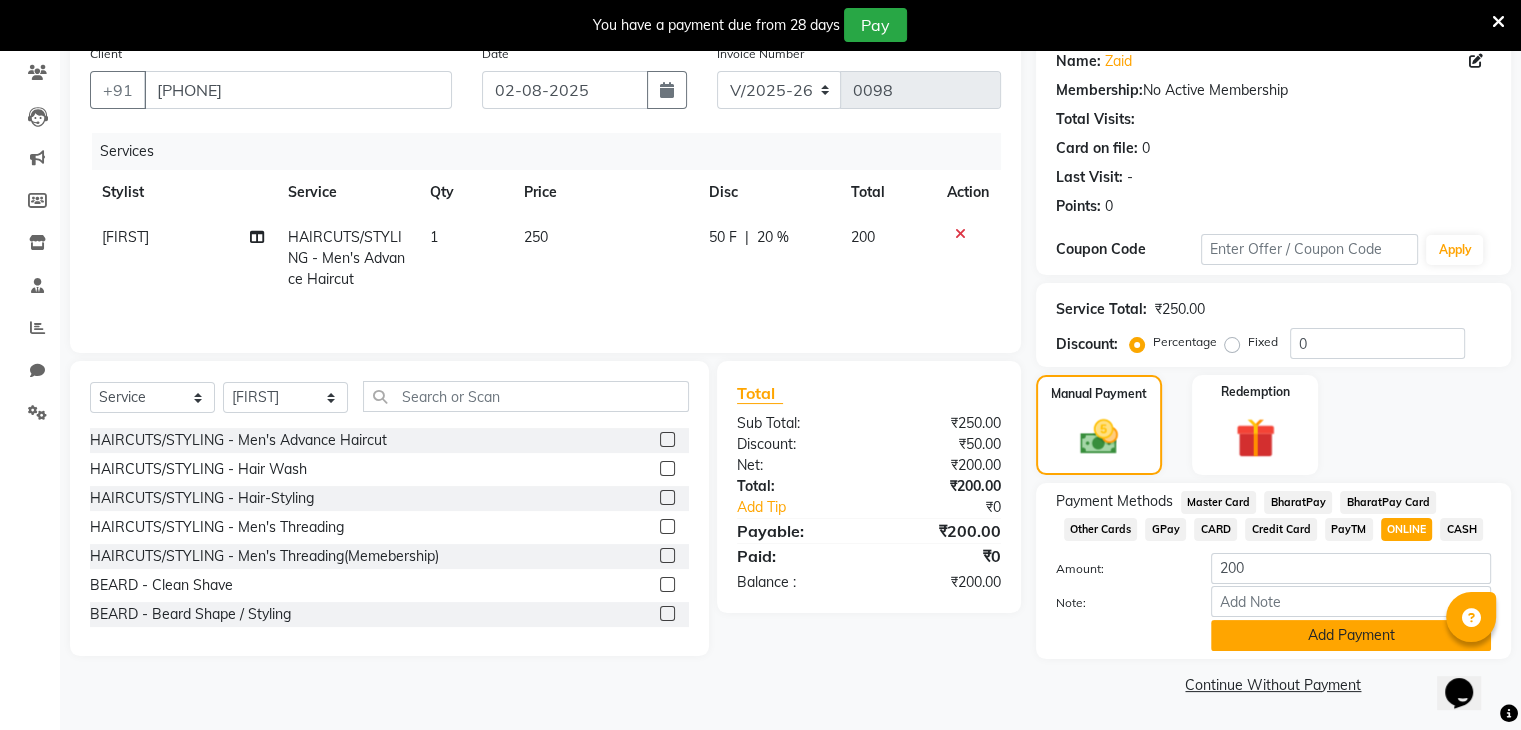 click on "Add Payment" 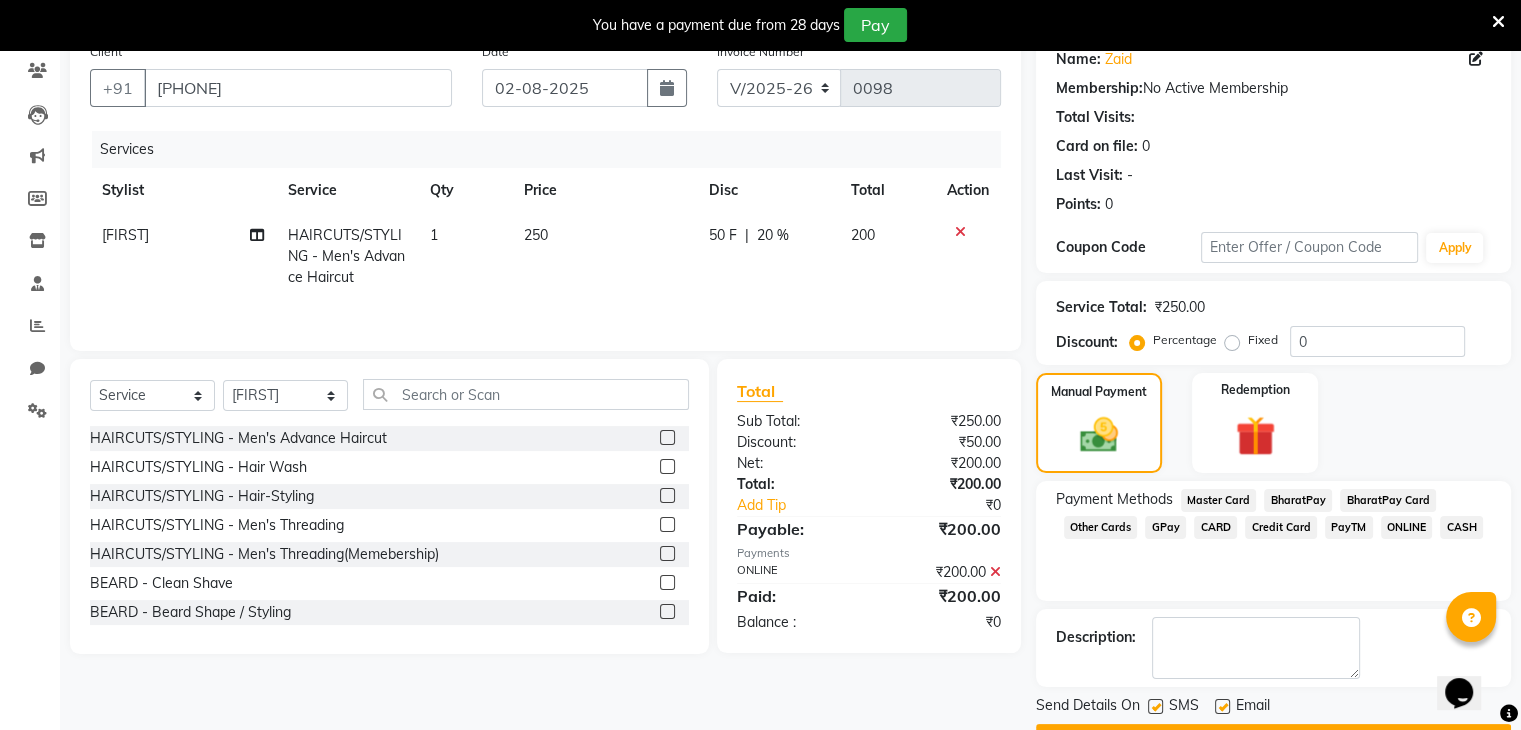 scroll, scrollTop: 220, scrollLeft: 0, axis: vertical 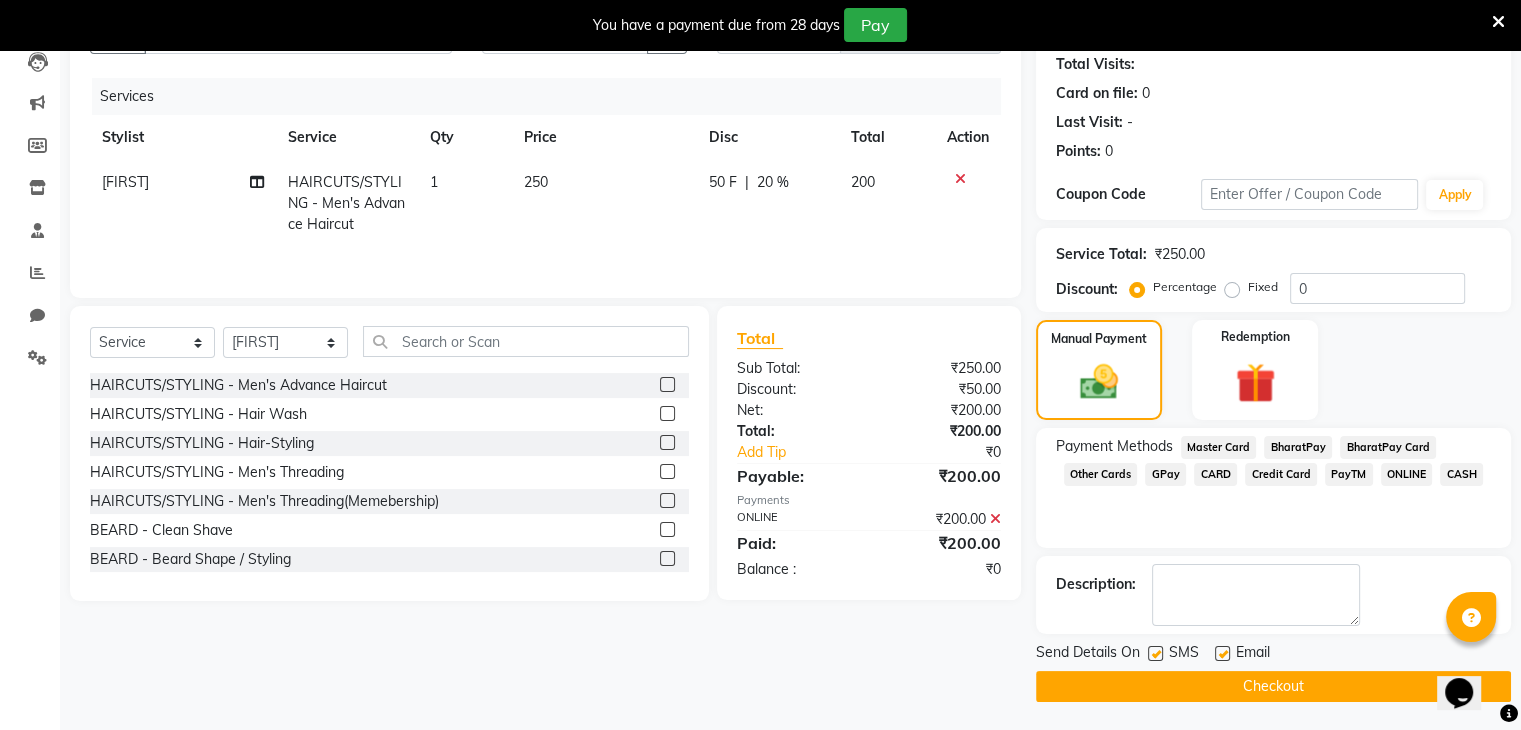 click on "Checkout" 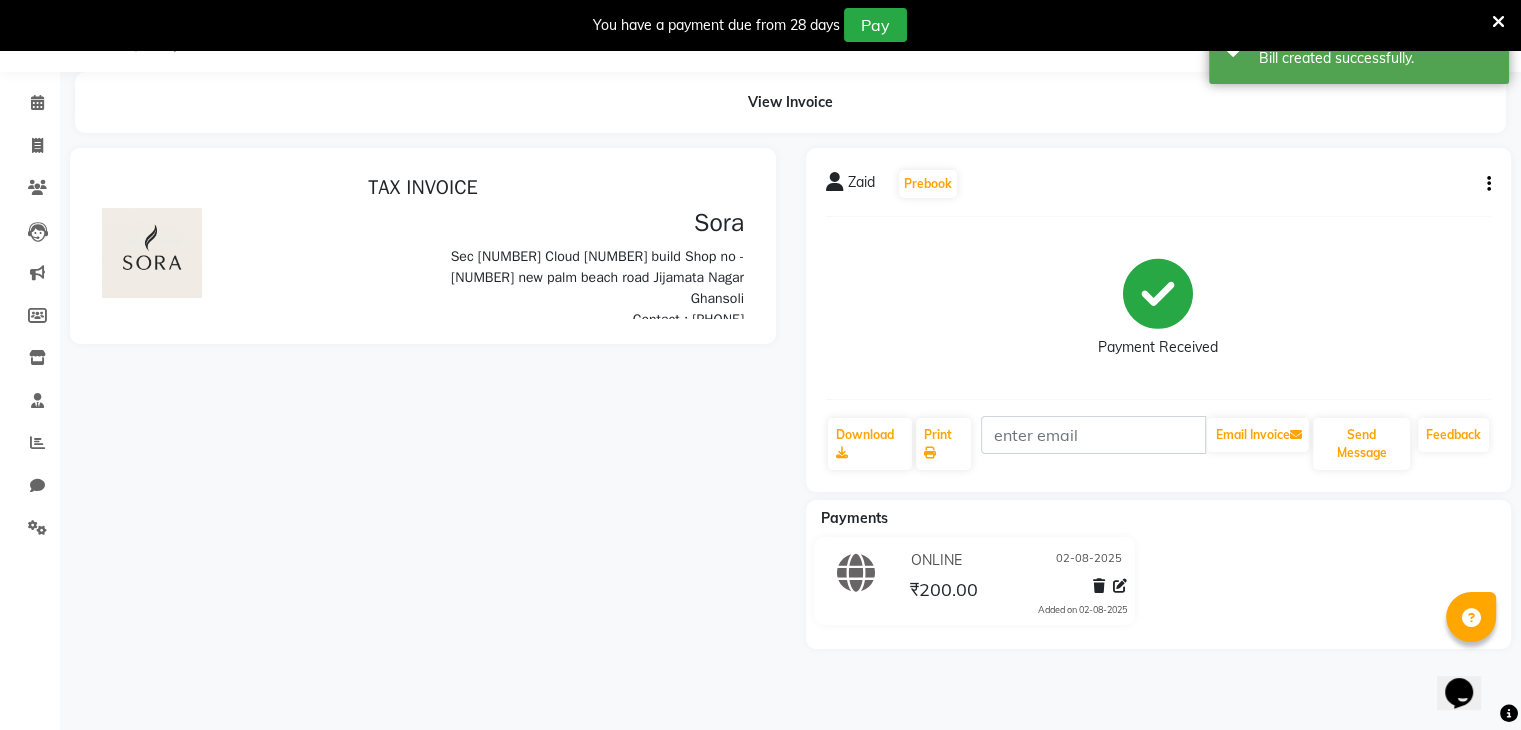 scroll, scrollTop: 0, scrollLeft: 0, axis: both 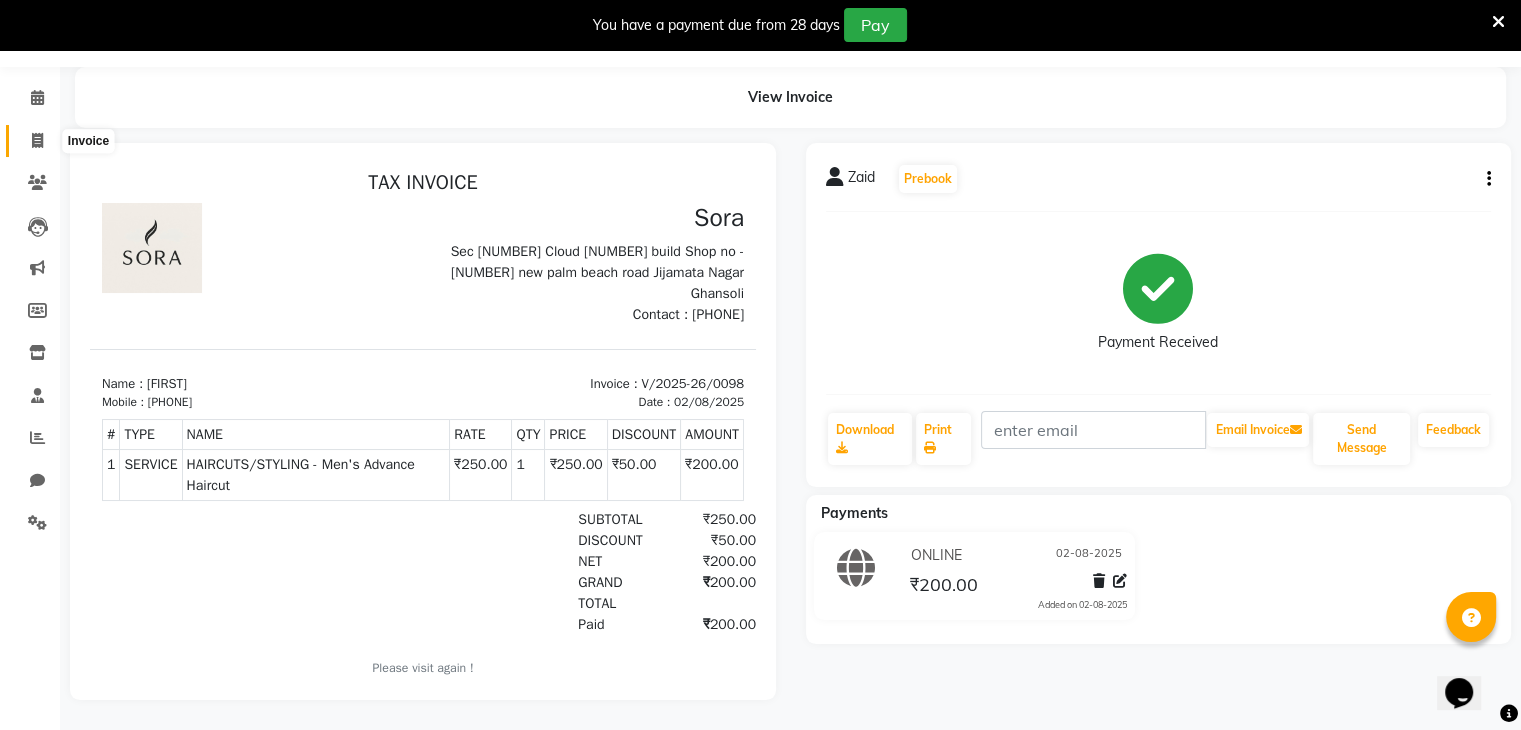 click 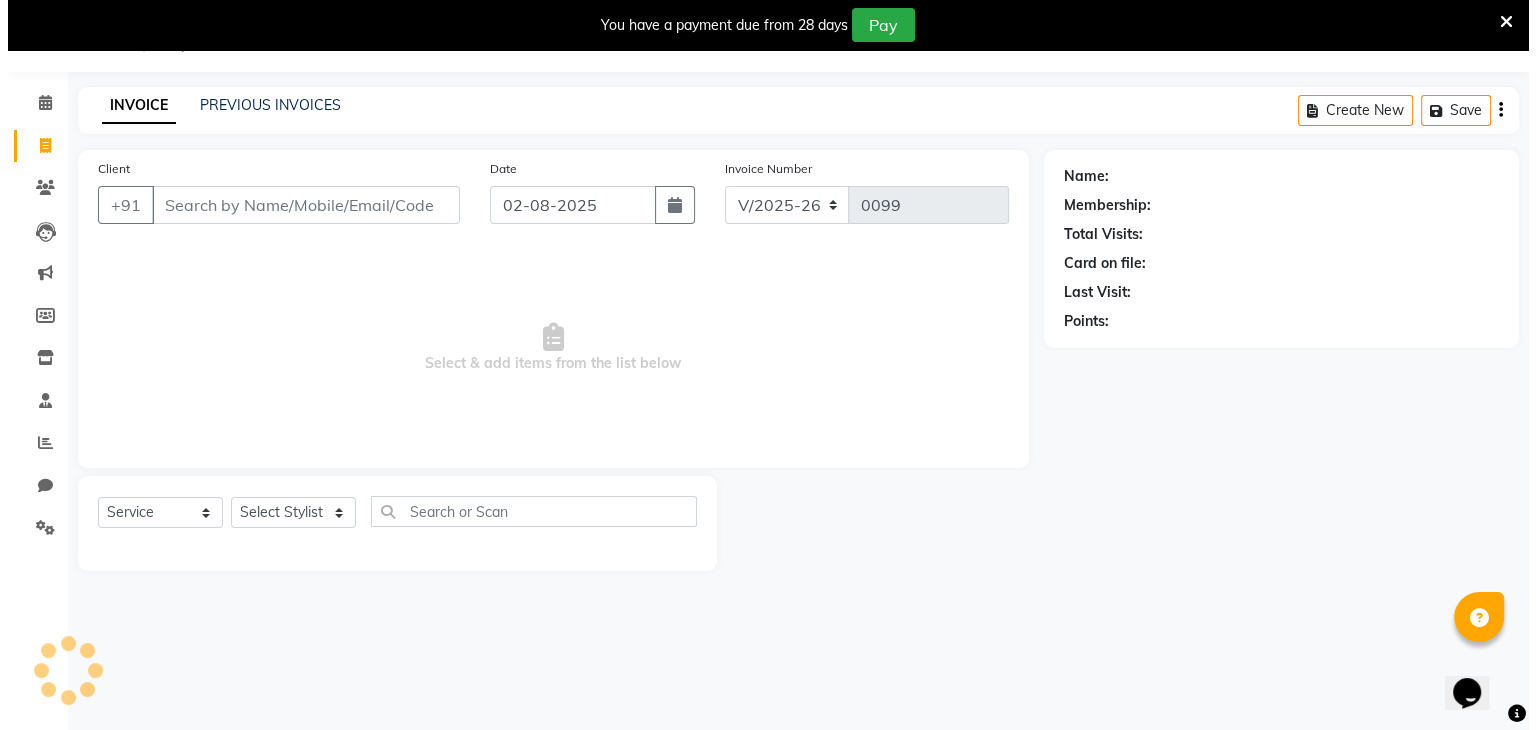 scroll, scrollTop: 50, scrollLeft: 0, axis: vertical 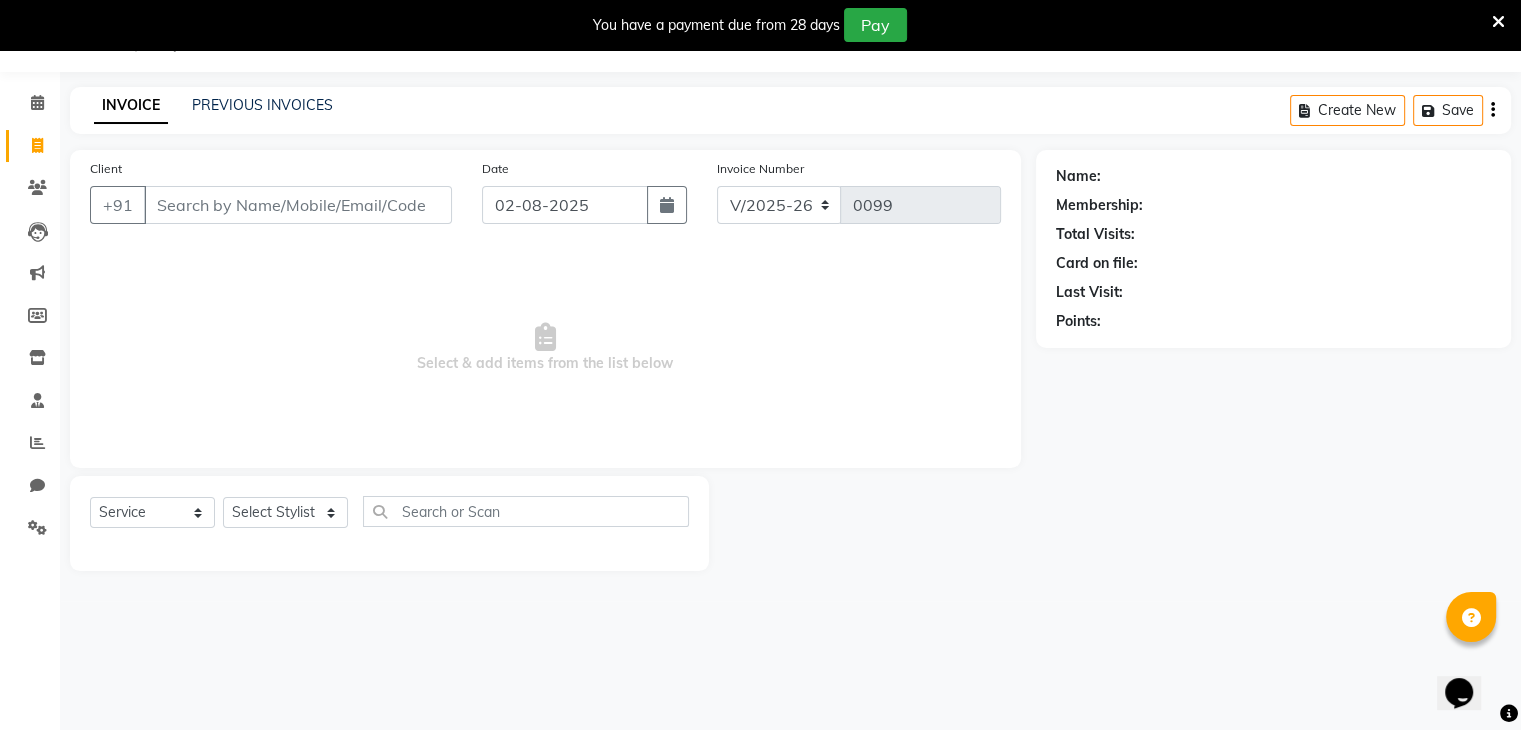 click on "Client" at bounding box center (298, 205) 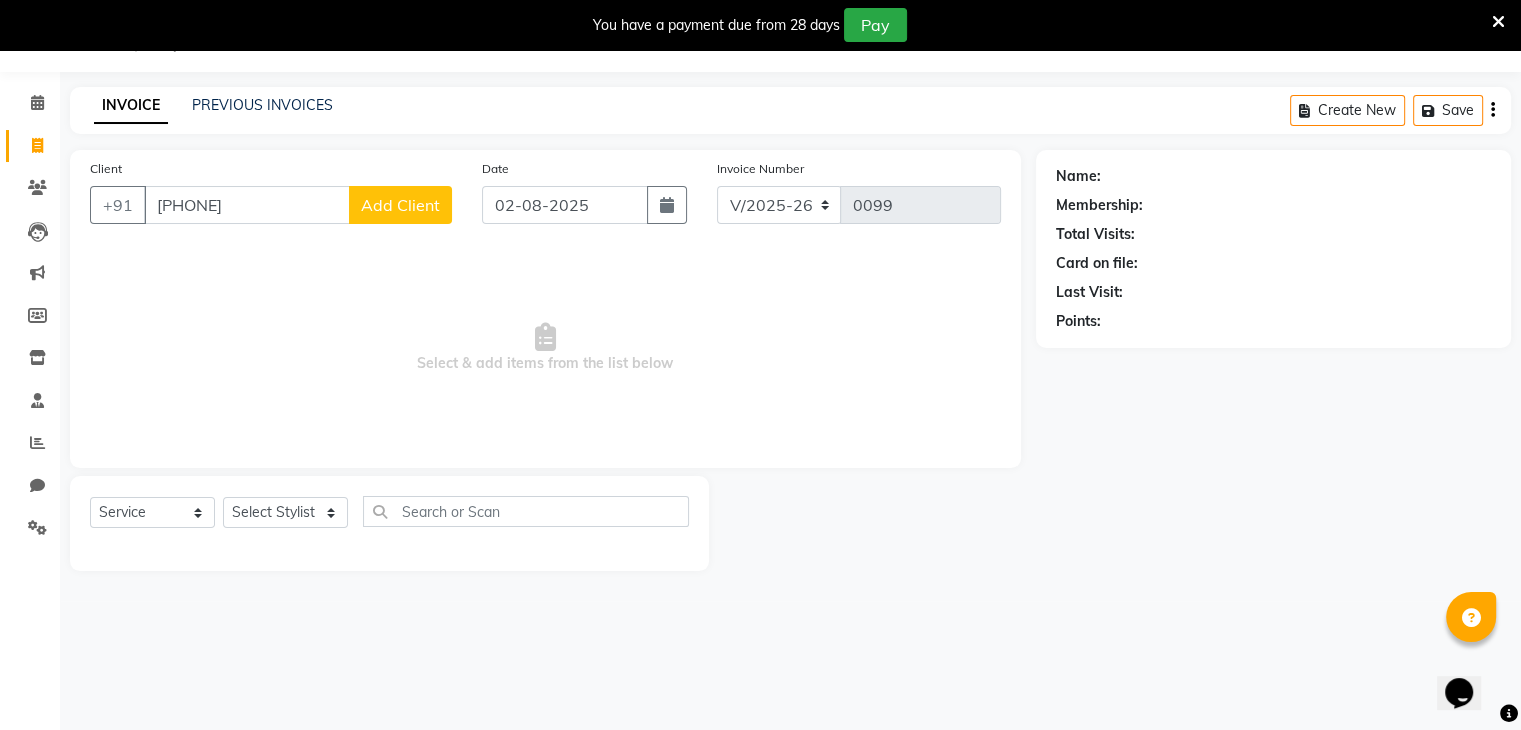 type on "[PHONE]" 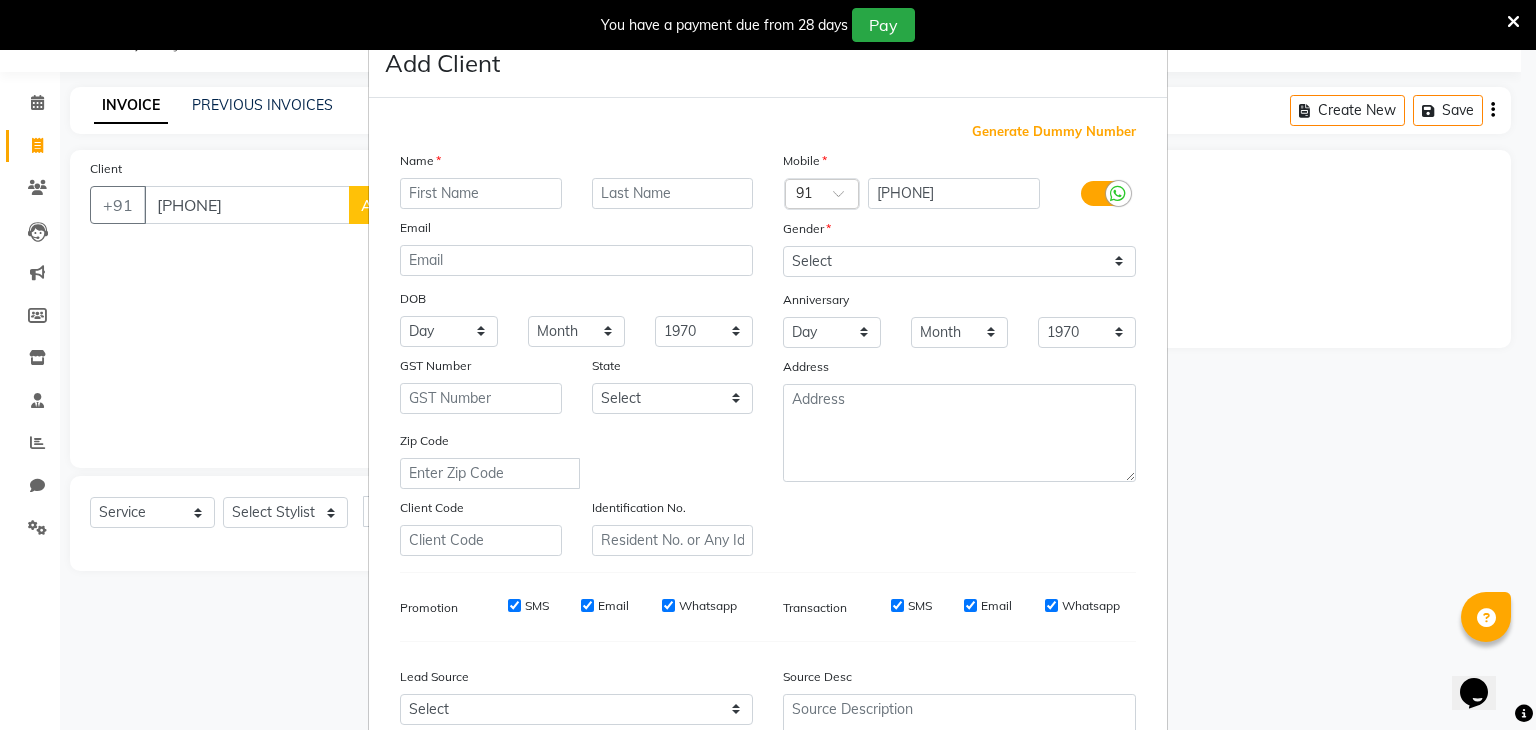 click at bounding box center [481, 193] 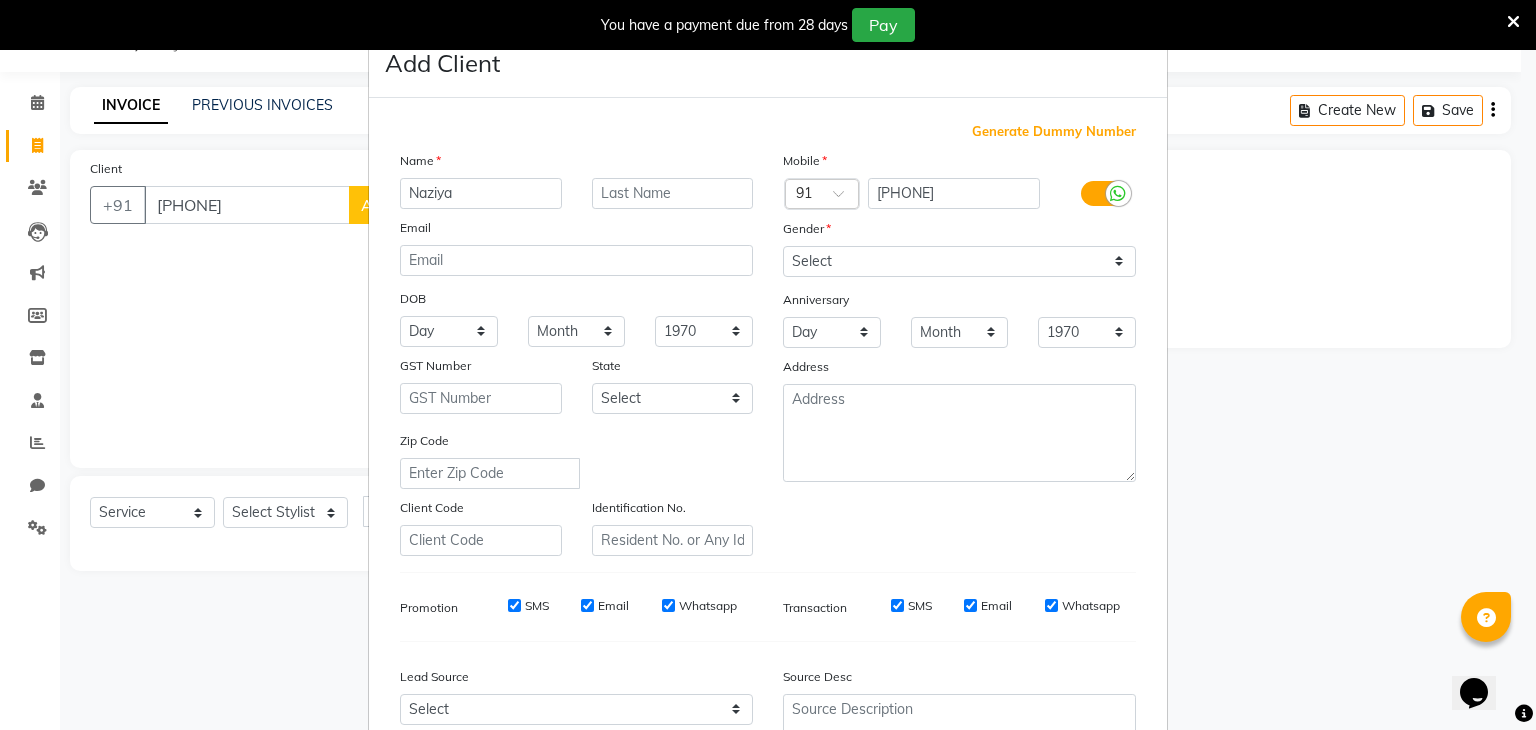 type on "Naziya" 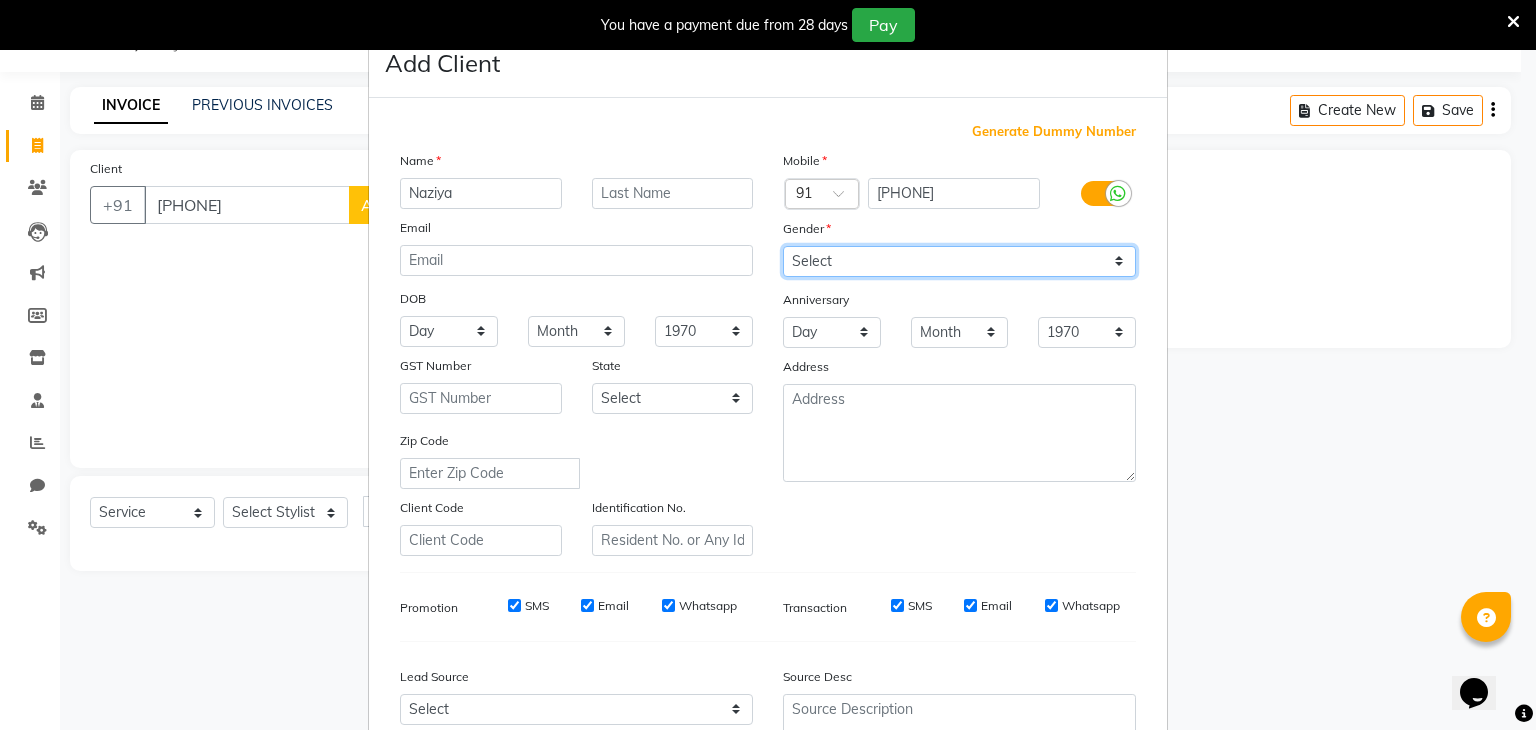 click on "Select Male Female Other Prefer Not To Say" at bounding box center [959, 261] 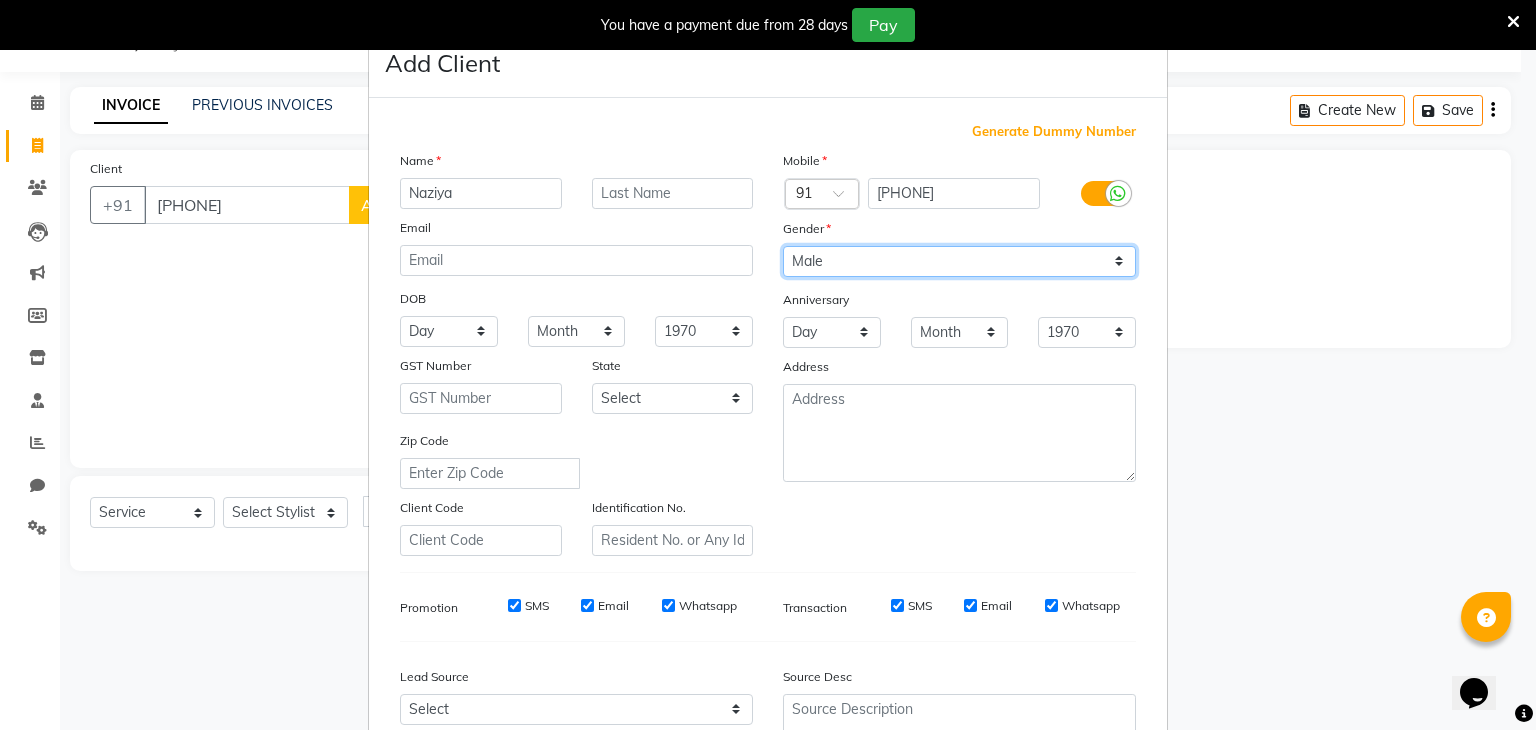 click on "Select Male Female Other Prefer Not To Say" at bounding box center [959, 261] 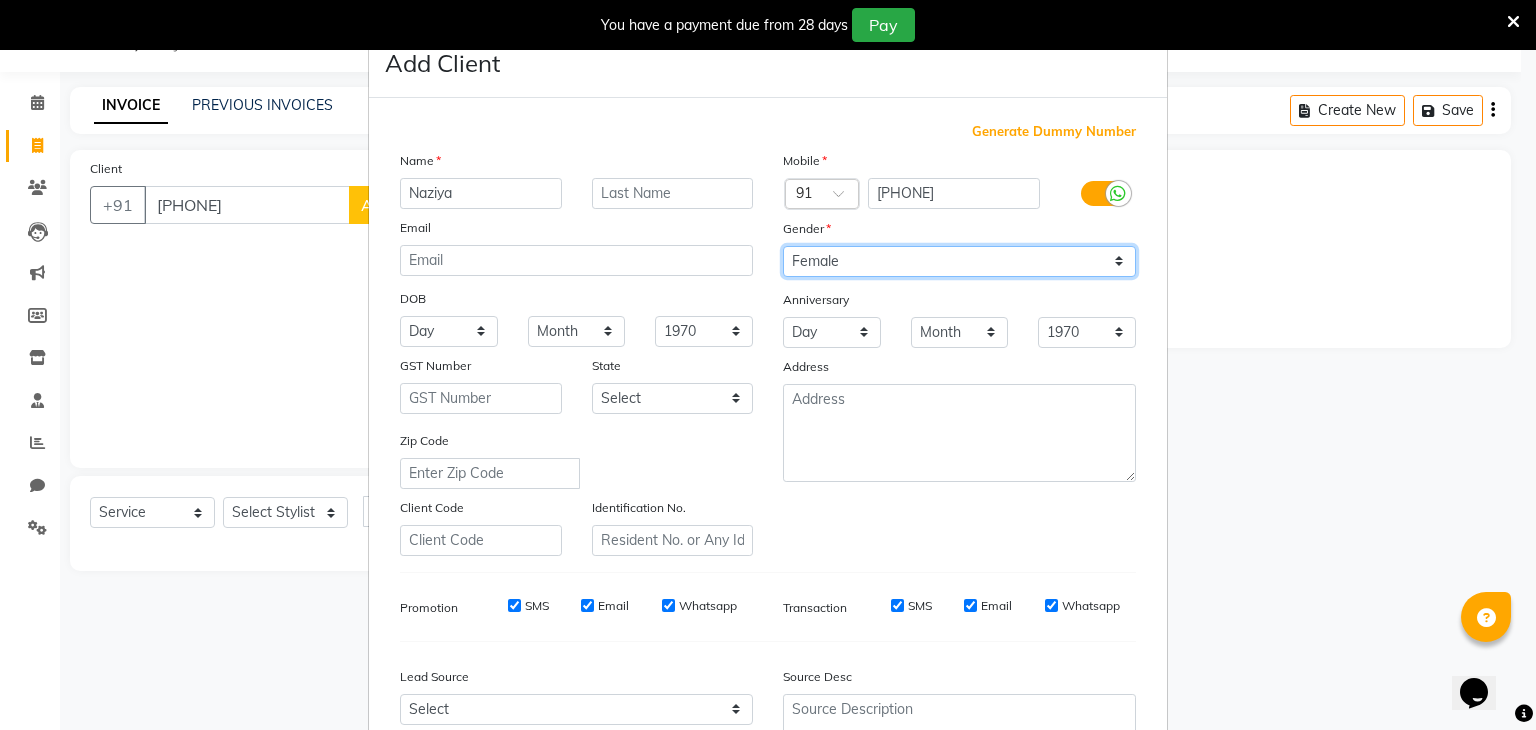click on "Select Male Female Other Prefer Not To Say" at bounding box center [959, 261] 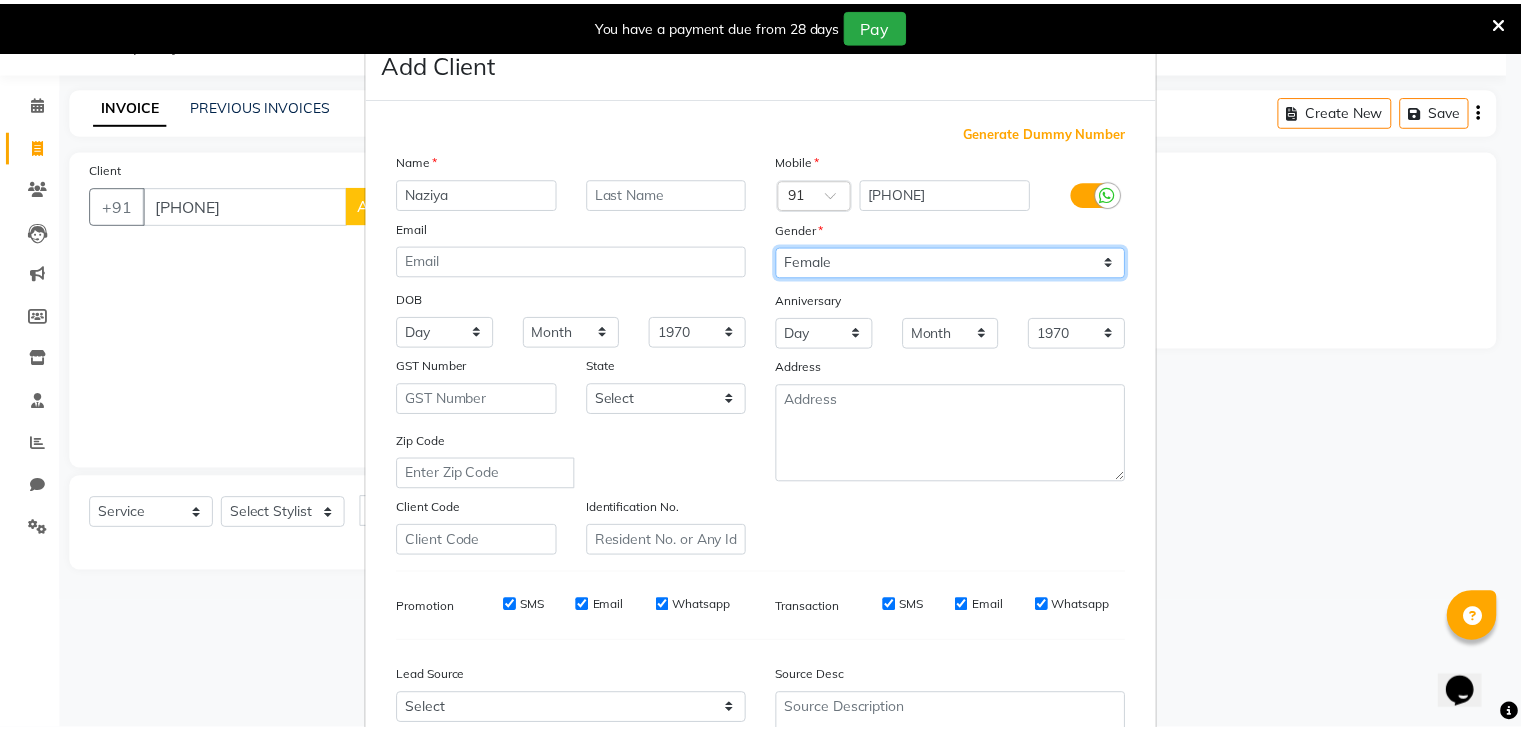 scroll, scrollTop: 203, scrollLeft: 0, axis: vertical 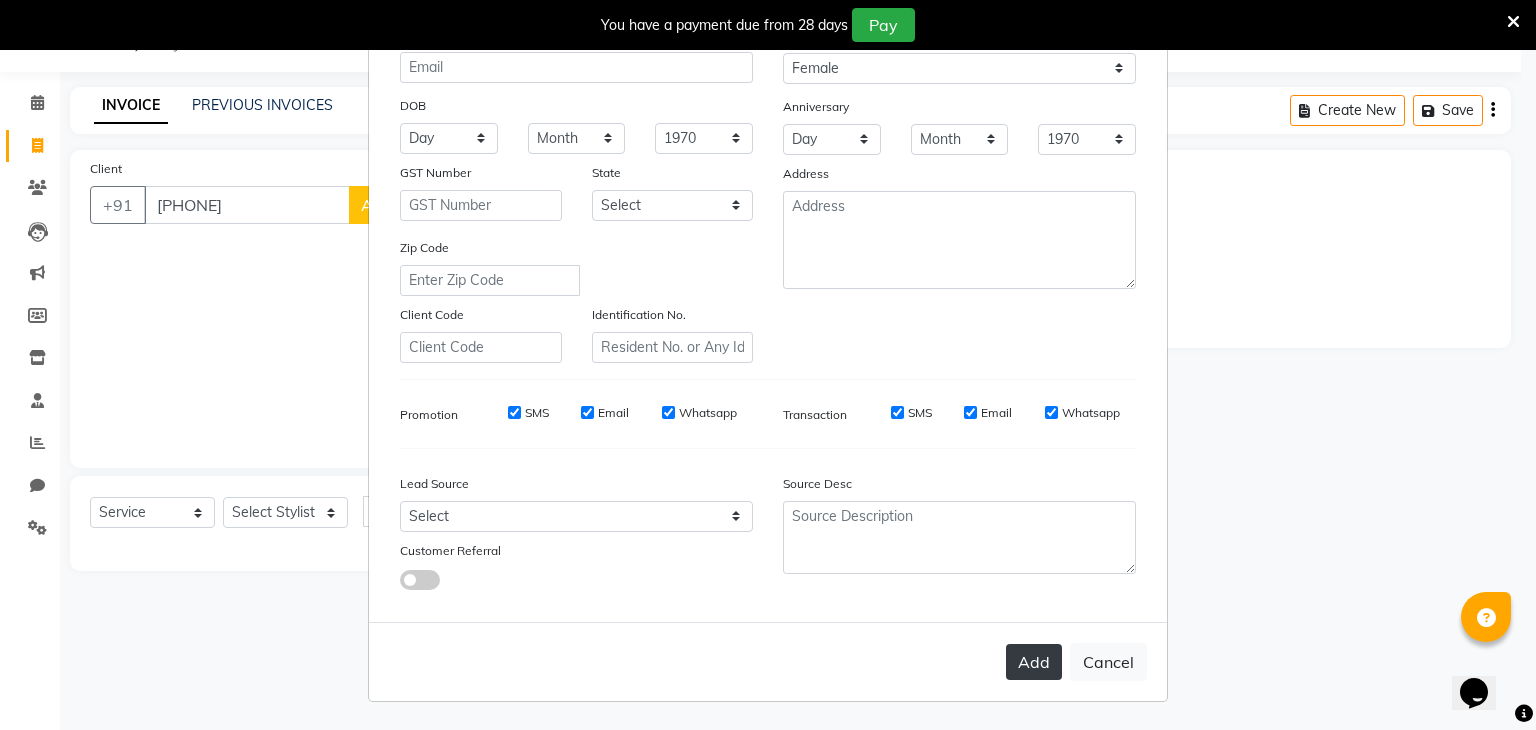 click on "Add" at bounding box center [1034, 662] 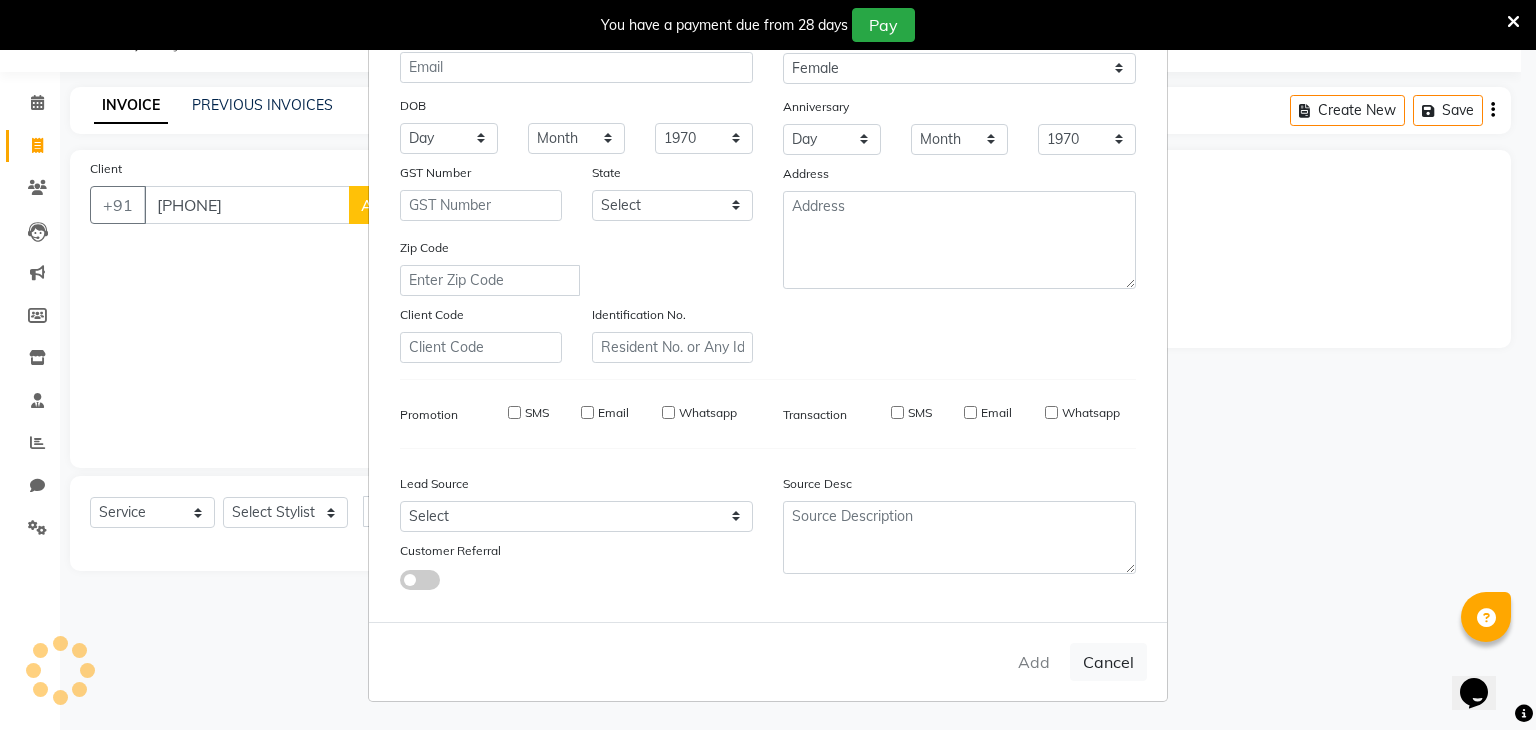 type 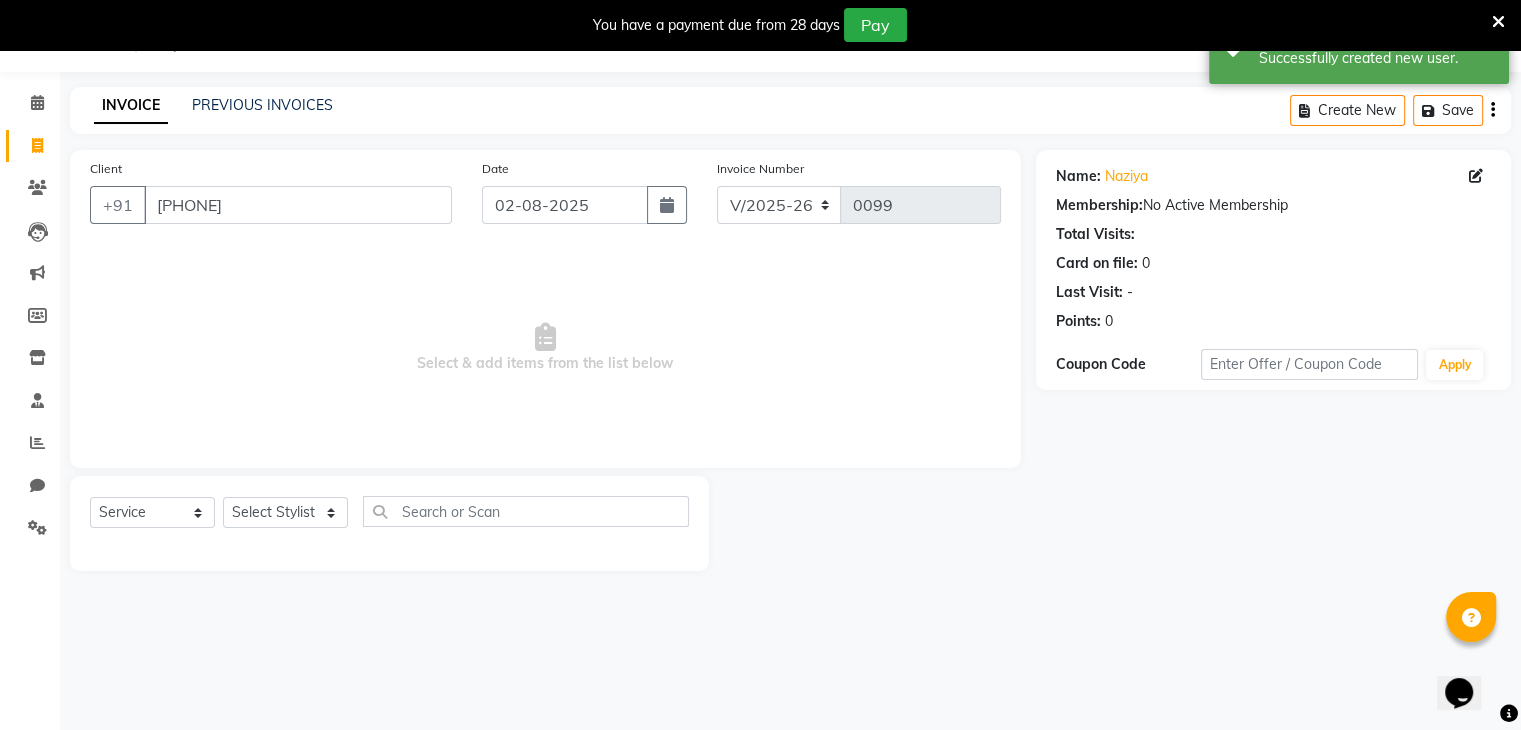 click on "[PHONE] Select Location × Sora , Ghansoli English ENGLISH Español العربية मराठी हिंदी ગુજરાતી தமிழ் 中文 Notifications nothing to show Admin Manage Profile Change Password Sign out Version:[VERSION] ☀ Sora , Ghansoli Calendar Invoice Clients Leads Marketing Members Inventory Staff Reports Chat Settings Completed InProgress Upcoming Dropped Tentative Check-In Confirm Bookings Generate Report Segments Page Builder INVOICE PREVIOUS INVOICES Create New Save Client [PHONE] Date [DATE] Invoice Number V/[YEAR] V/[YEAR]-[YEAR] [NUMBER] Select & add items from the list below Select Service Product Membership Package Voucher Prepaid Gift Card Select Stylist deepa Lucky nadeem Riya Sameer Shivam Tas bina Uzair Name: Naziya Membership: No Active Membership Total Visits: Card on file: [NUMBER] Last Visit: - Points: [NUMBER] Coupon Code Apply" at bounding box center [760, 365] 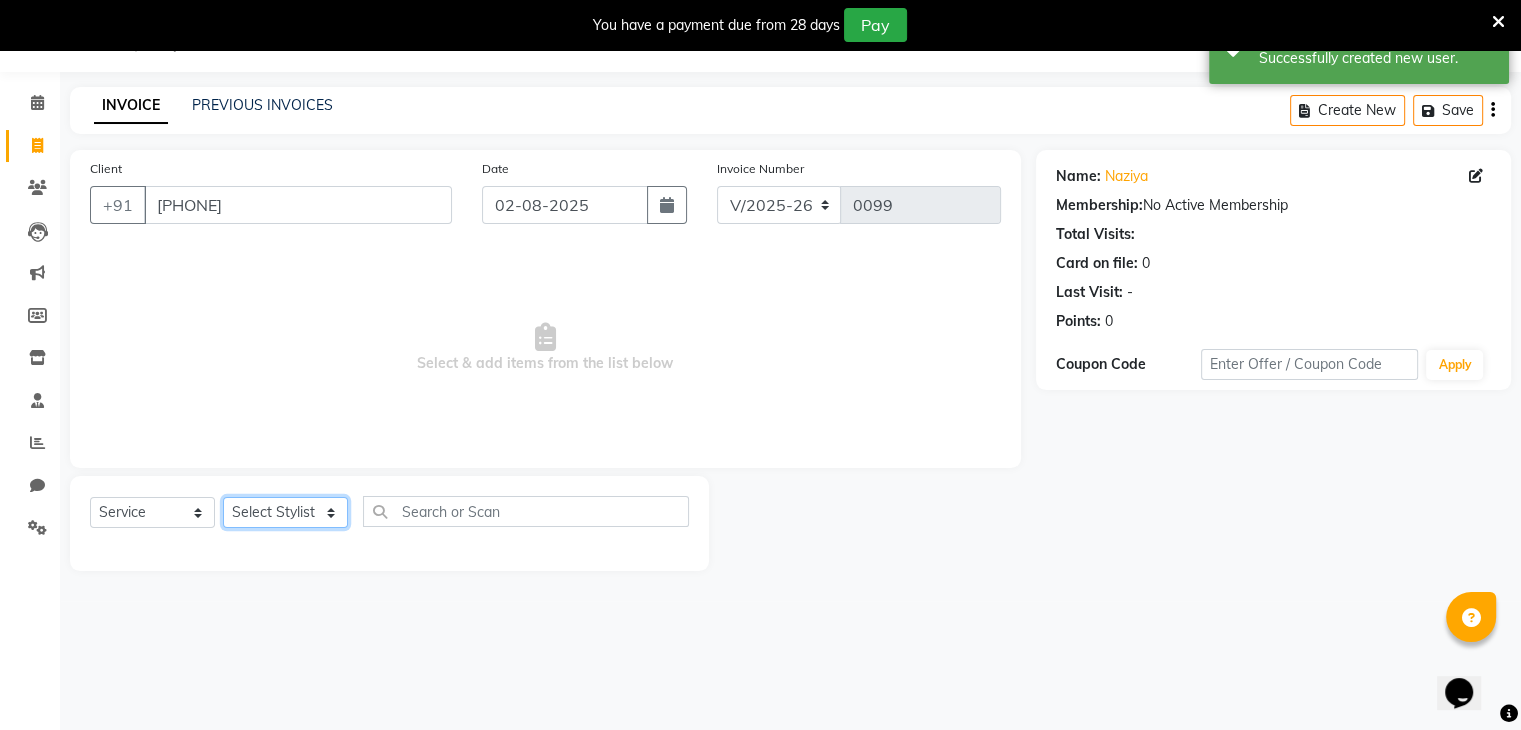 click on "Select Stylist [FIRST], [FIRST], [FIRST], [FIRST], [FIRST], [FIRST], [FIRST], [FIRST]" 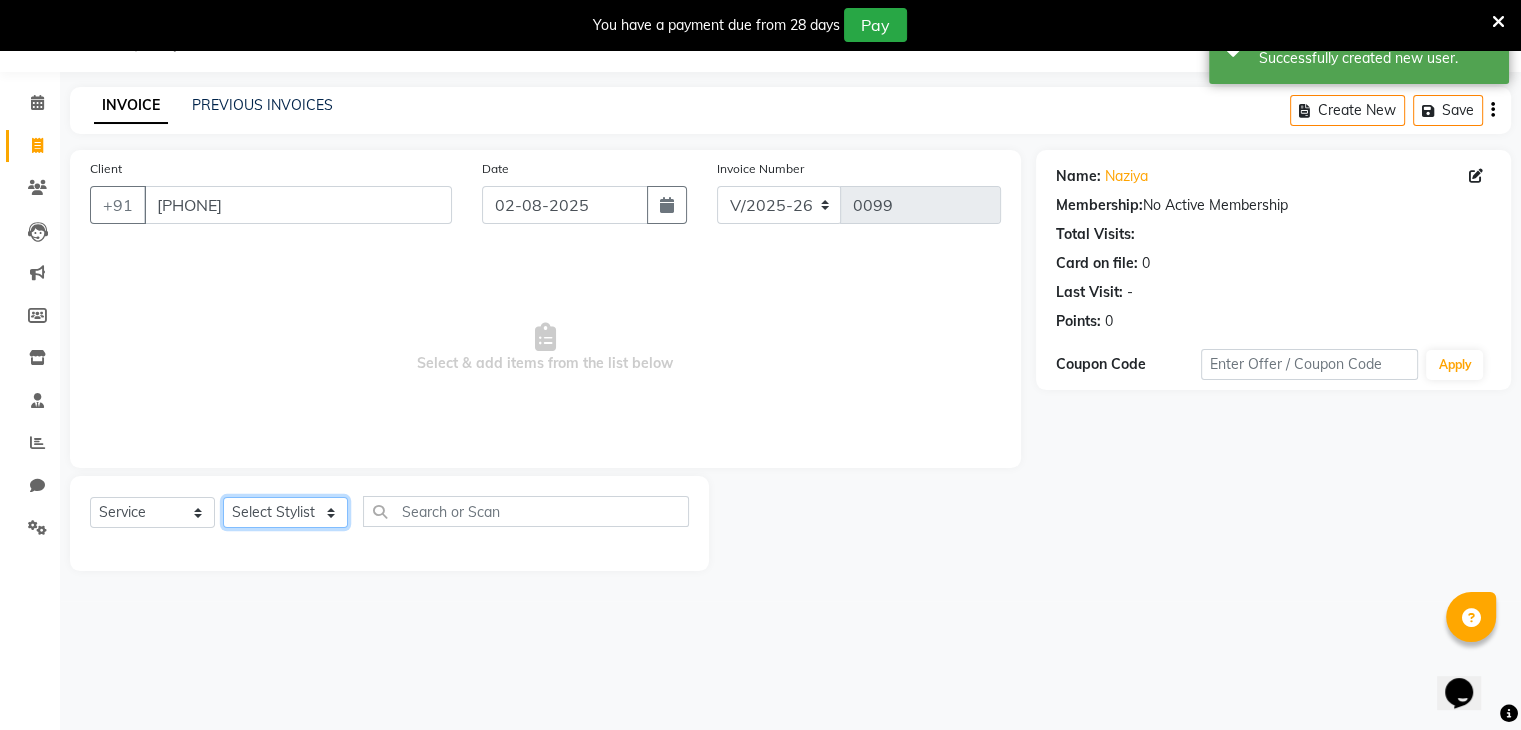 select on "86841" 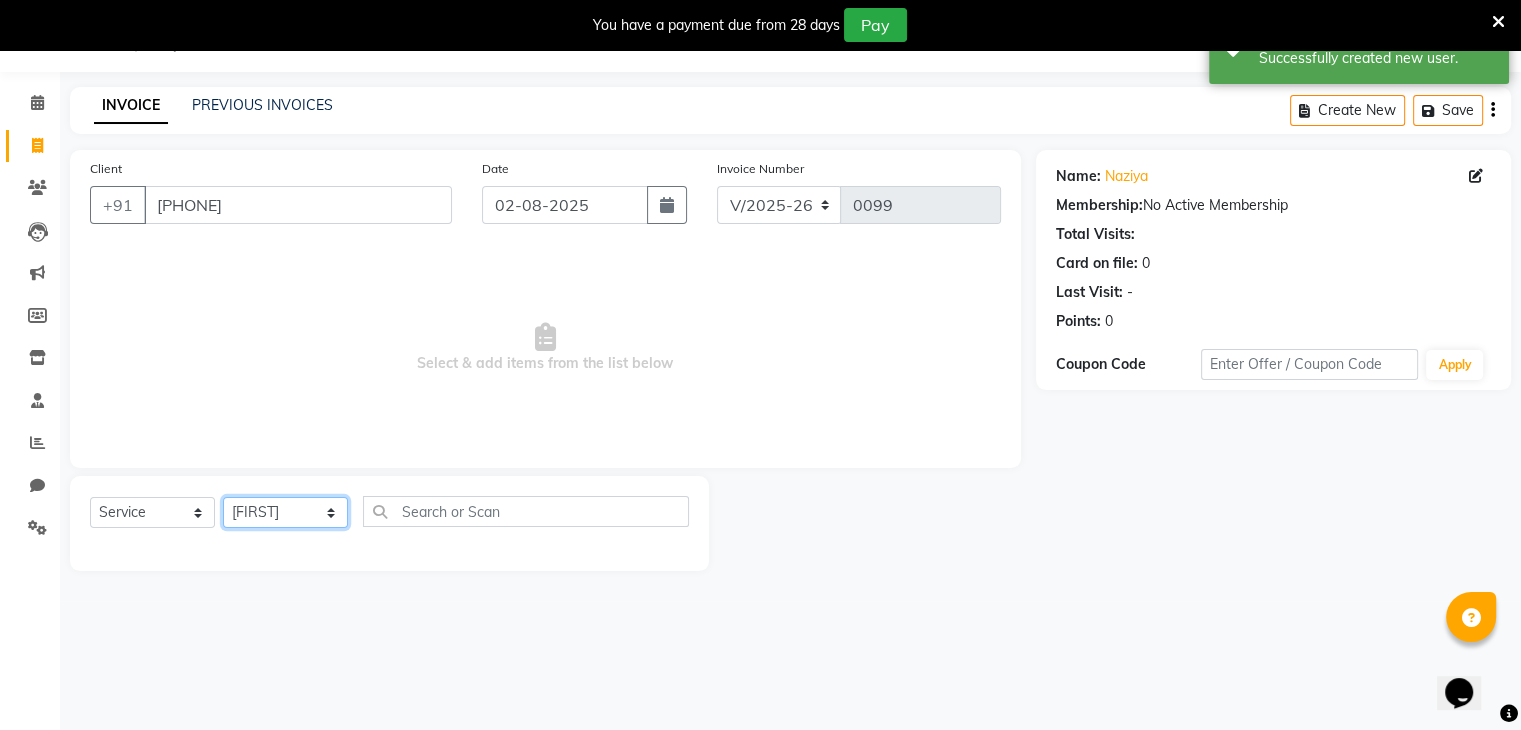 click on "Select Stylist [FIRST], [FIRST], [FIRST], [FIRST], [FIRST], [FIRST], [FIRST], [FIRST]" 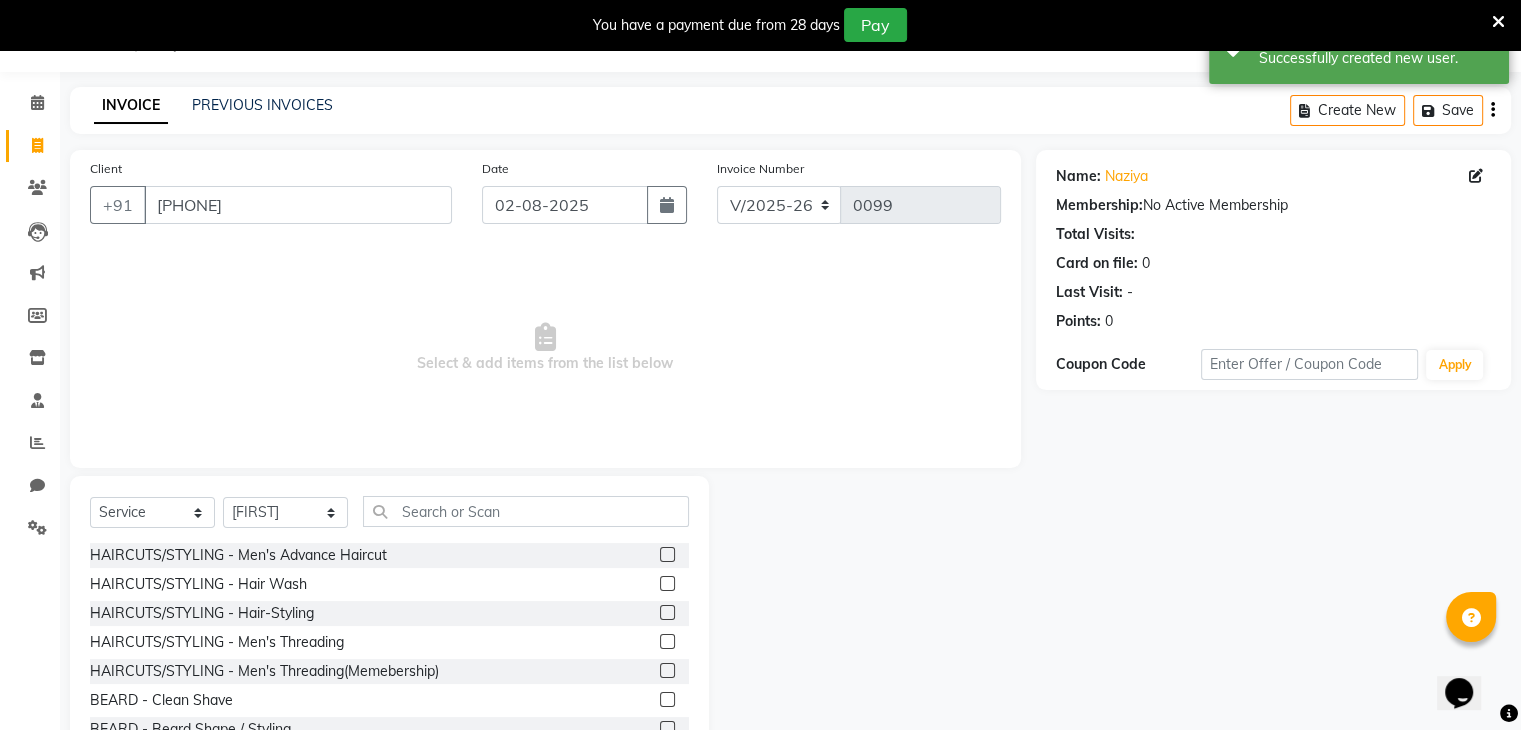 click 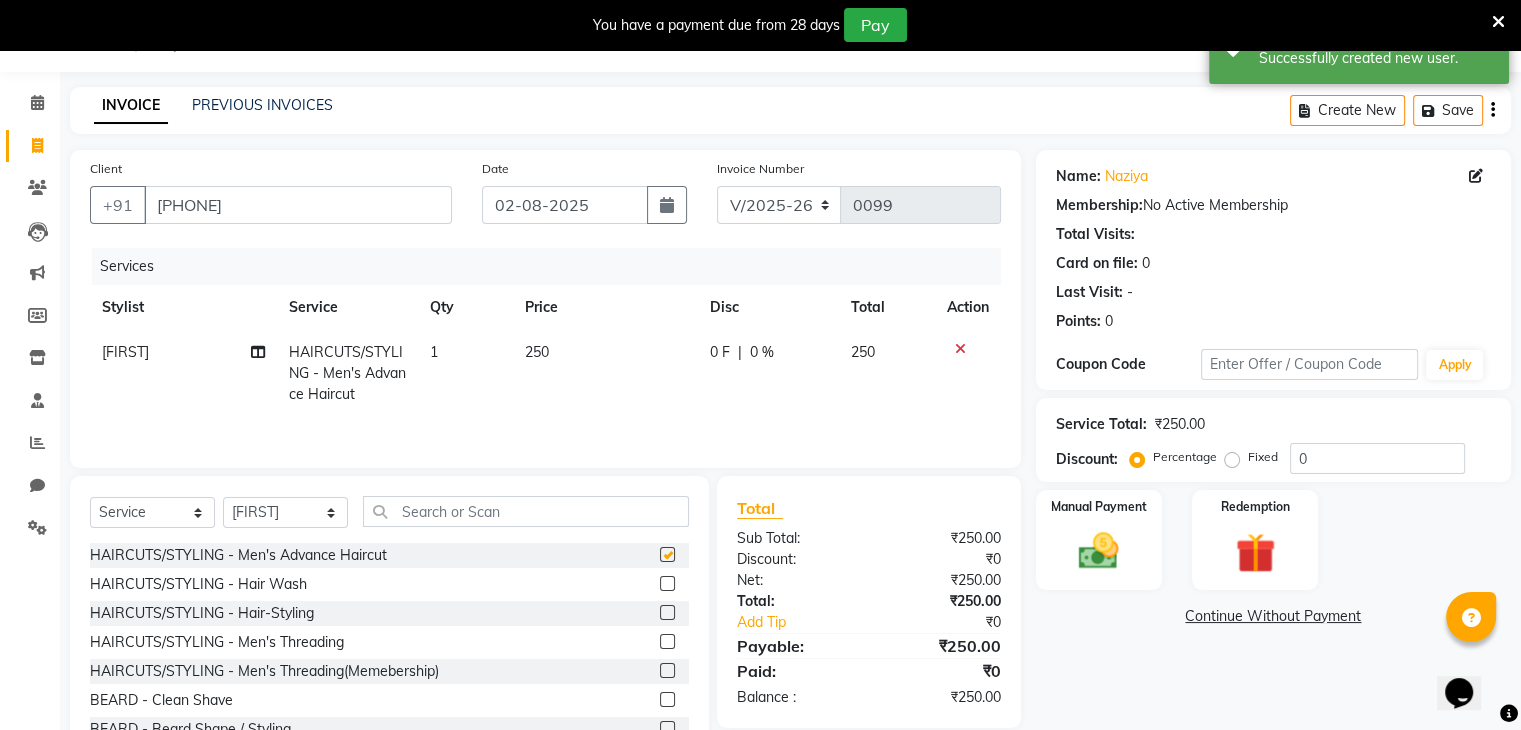 checkbox on "false" 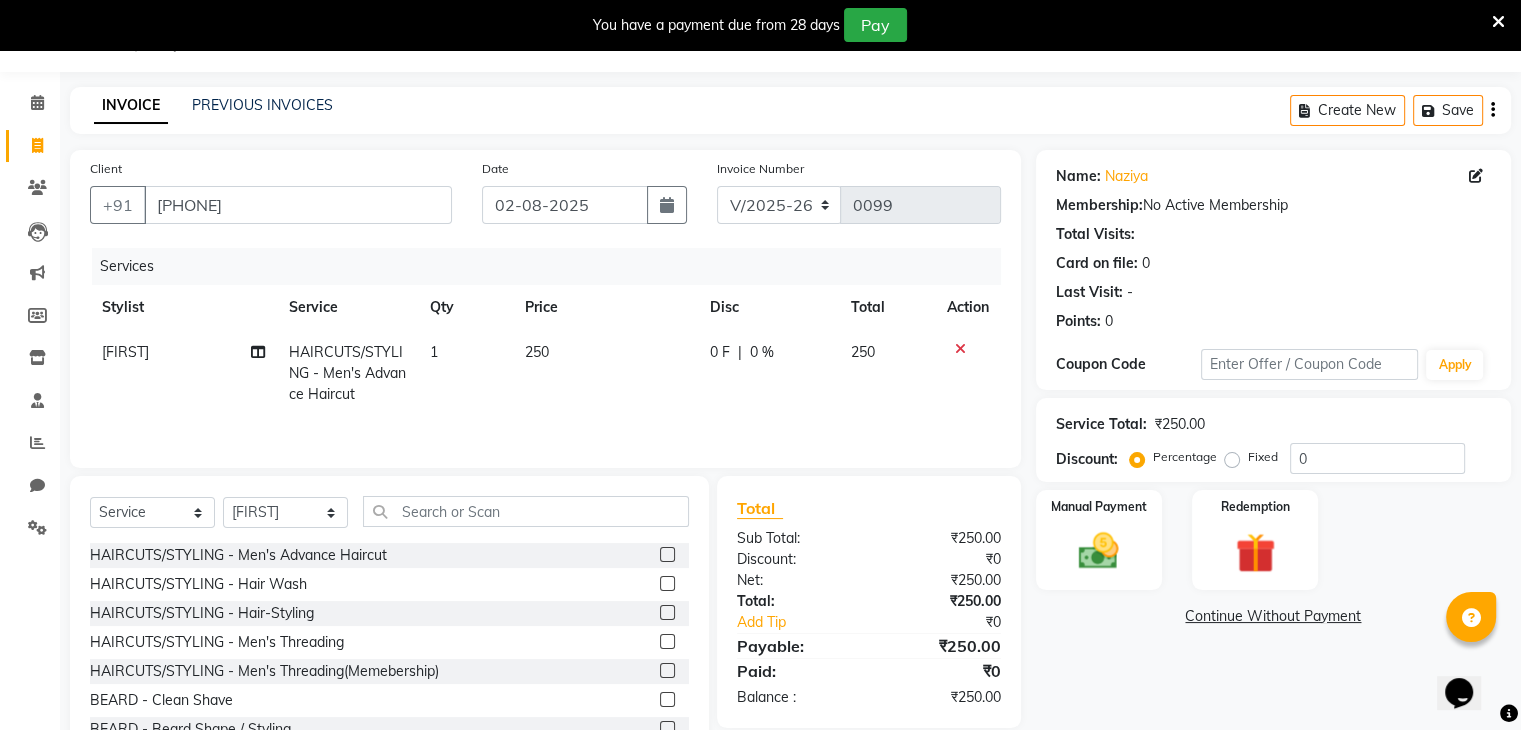 click on "0 F" 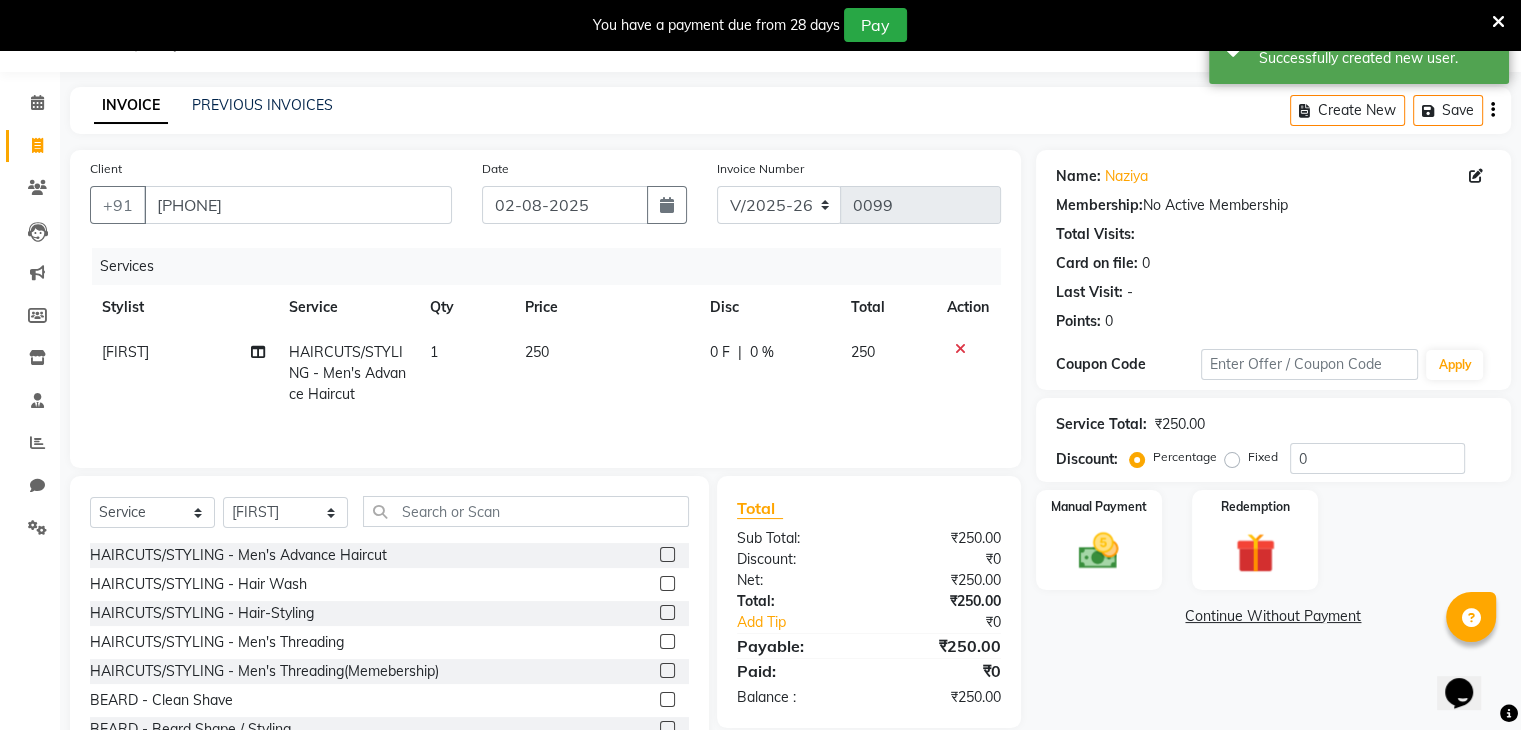 select on "86841" 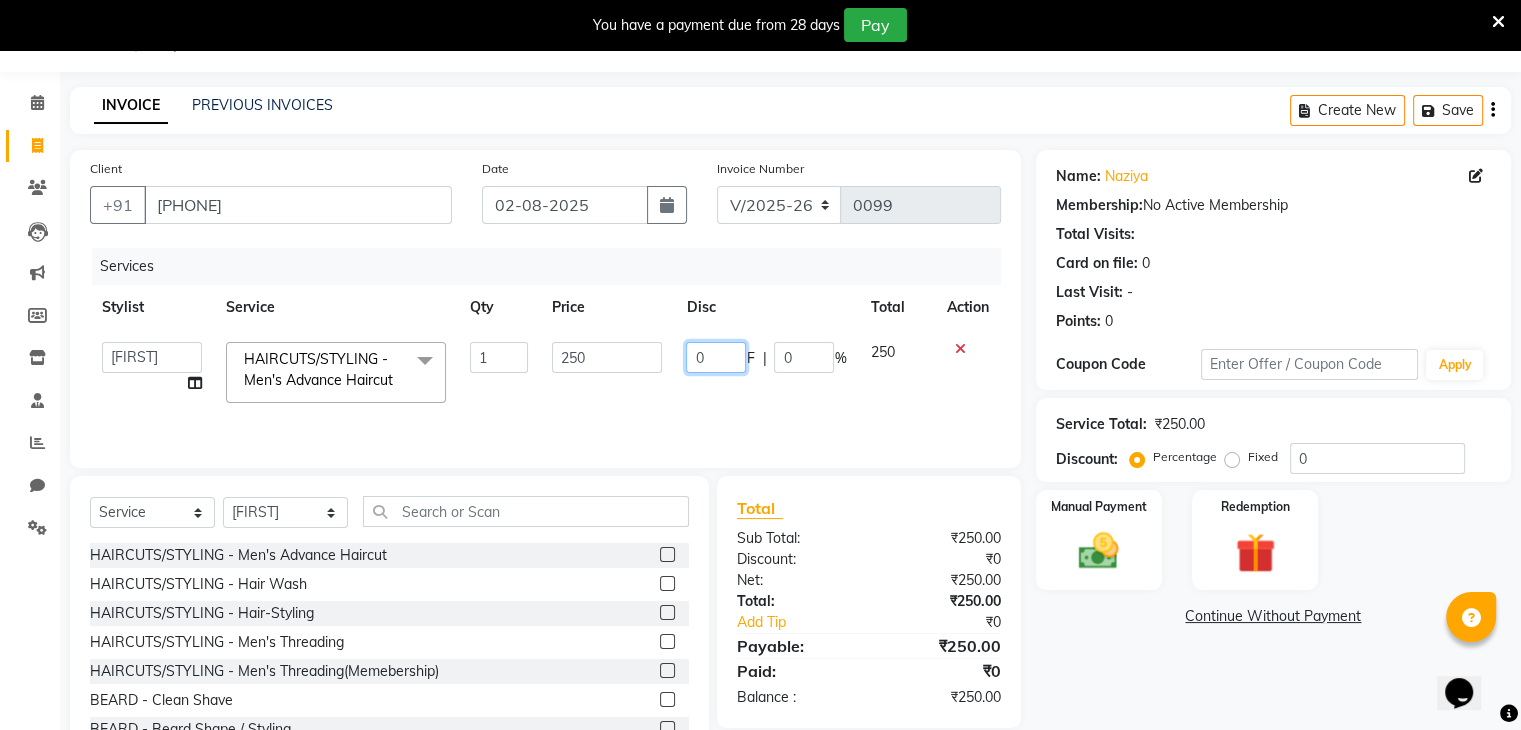 click on "0" 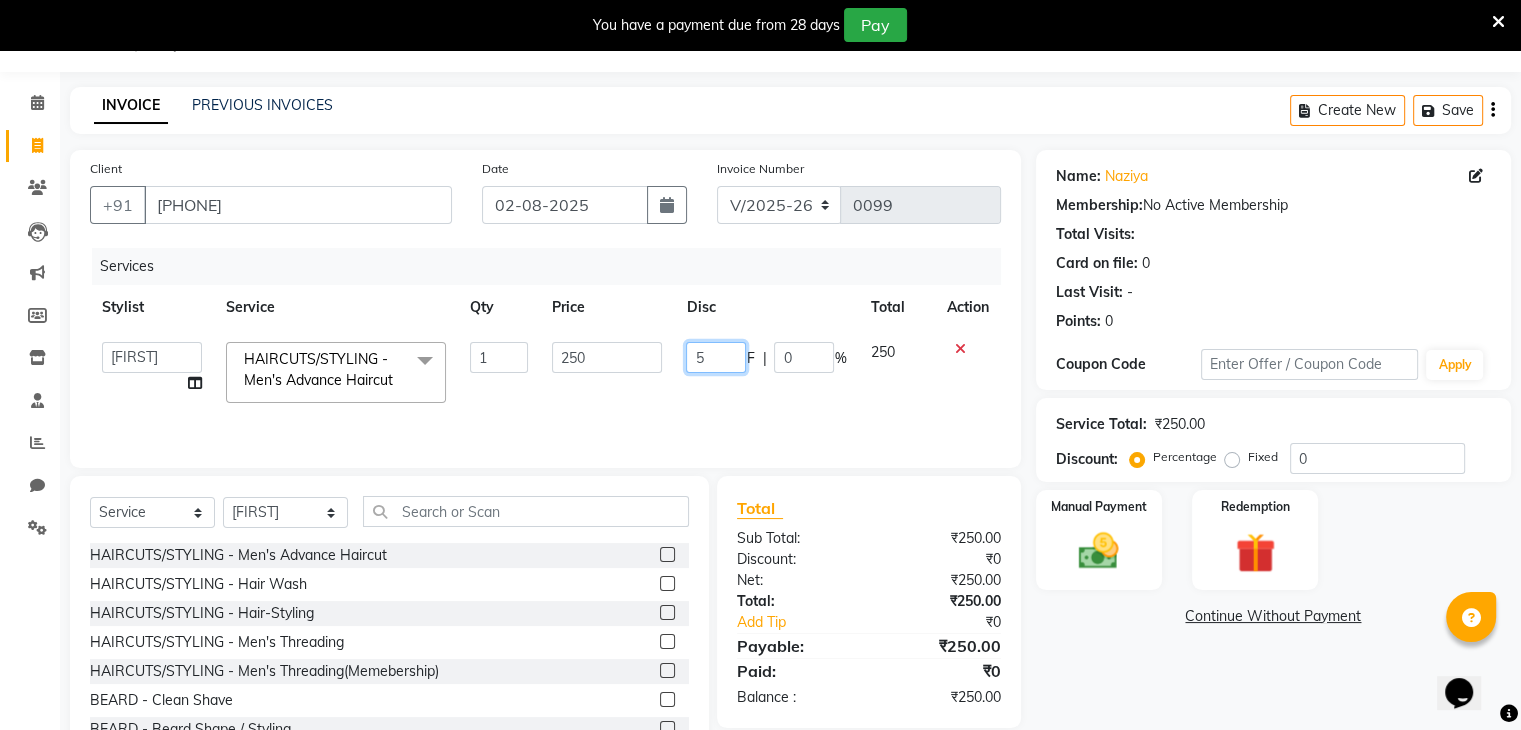 type on "50" 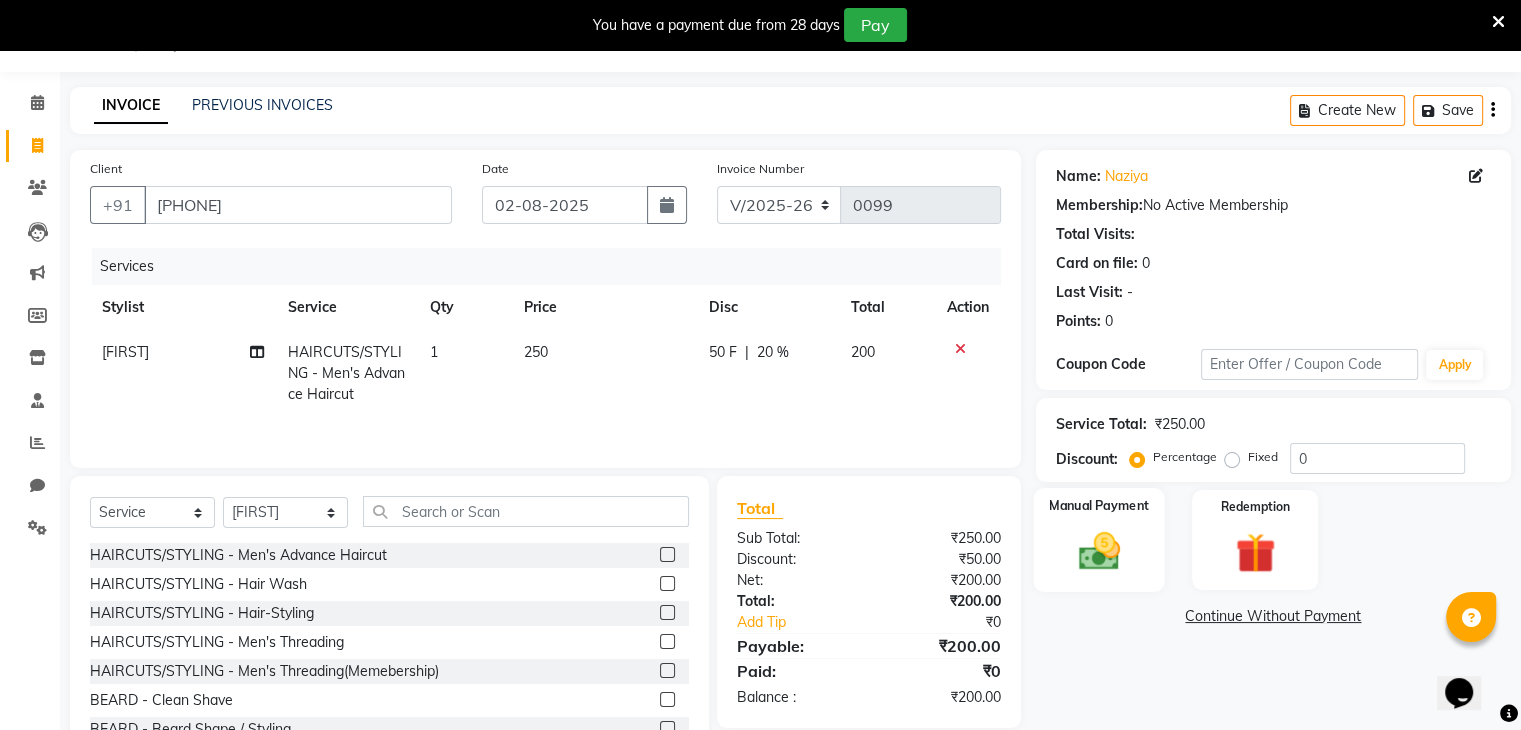 click 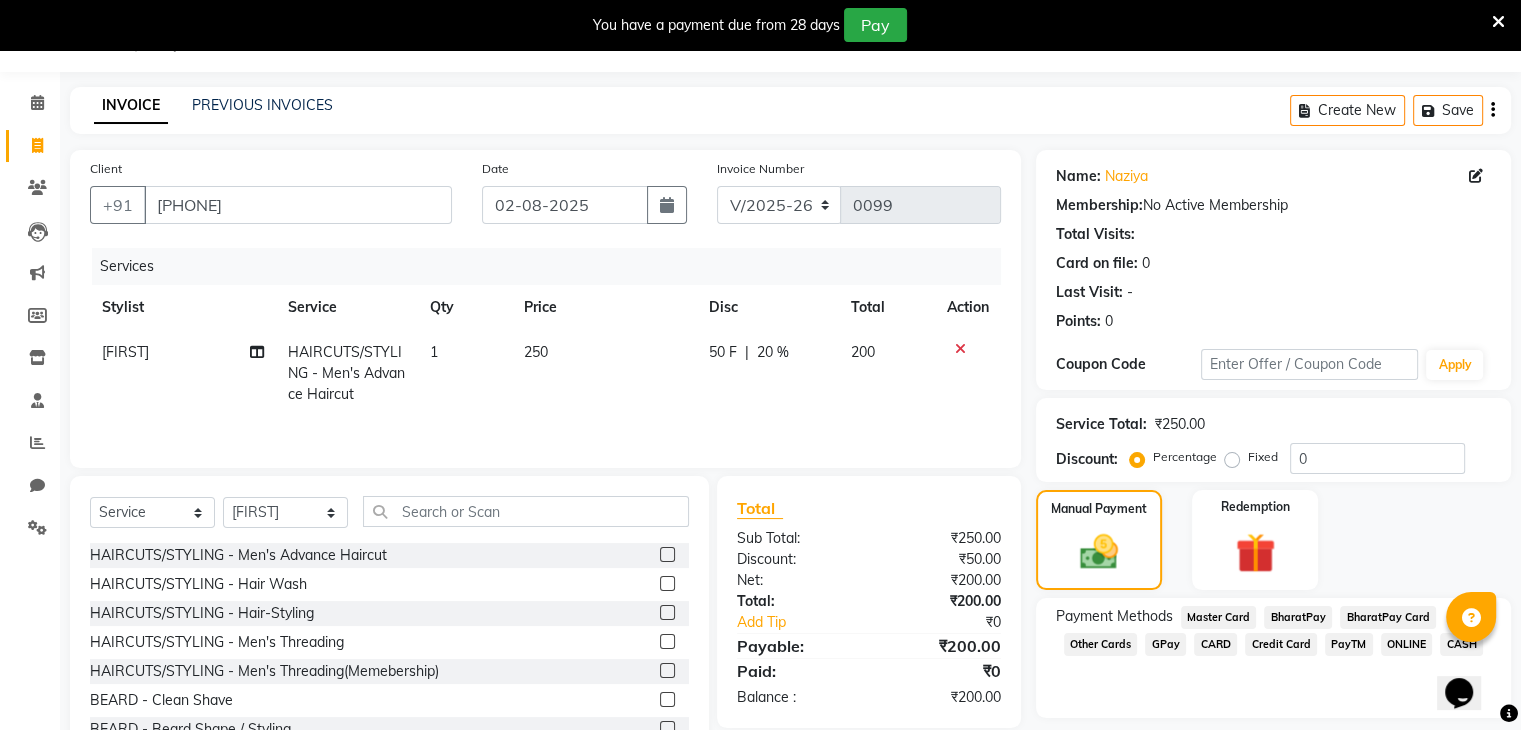 scroll, scrollTop: 122, scrollLeft: 0, axis: vertical 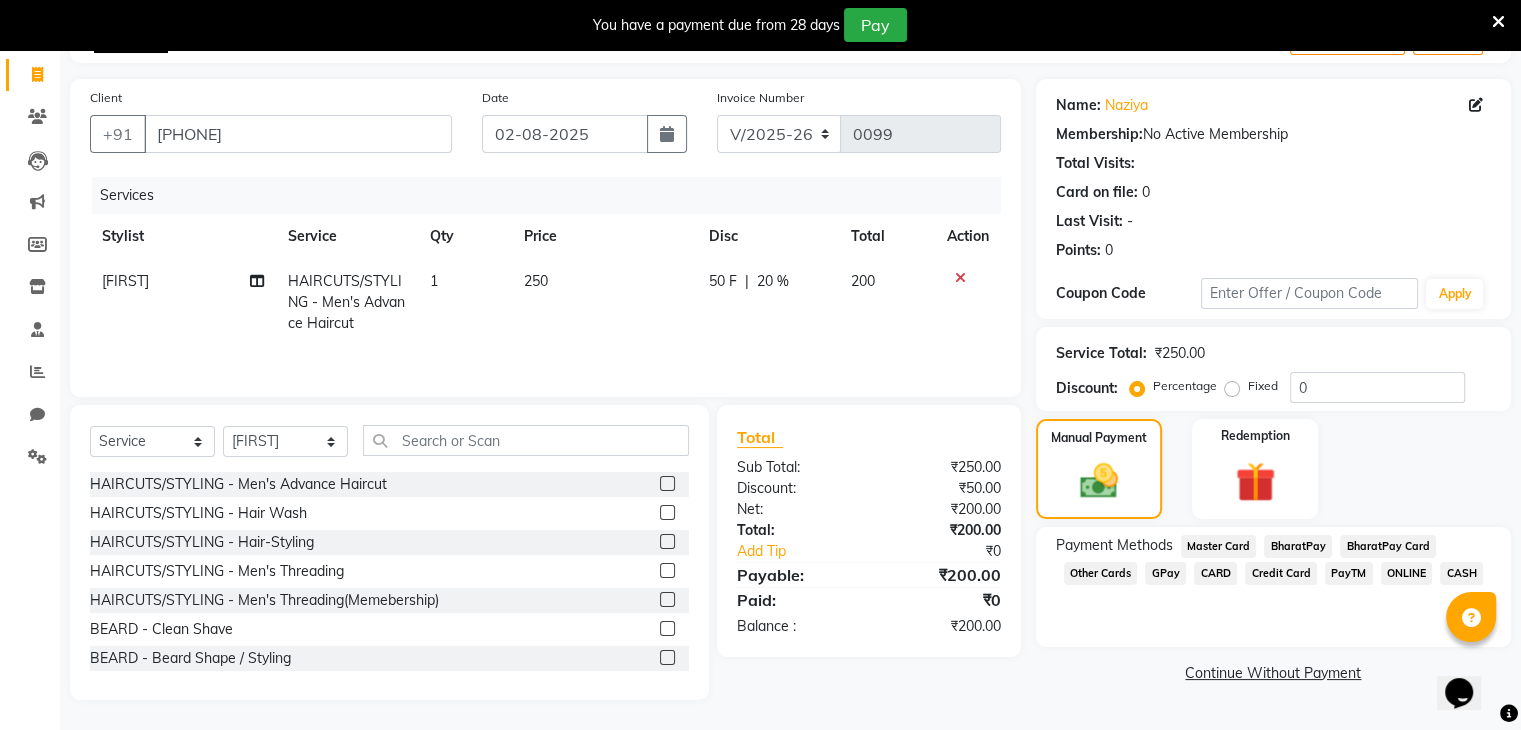 click on "CASH" 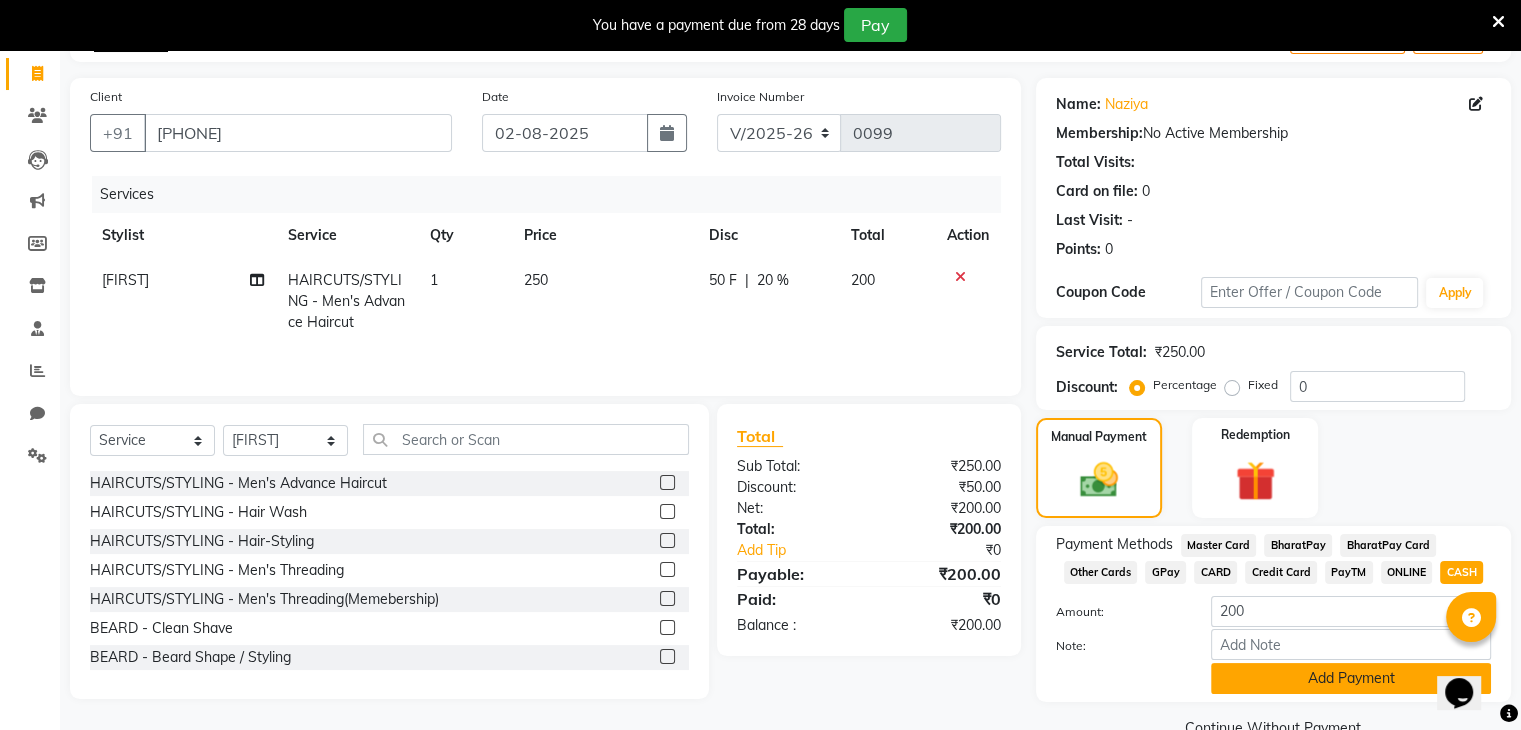 click on "Add Payment" 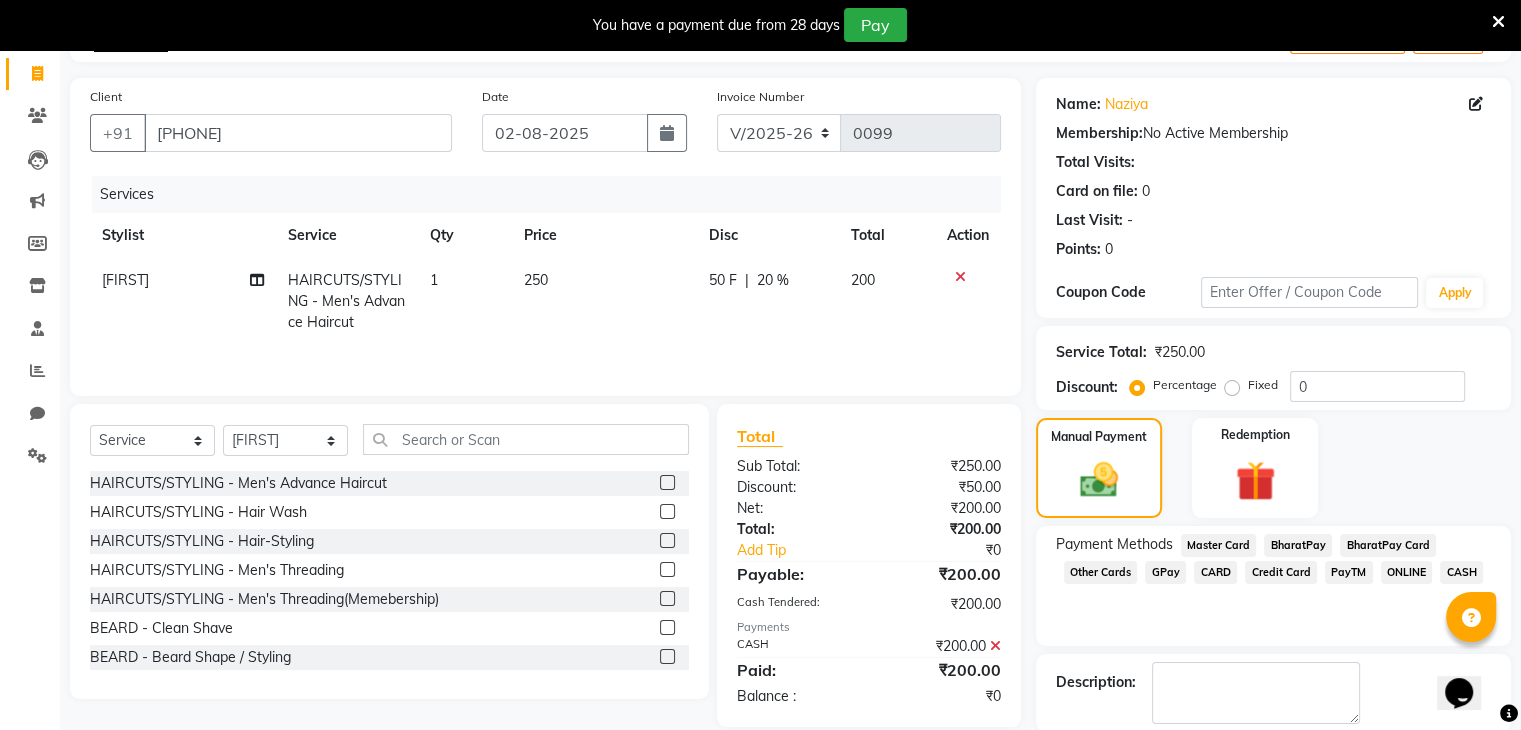 scroll, scrollTop: 220, scrollLeft: 0, axis: vertical 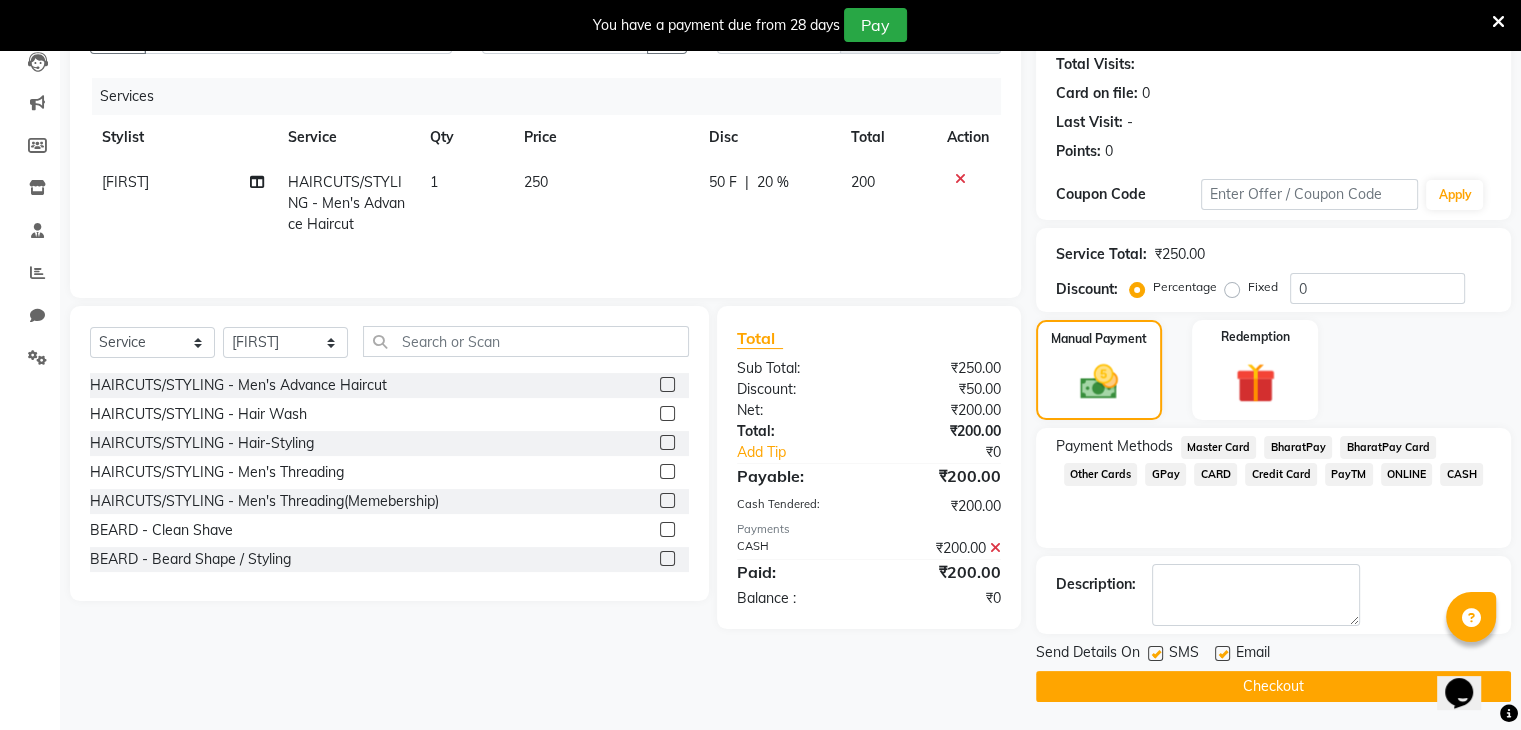 click on "Checkout" 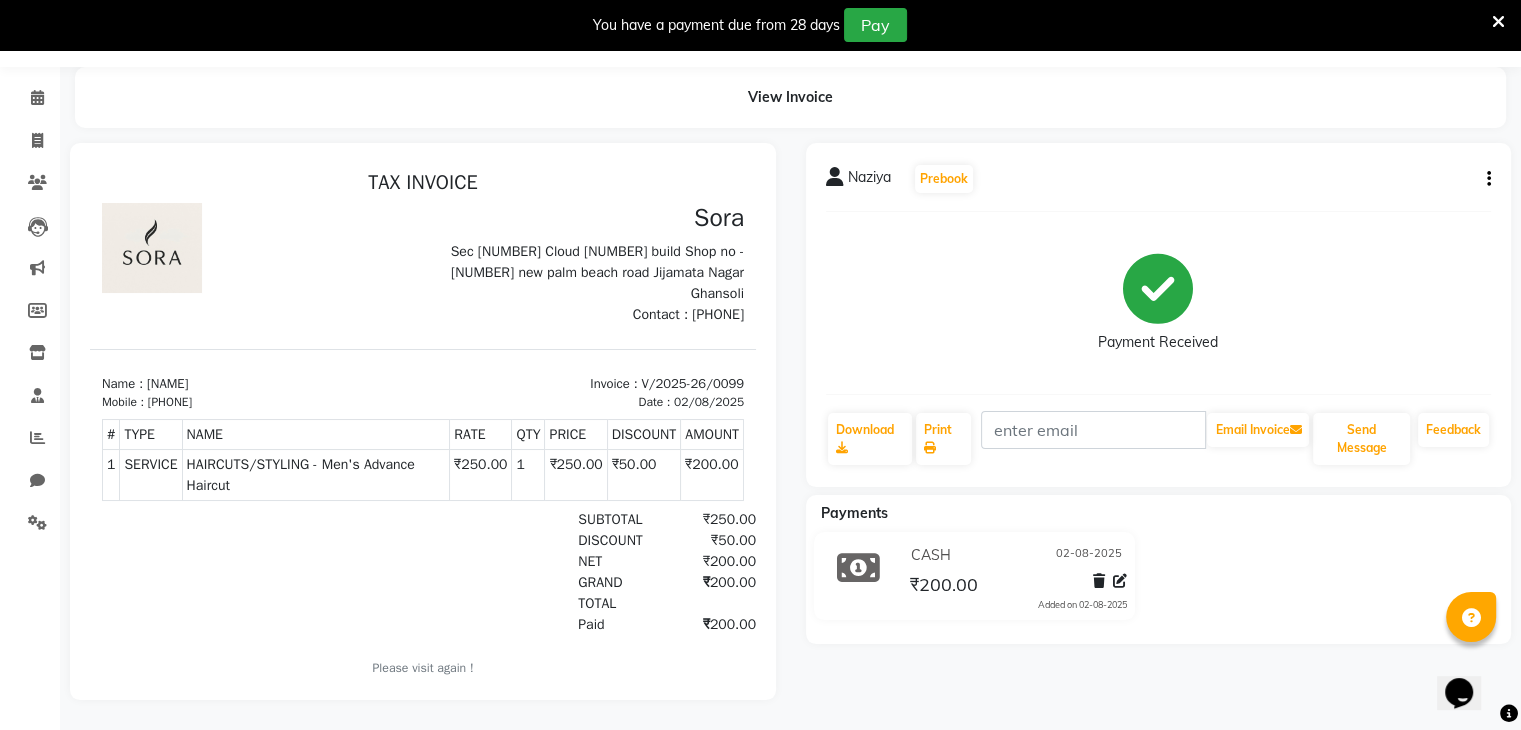 scroll, scrollTop: 0, scrollLeft: 0, axis: both 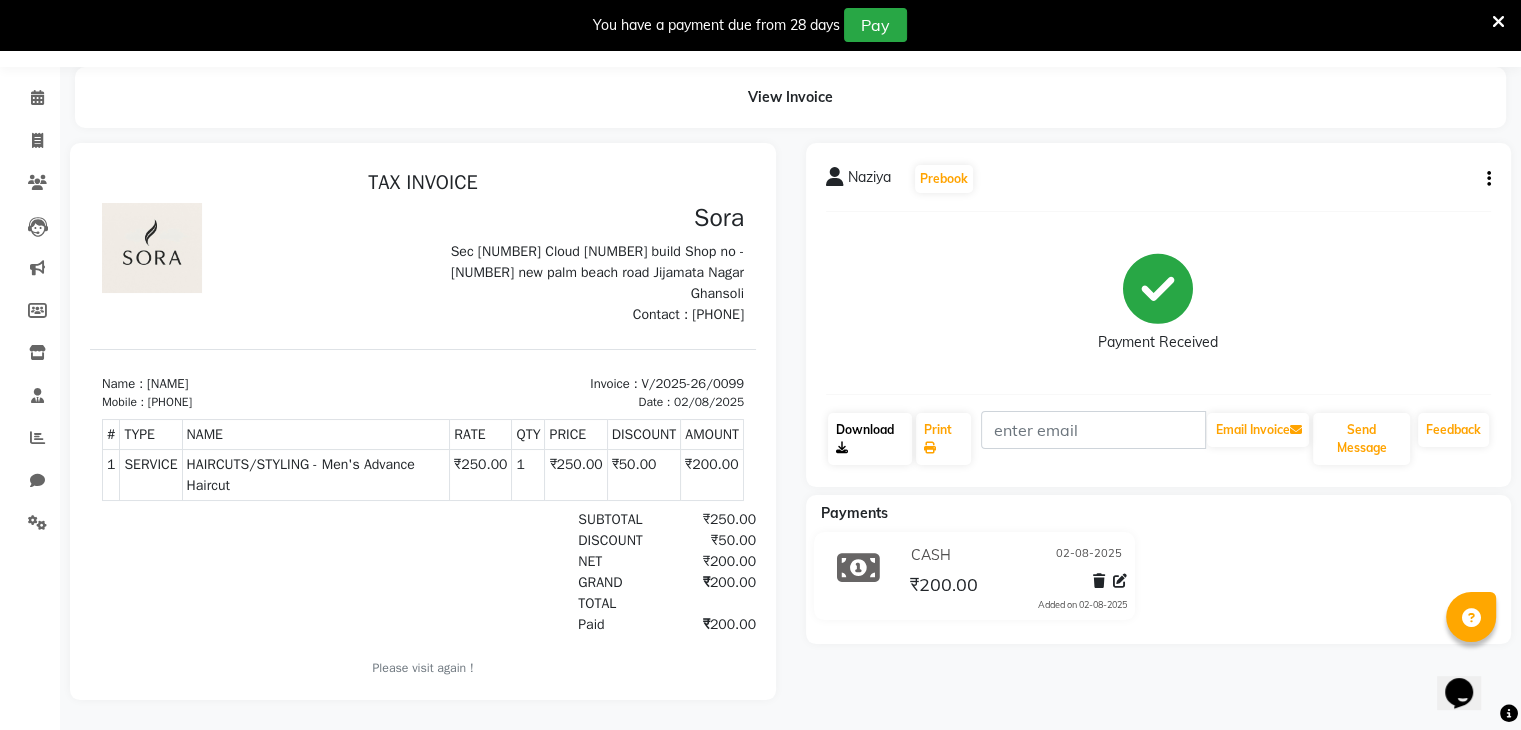 click on "Download" 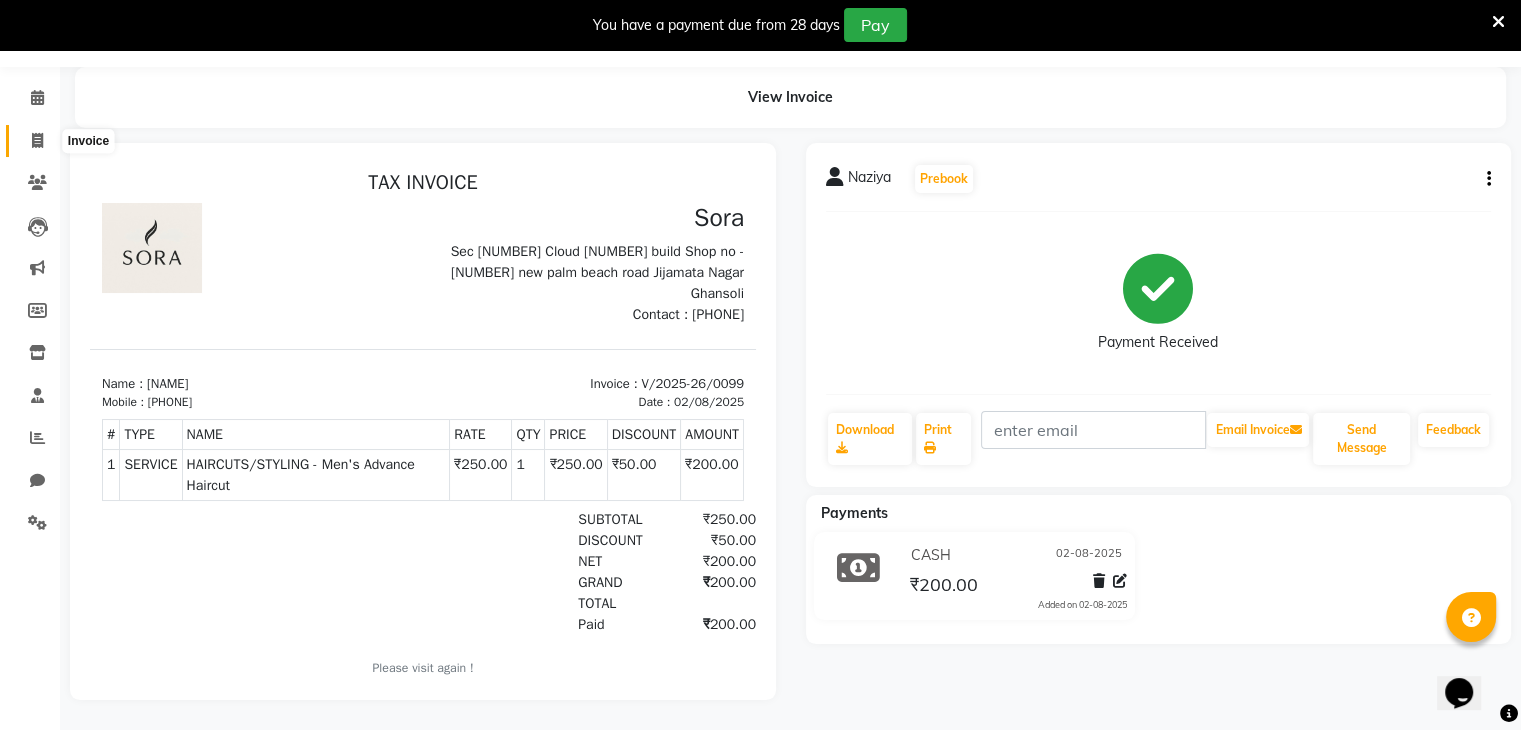 click 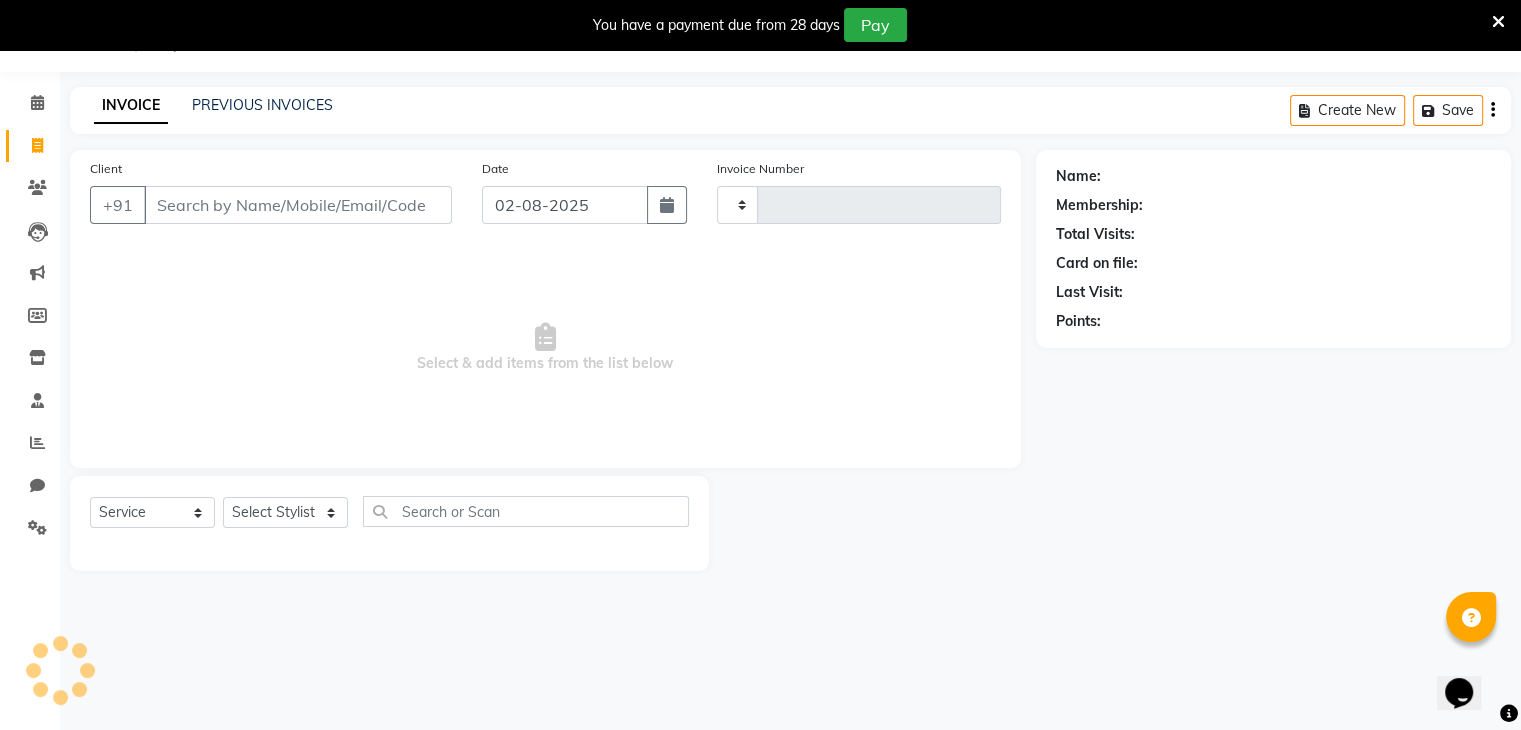 scroll, scrollTop: 50, scrollLeft: 0, axis: vertical 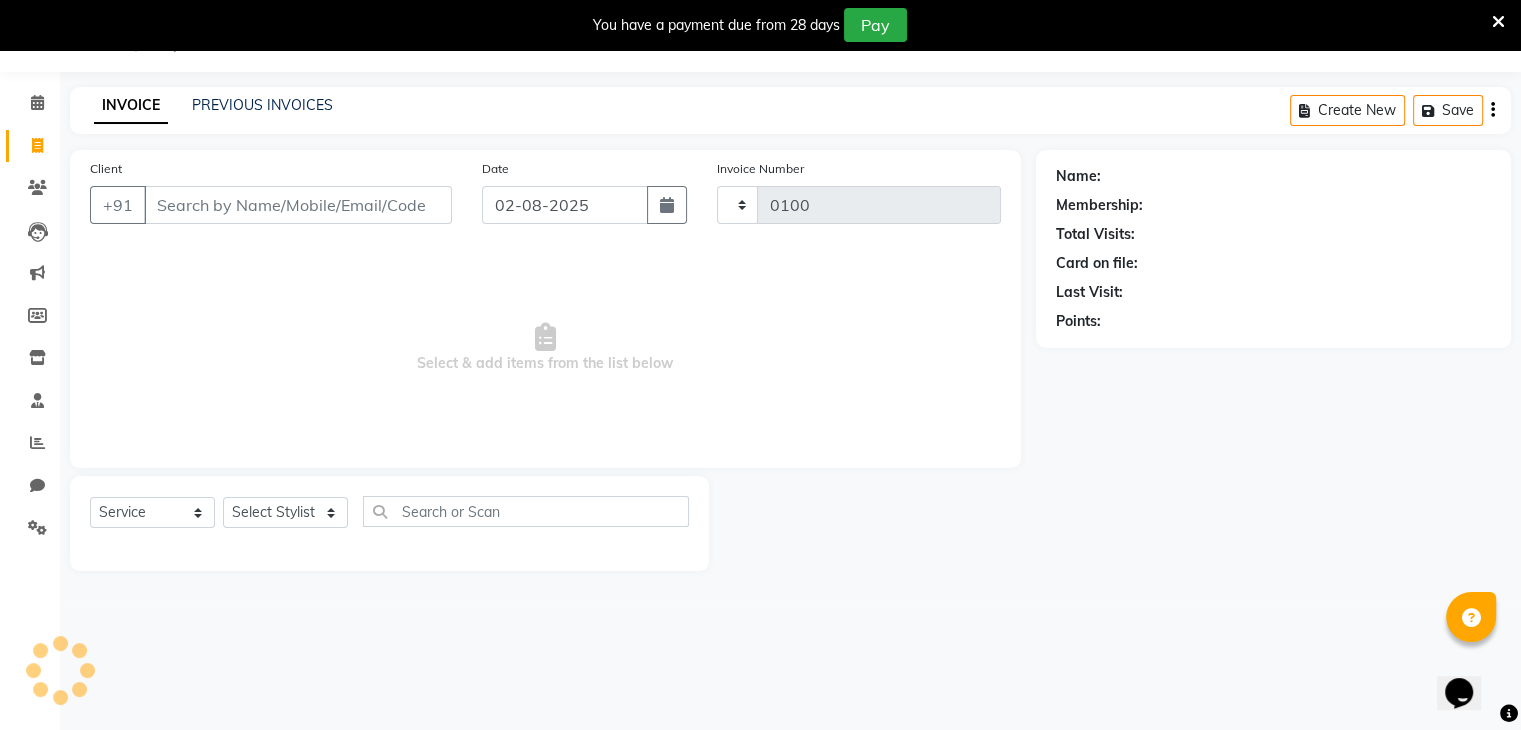 select on "8446" 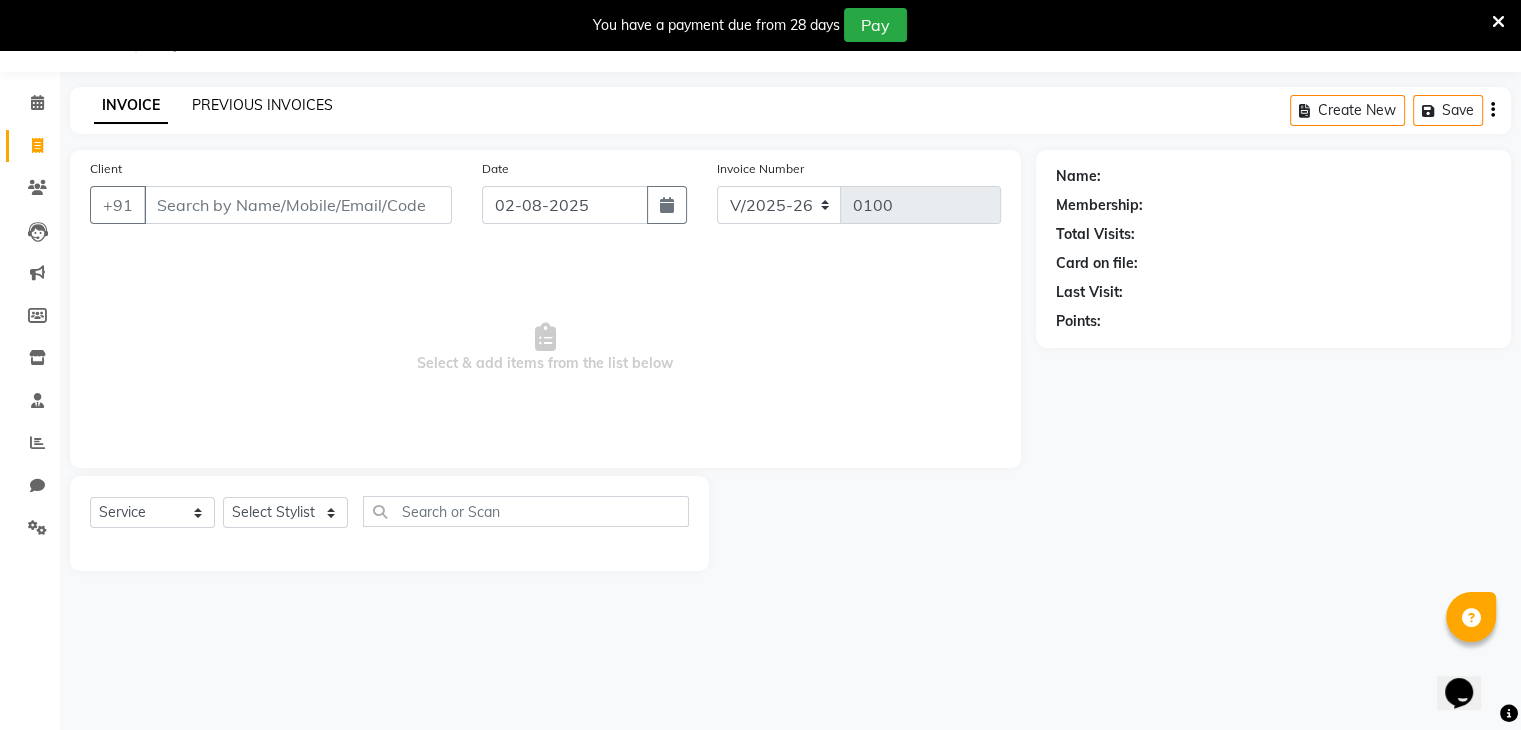 click on "PREVIOUS INVOICES" 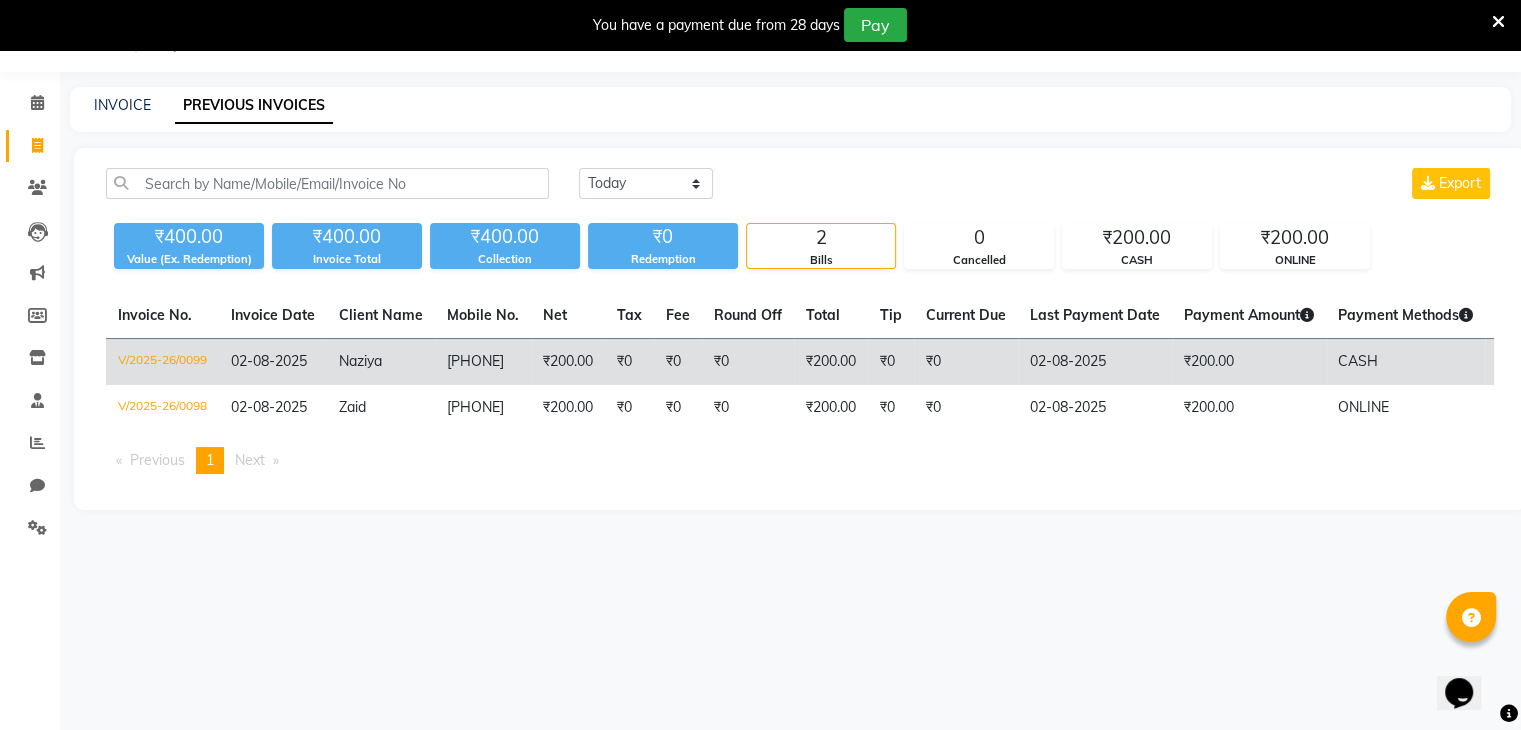 click on "02-08-2025" 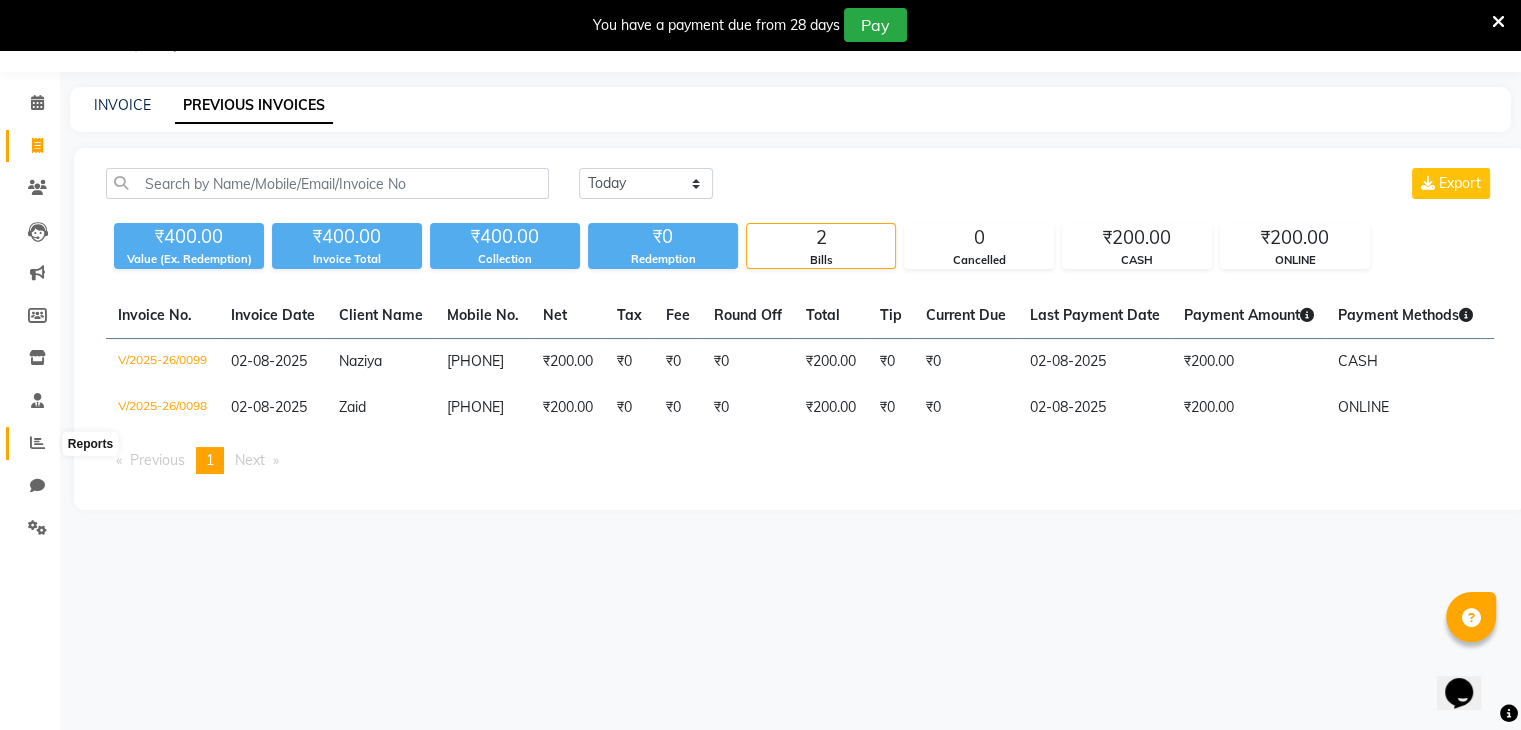 click 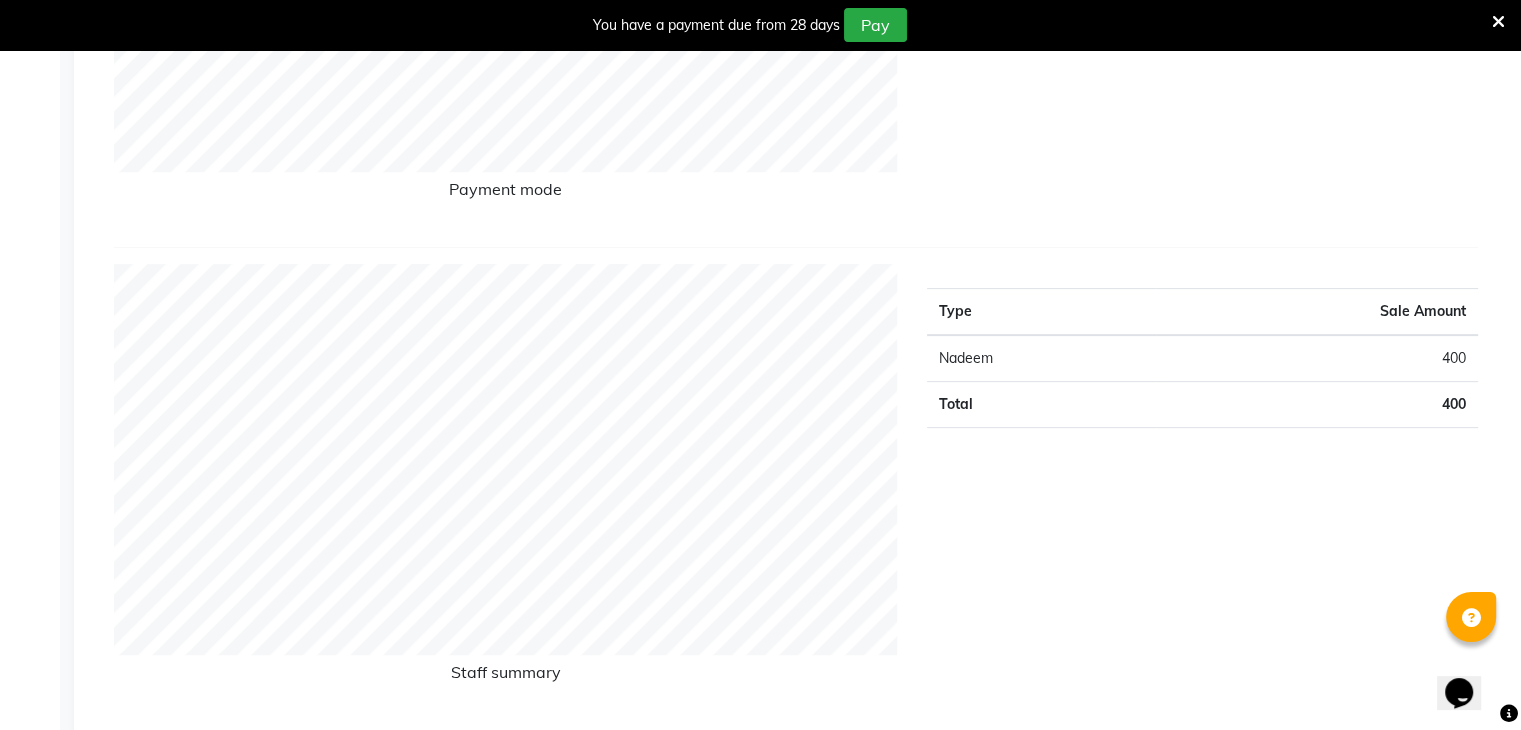 scroll, scrollTop: 0, scrollLeft: 0, axis: both 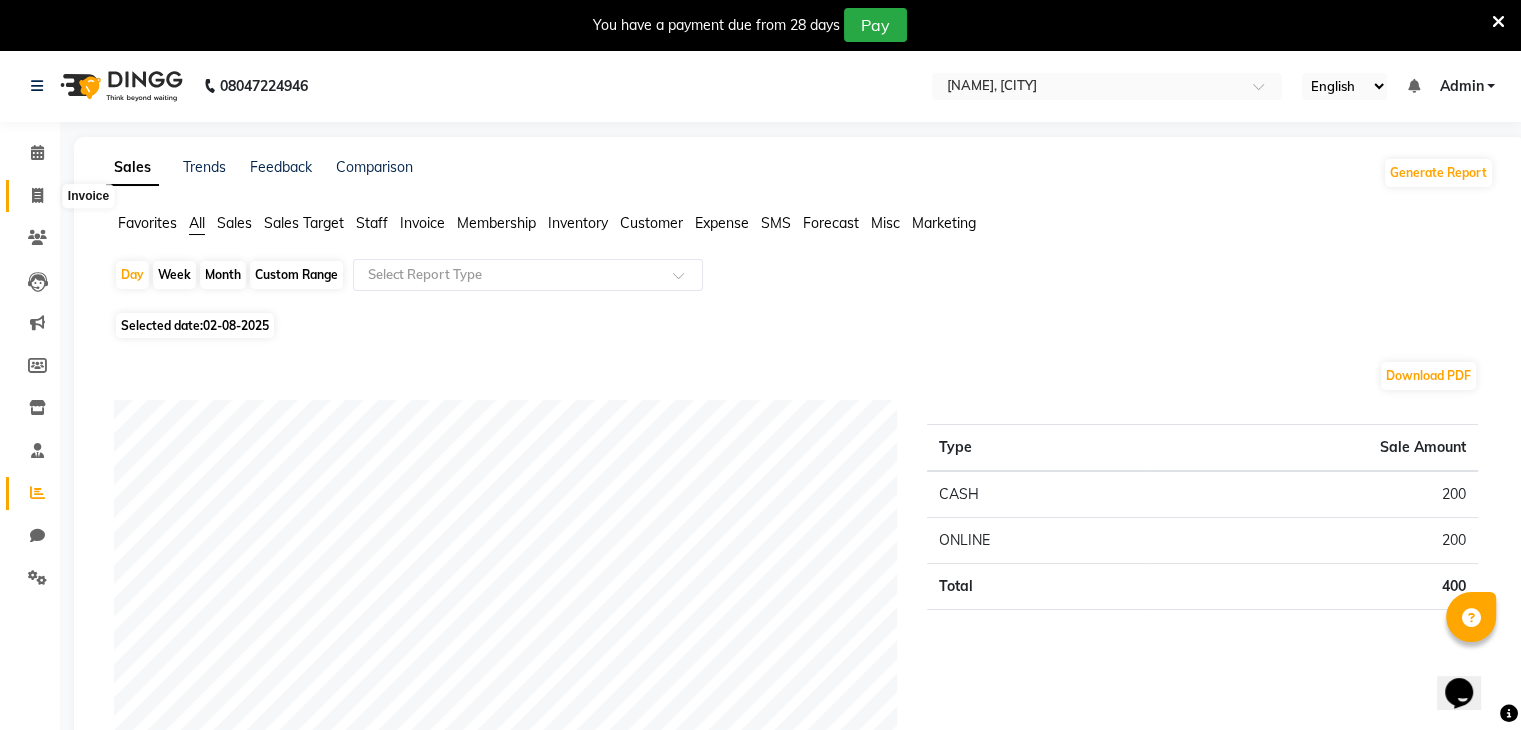 click 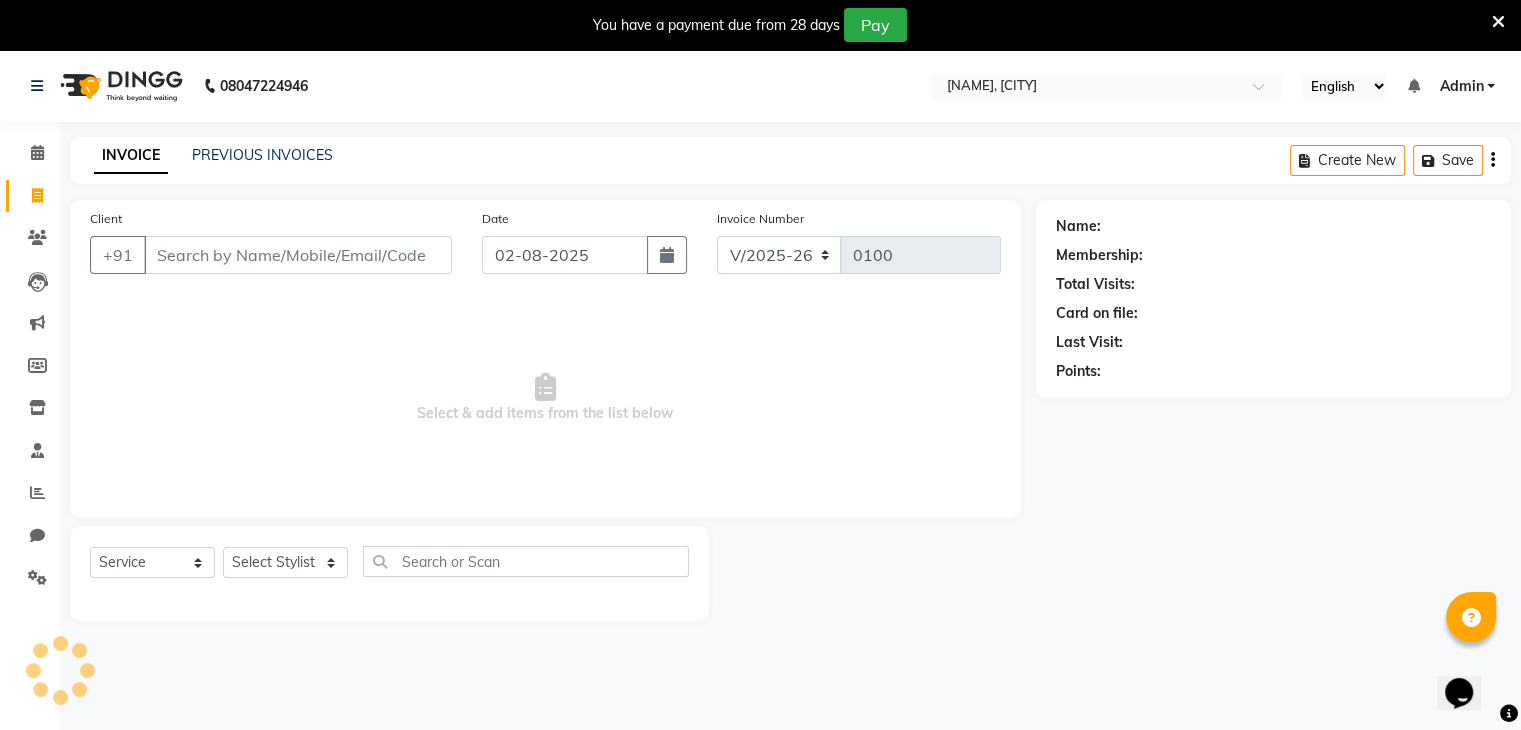 scroll, scrollTop: 50, scrollLeft: 0, axis: vertical 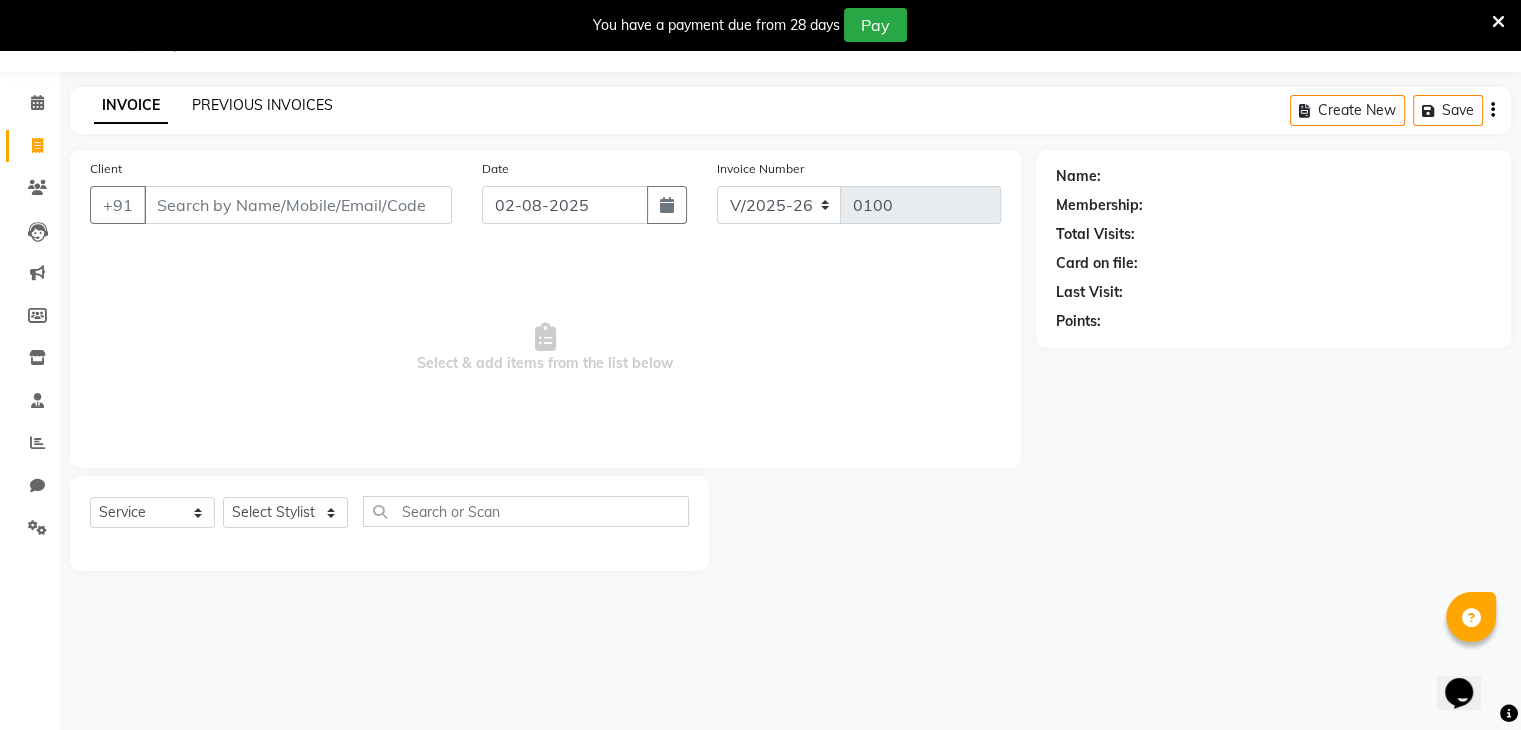 click on "PREVIOUS INVOICES" 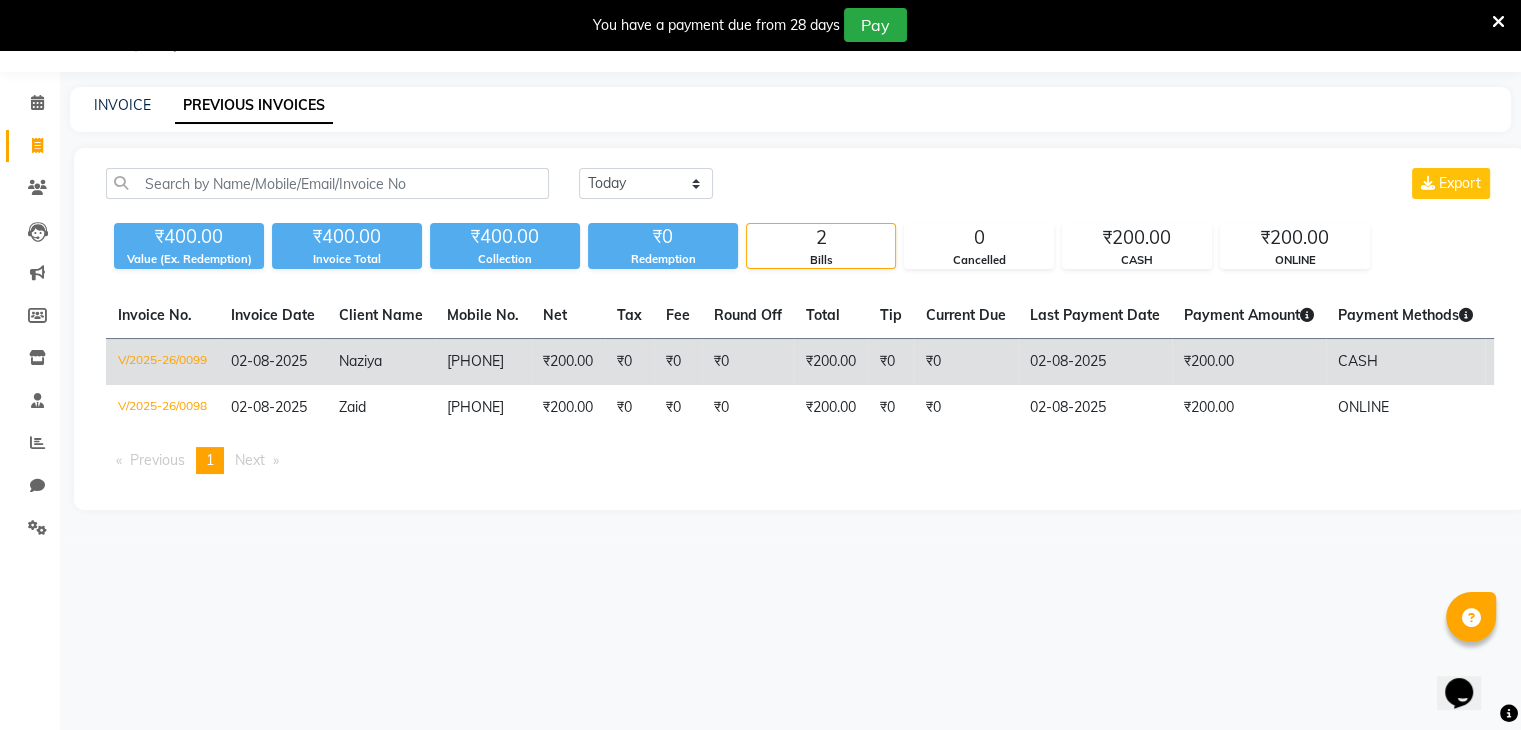 click on "₹200.00" 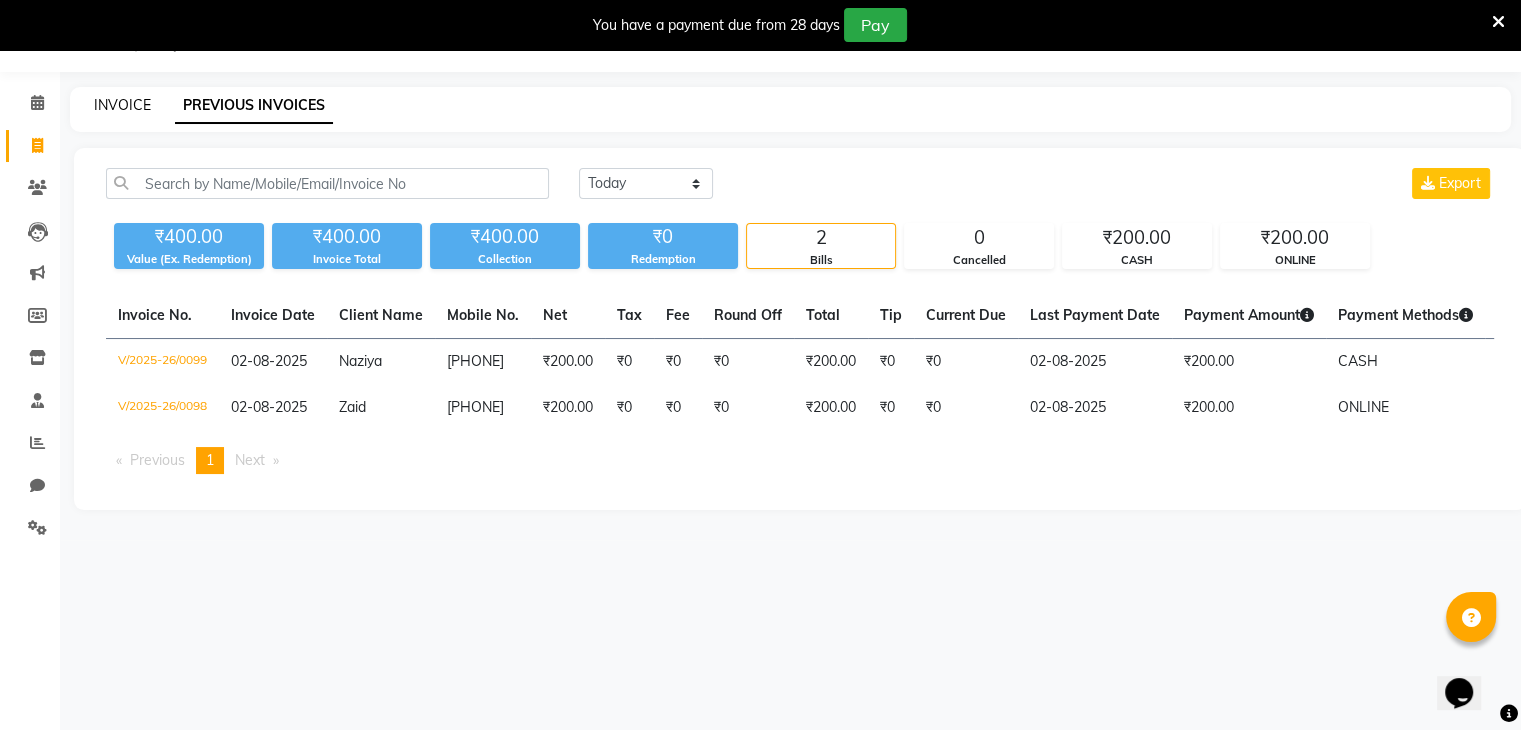 click on "INVOICE" 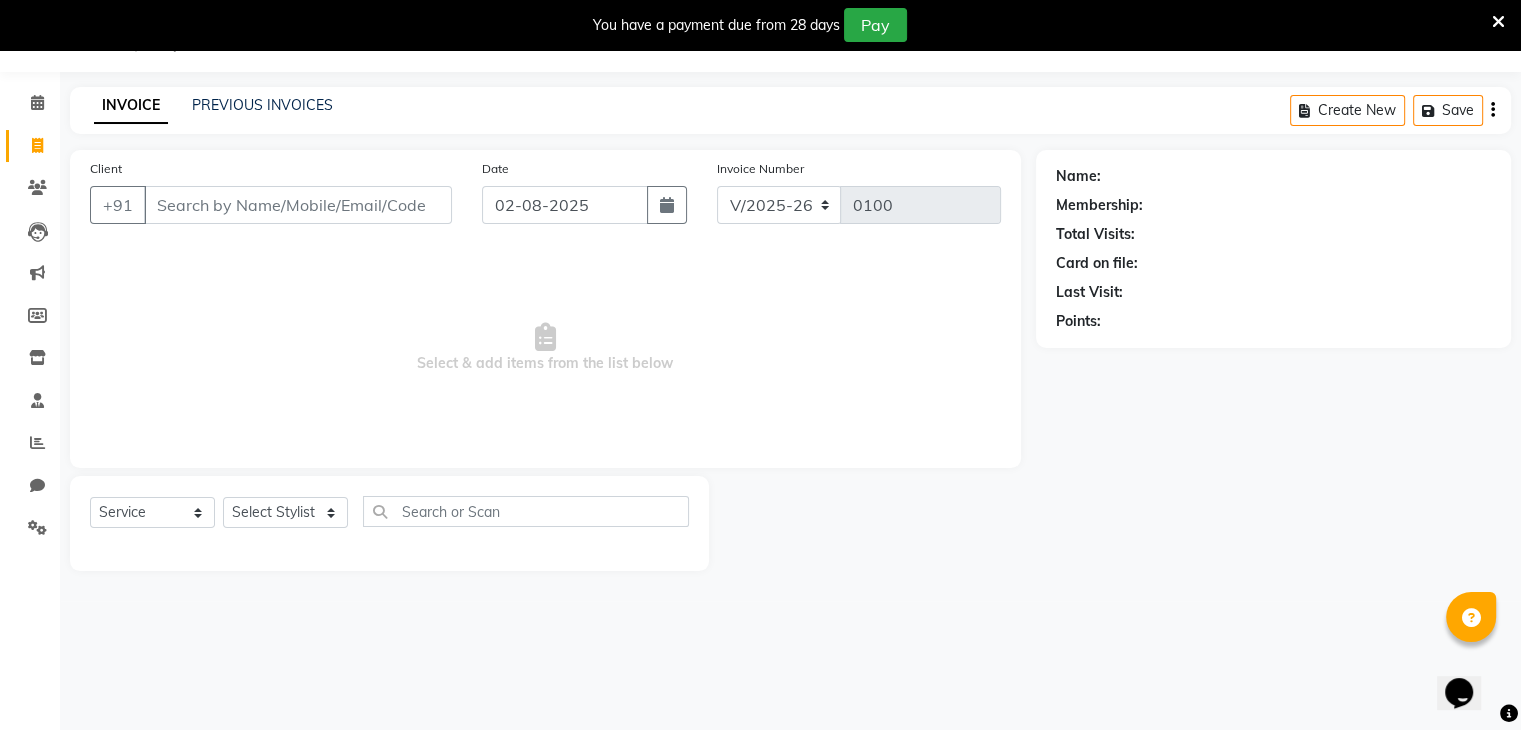 click on "Client" at bounding box center (298, 205) 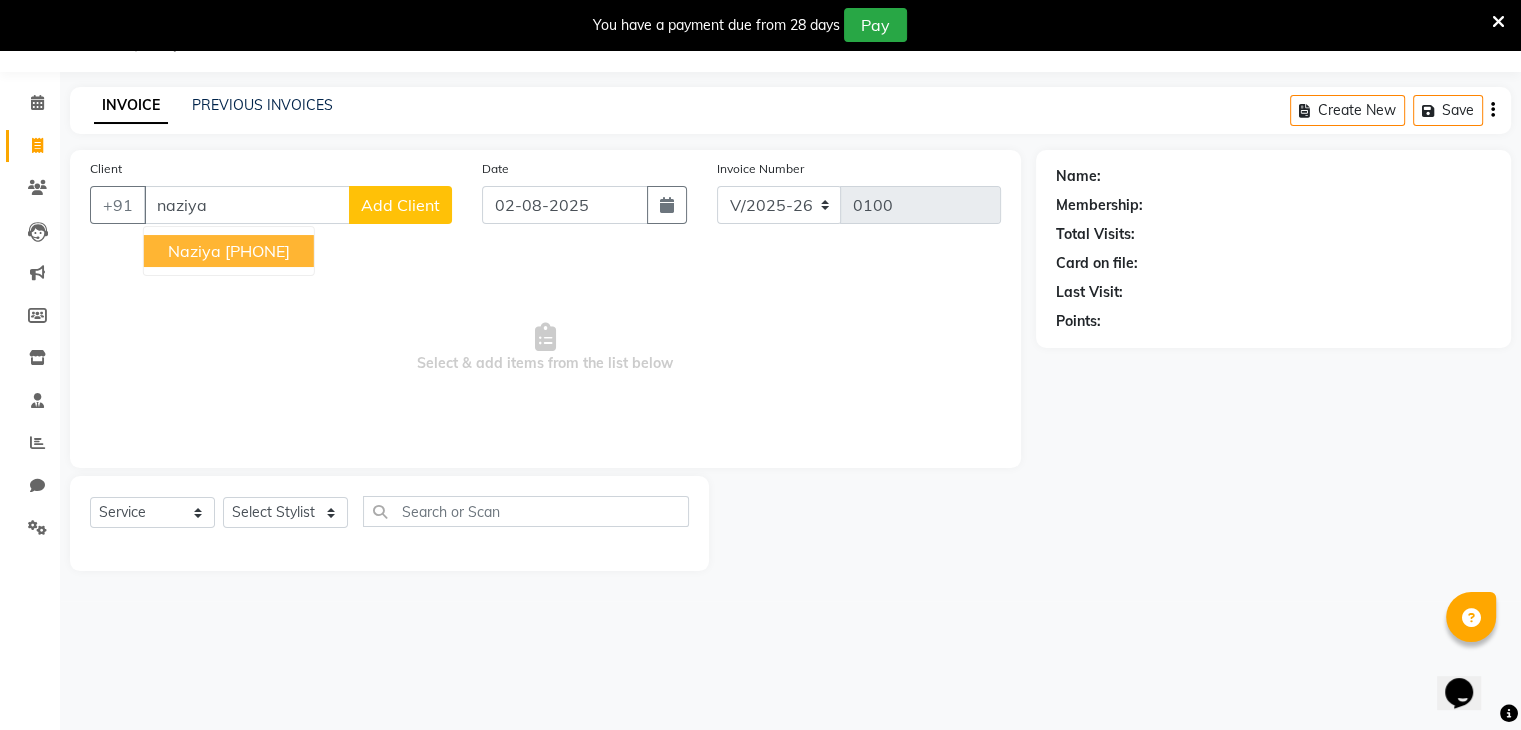 click on "[FIRST] [LAST] [PHONE]" at bounding box center [229, 251] 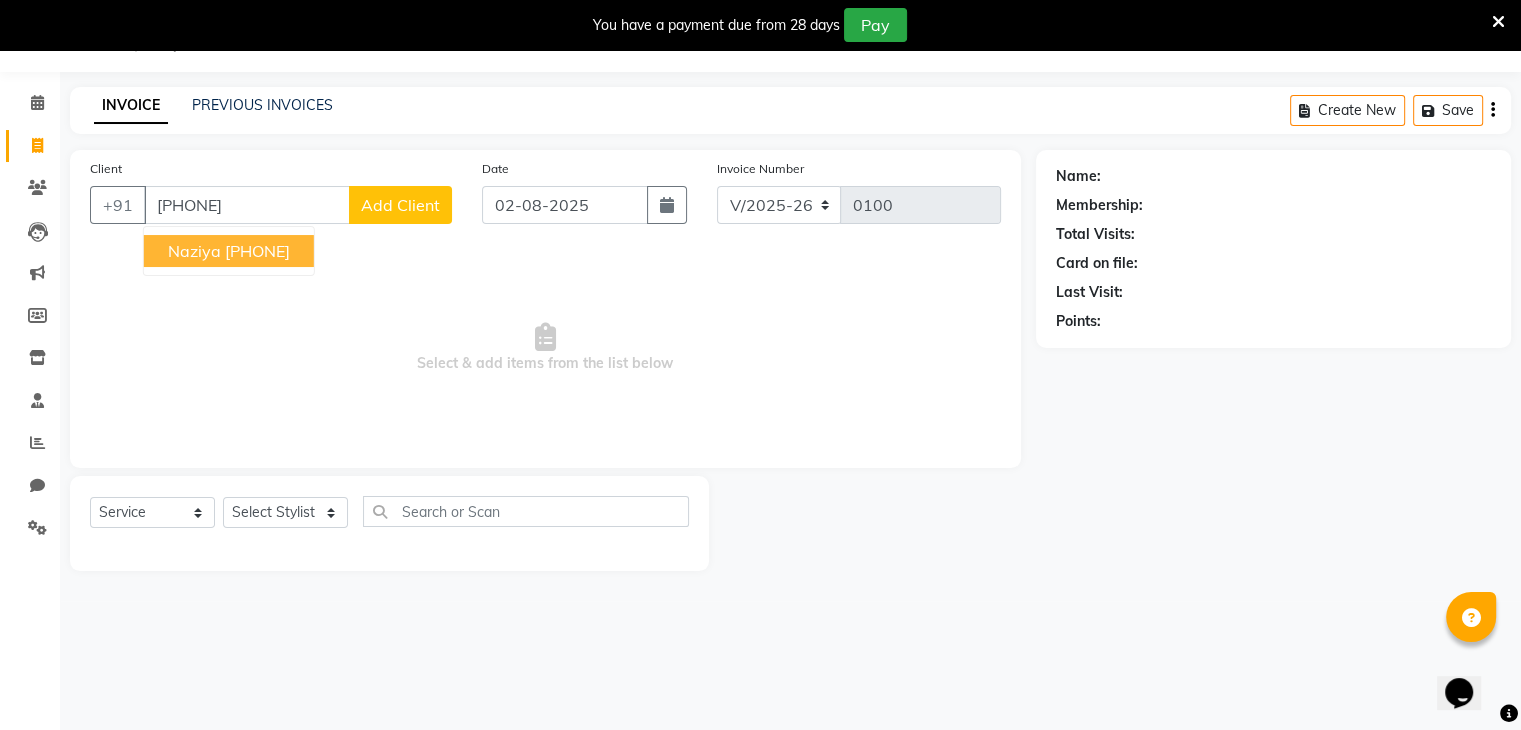 type on "[PHONE]" 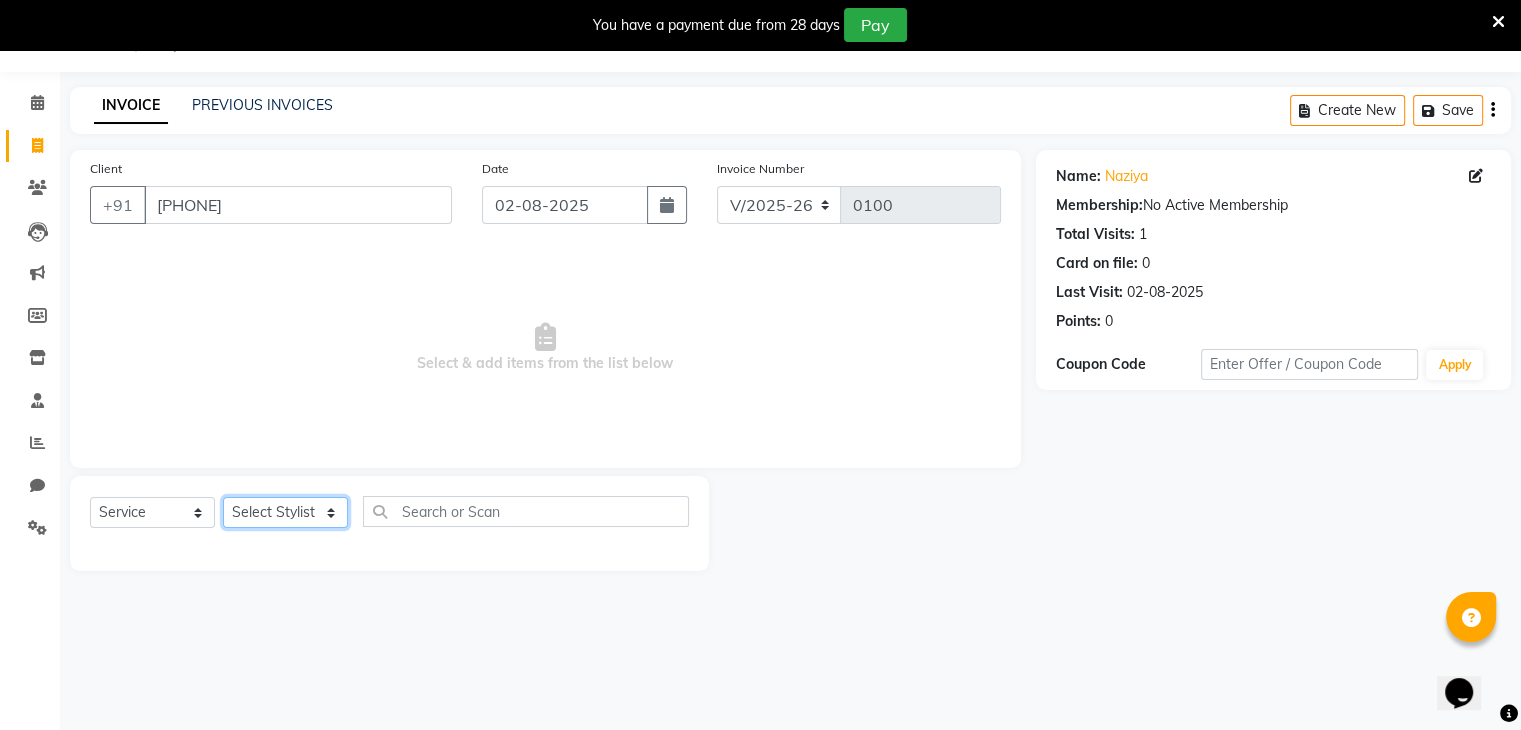 click on "Select Stylist [FIRST], [FIRST], [FIRST], [FIRST], [FIRST], [FIRST], [FIRST], [FIRST]" 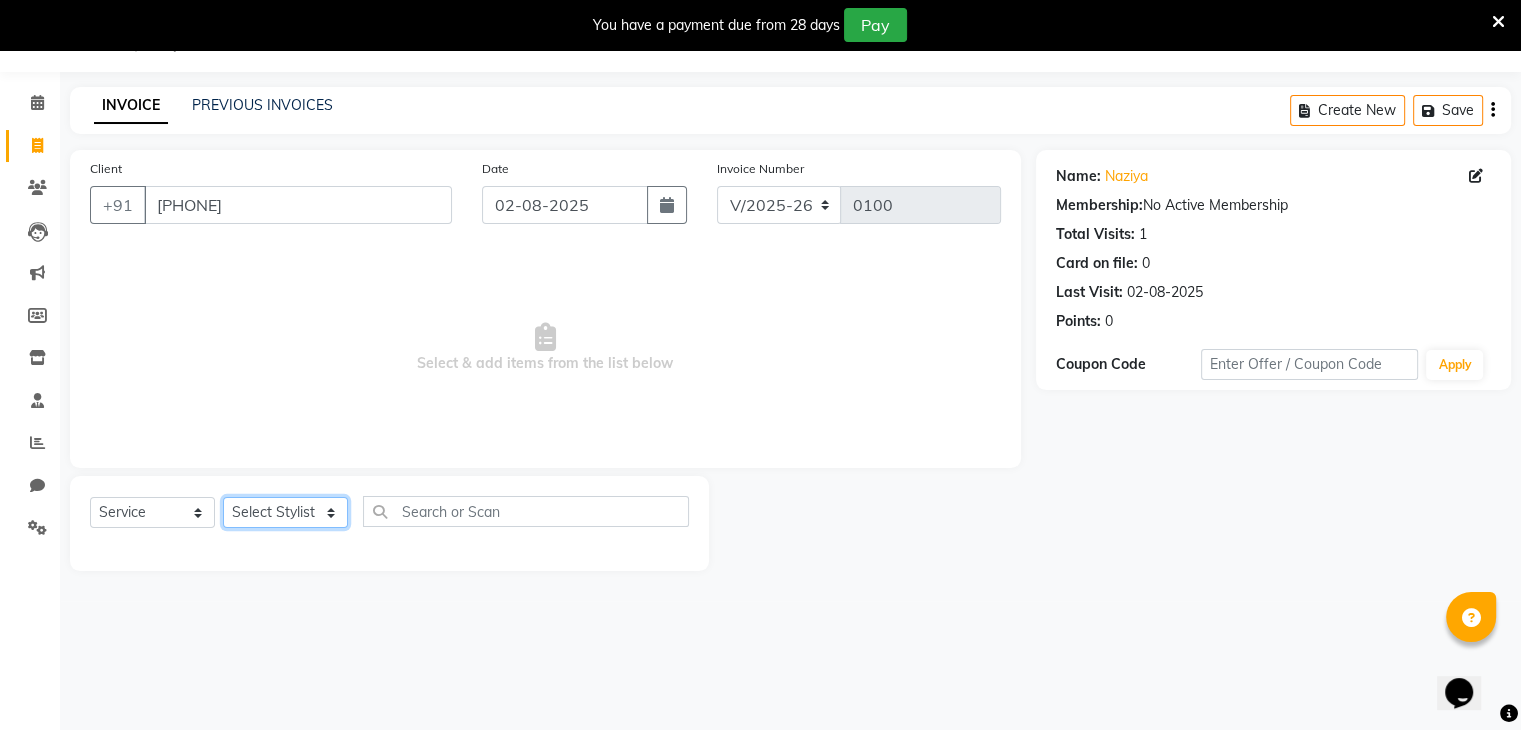 select on "81970" 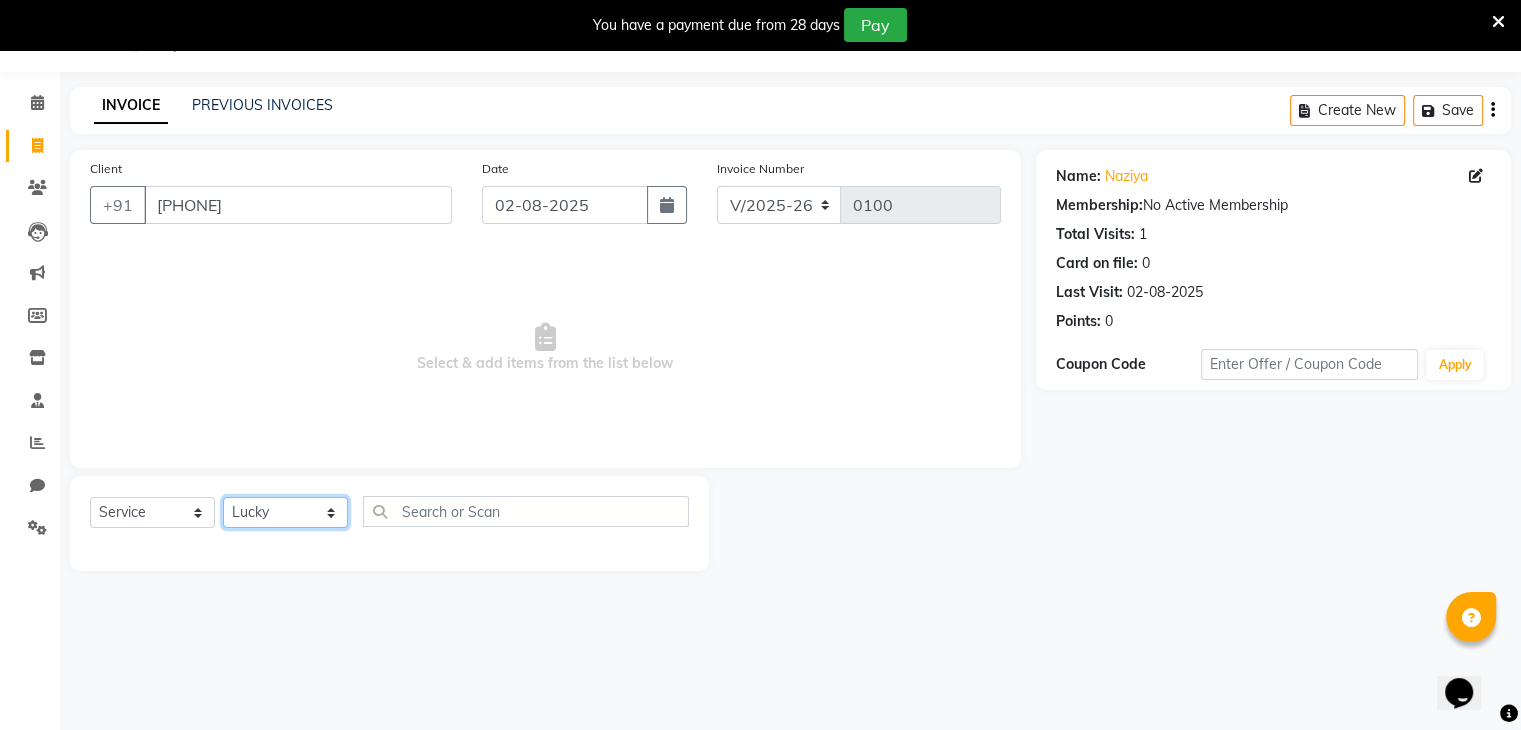 click on "Select Stylist [FIRST], [FIRST], [FIRST], [FIRST], [FIRST], [FIRST], [FIRST], [FIRST]" 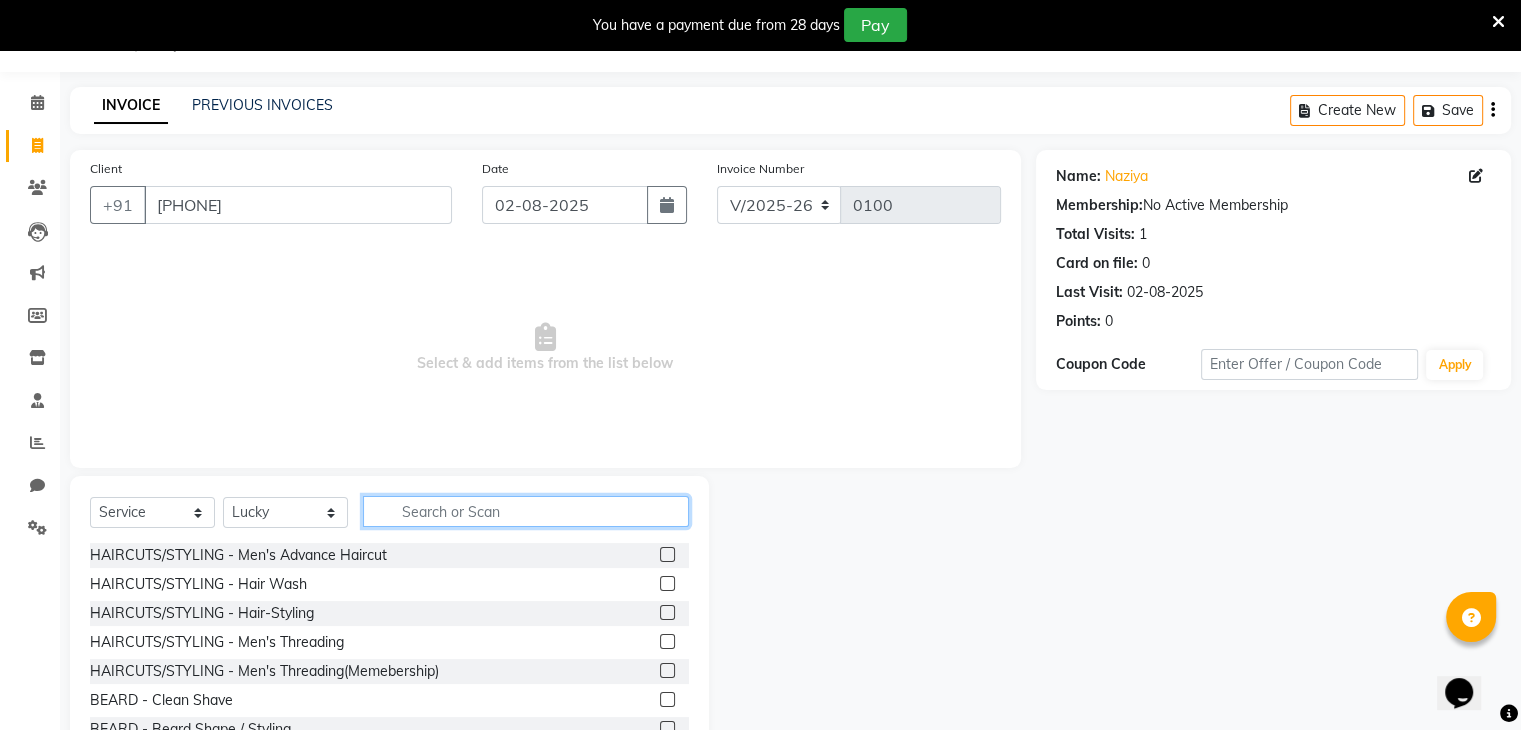 click 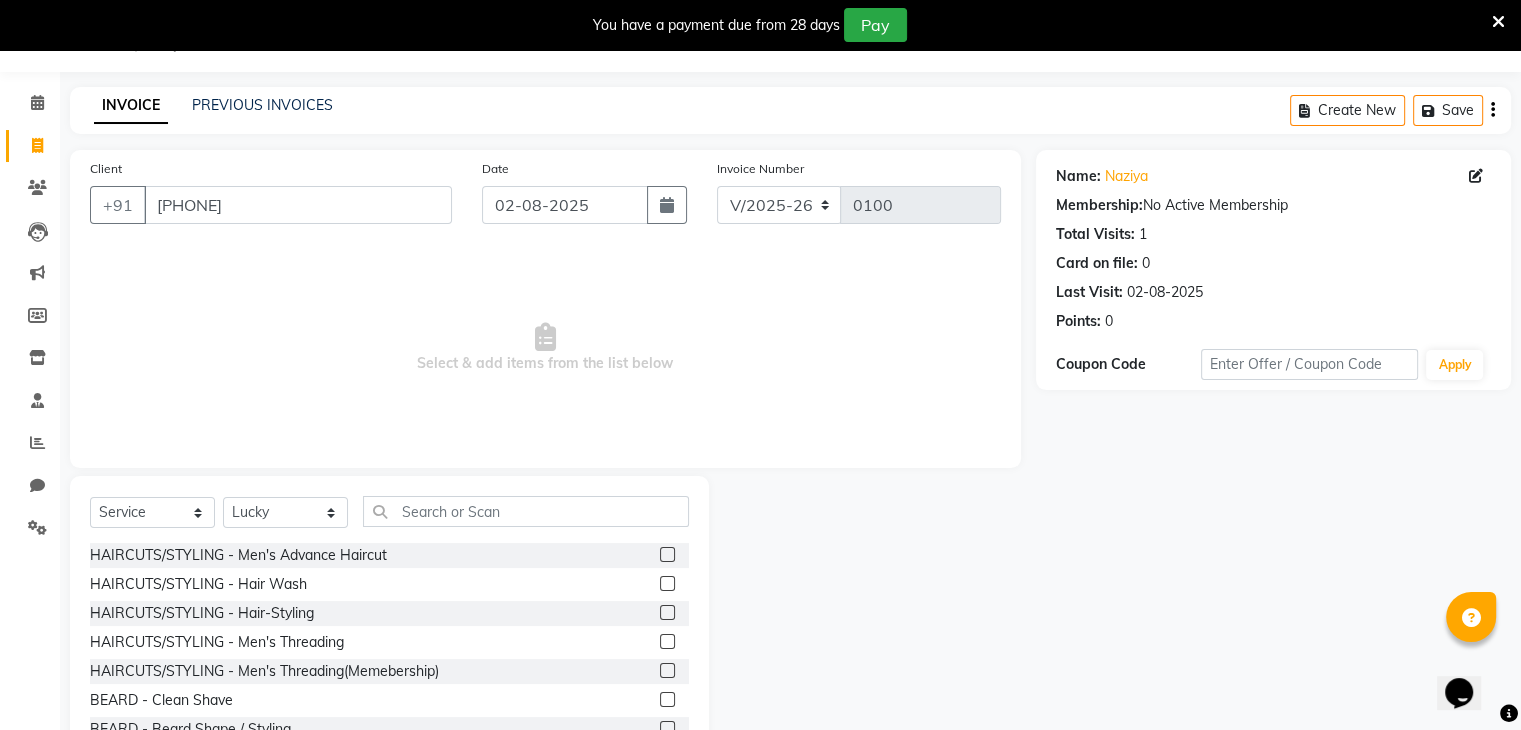click 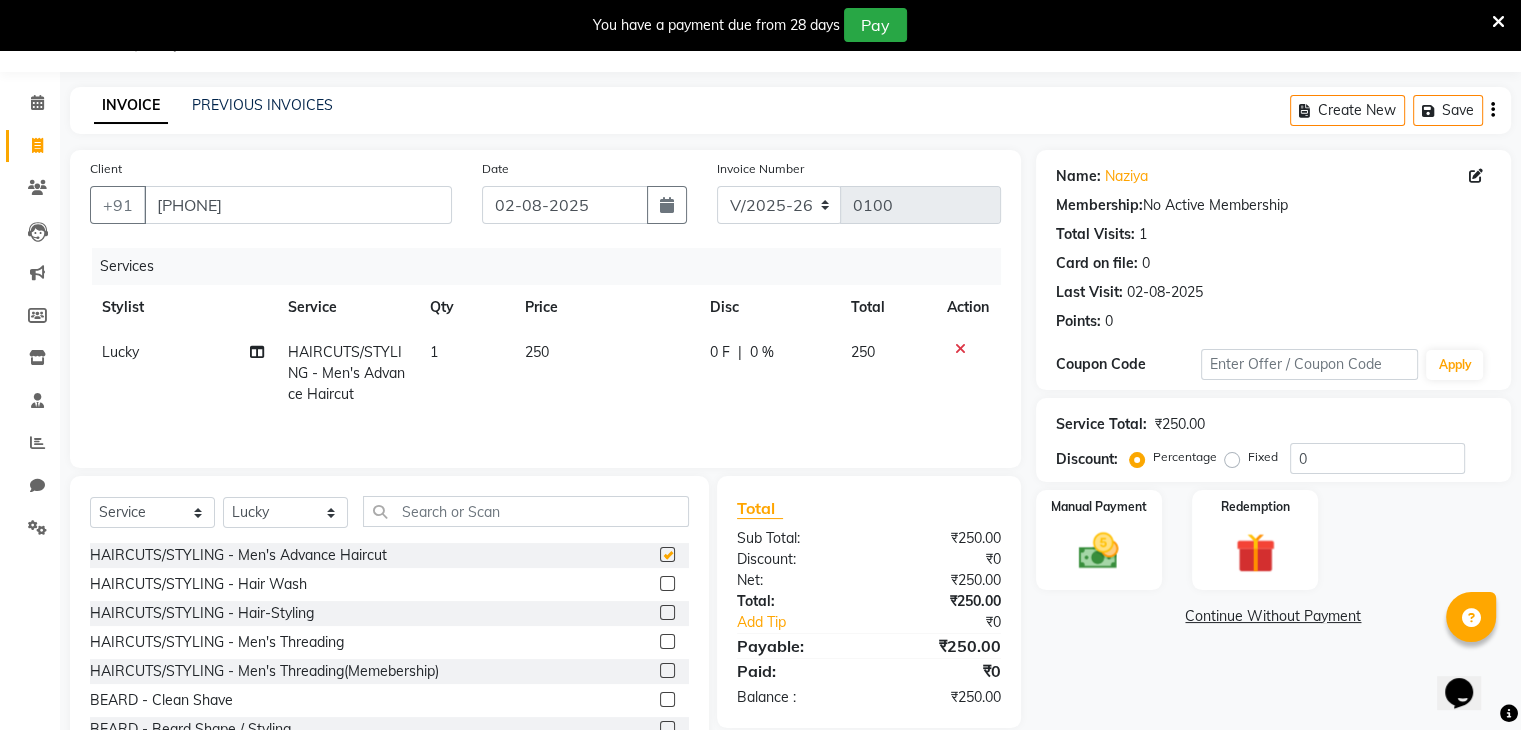 checkbox on "false" 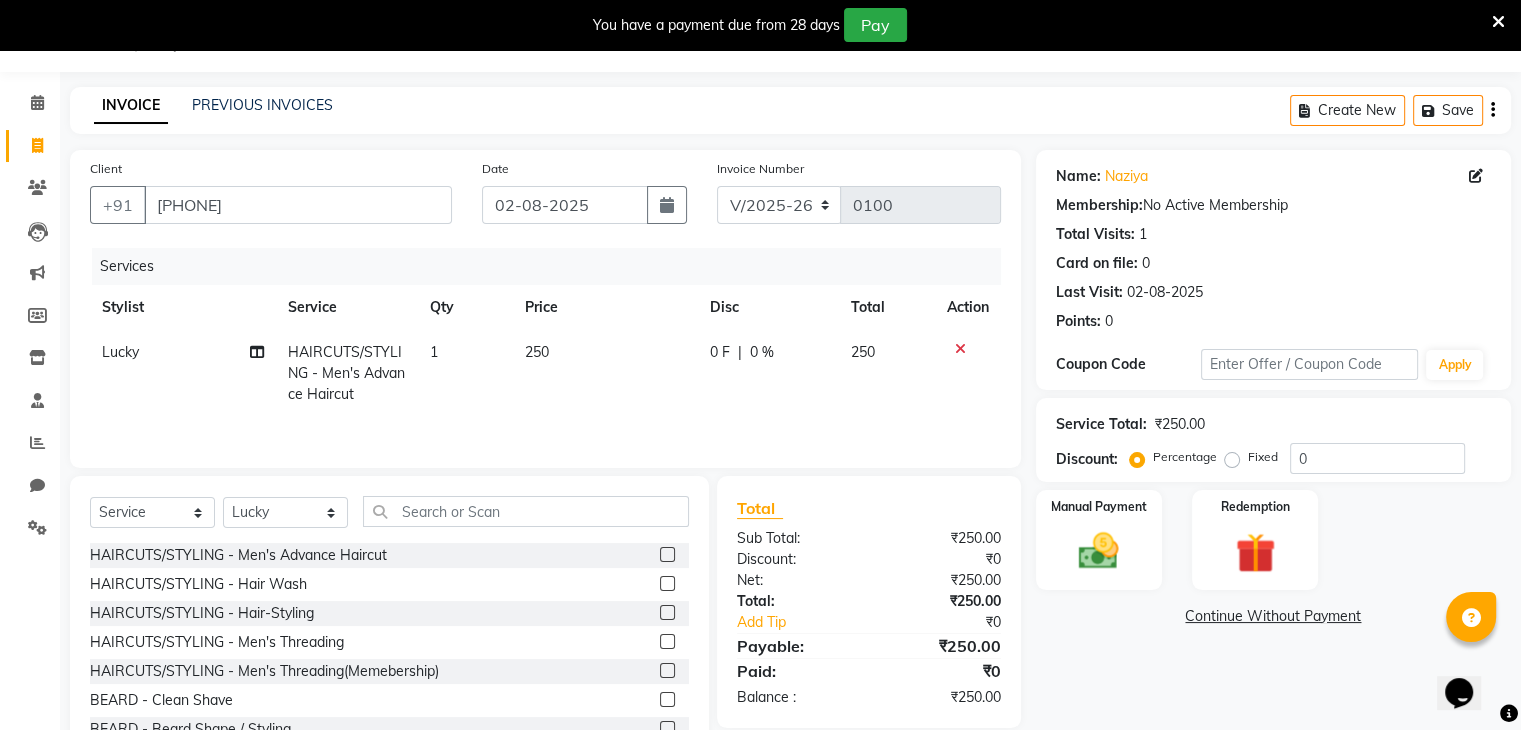 click on "0 F | 0 %" 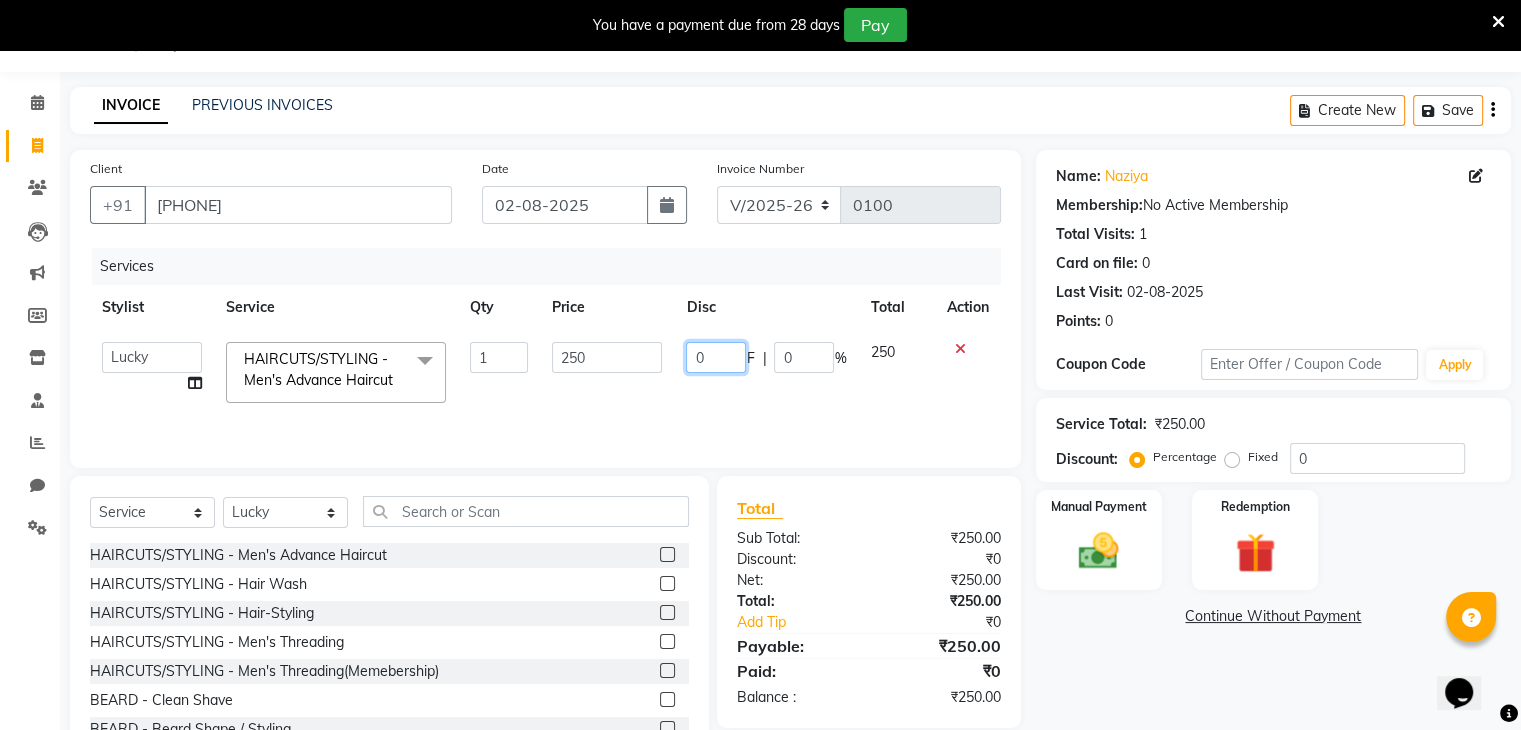 click on "0" 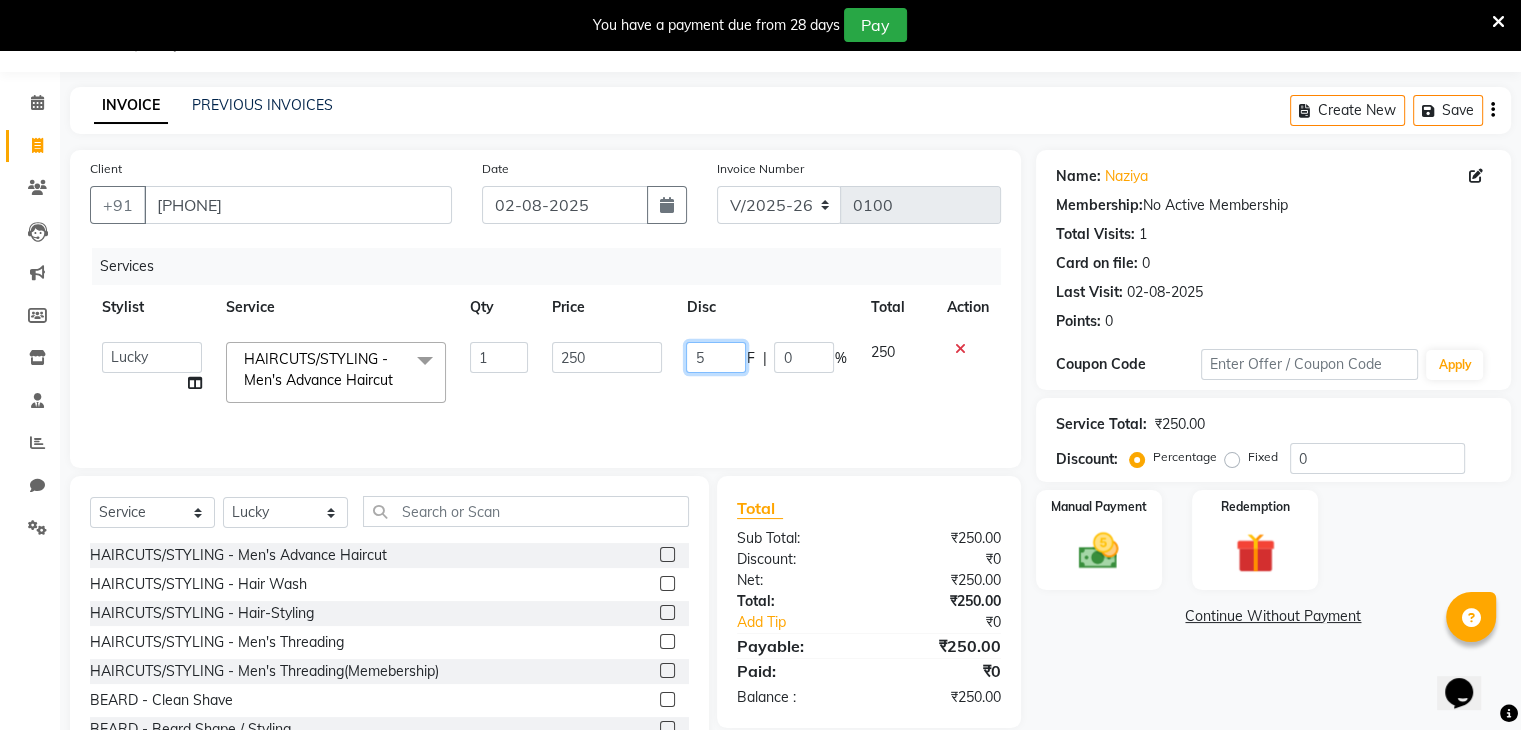 type on "50" 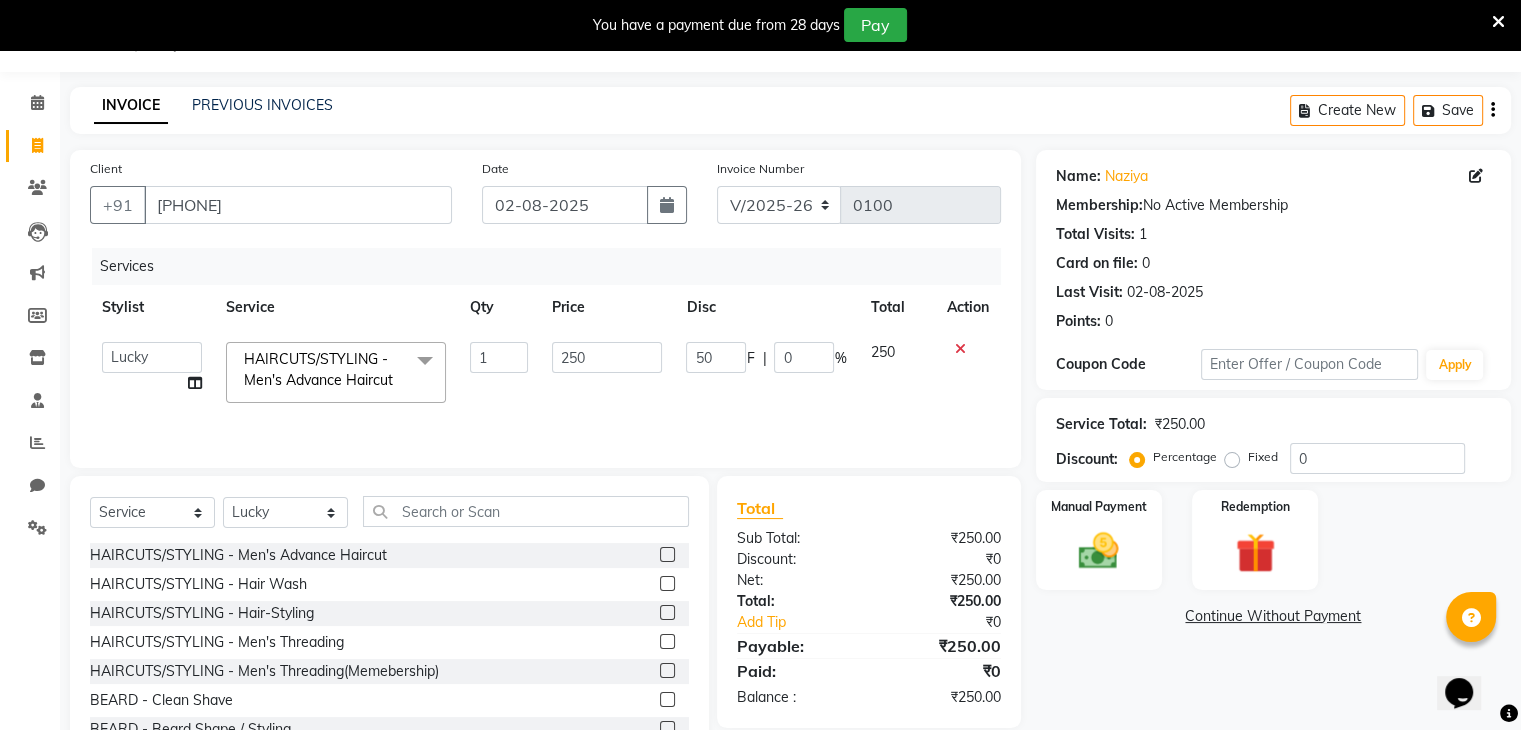 click on "50 F | 0 %" 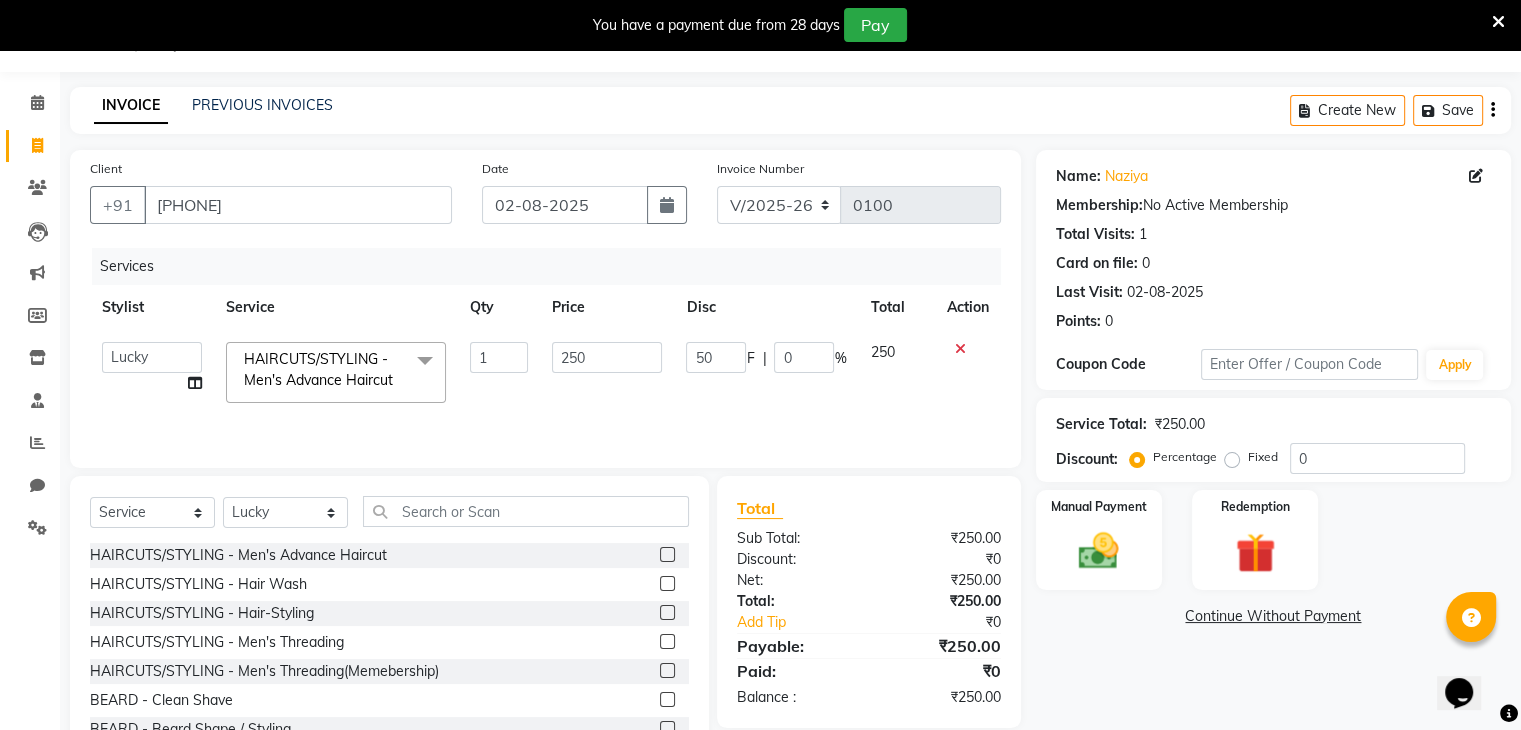 select on "81970" 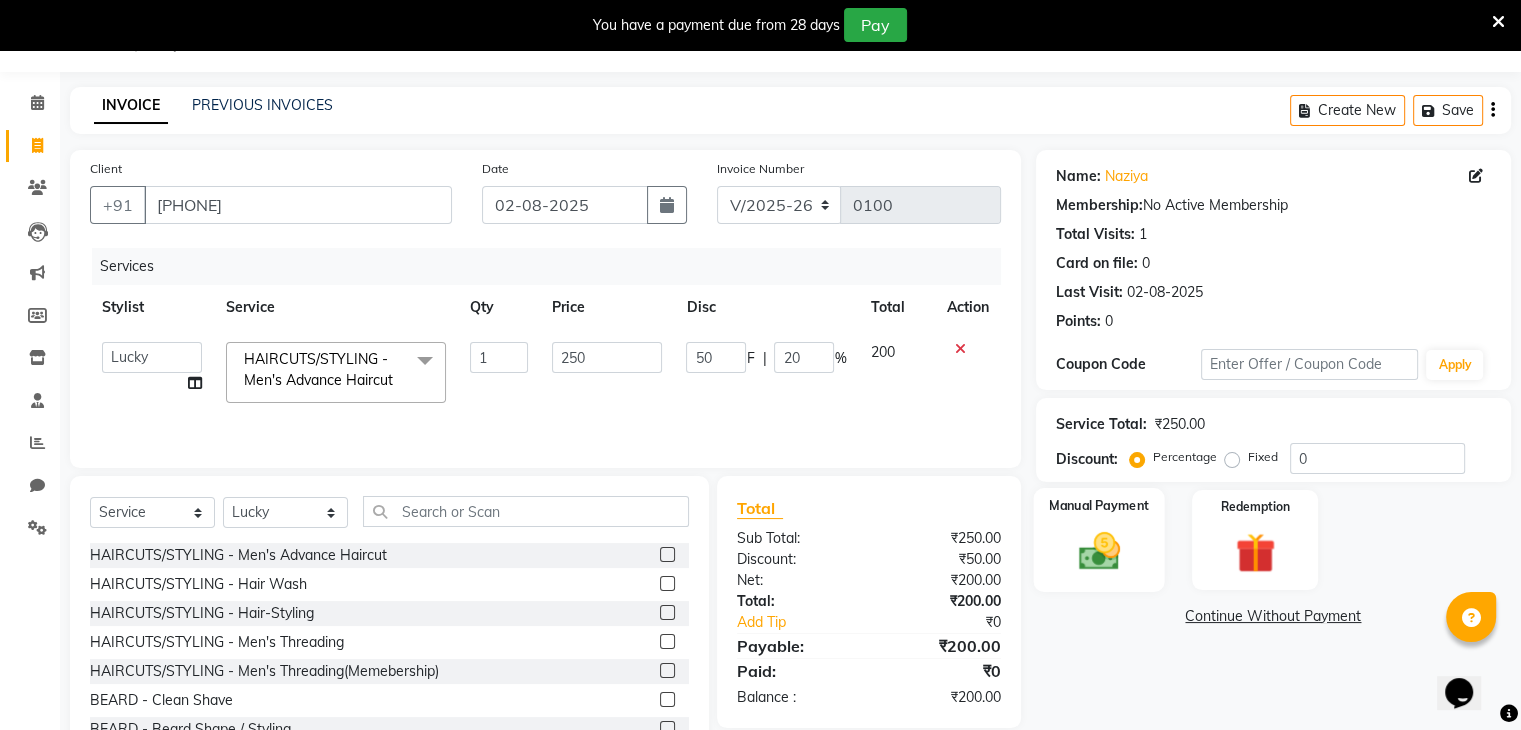 click 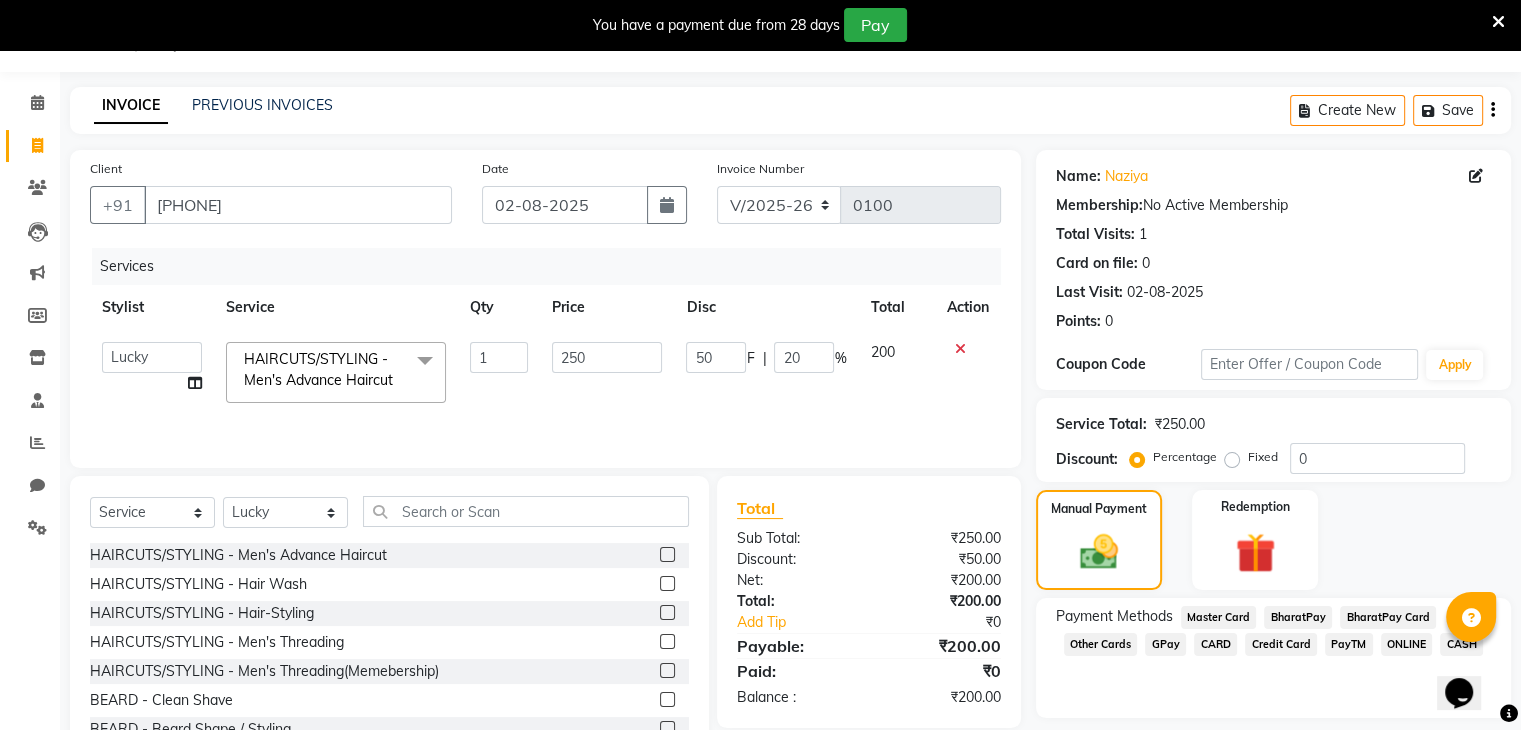 scroll, scrollTop: 122, scrollLeft: 0, axis: vertical 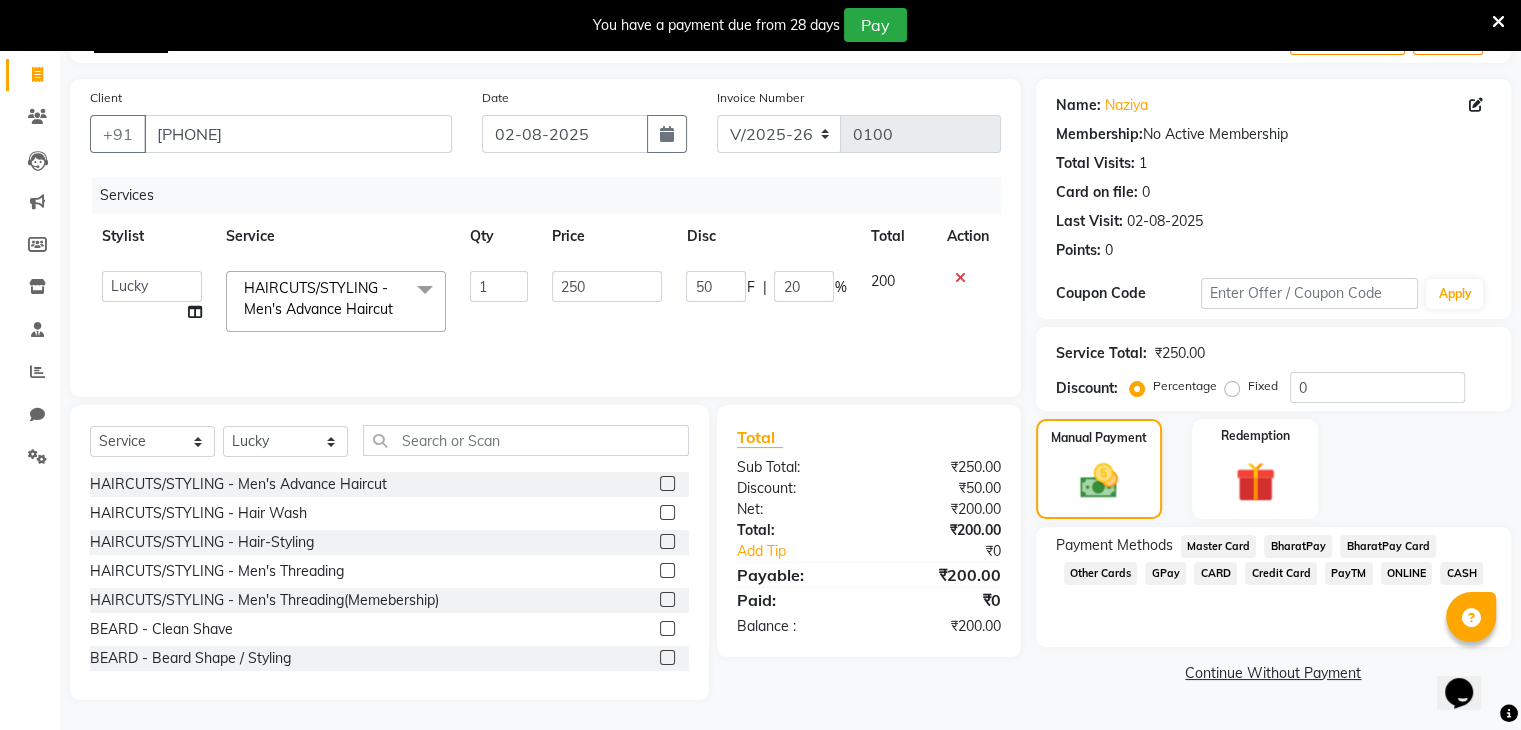 click on "CASH" 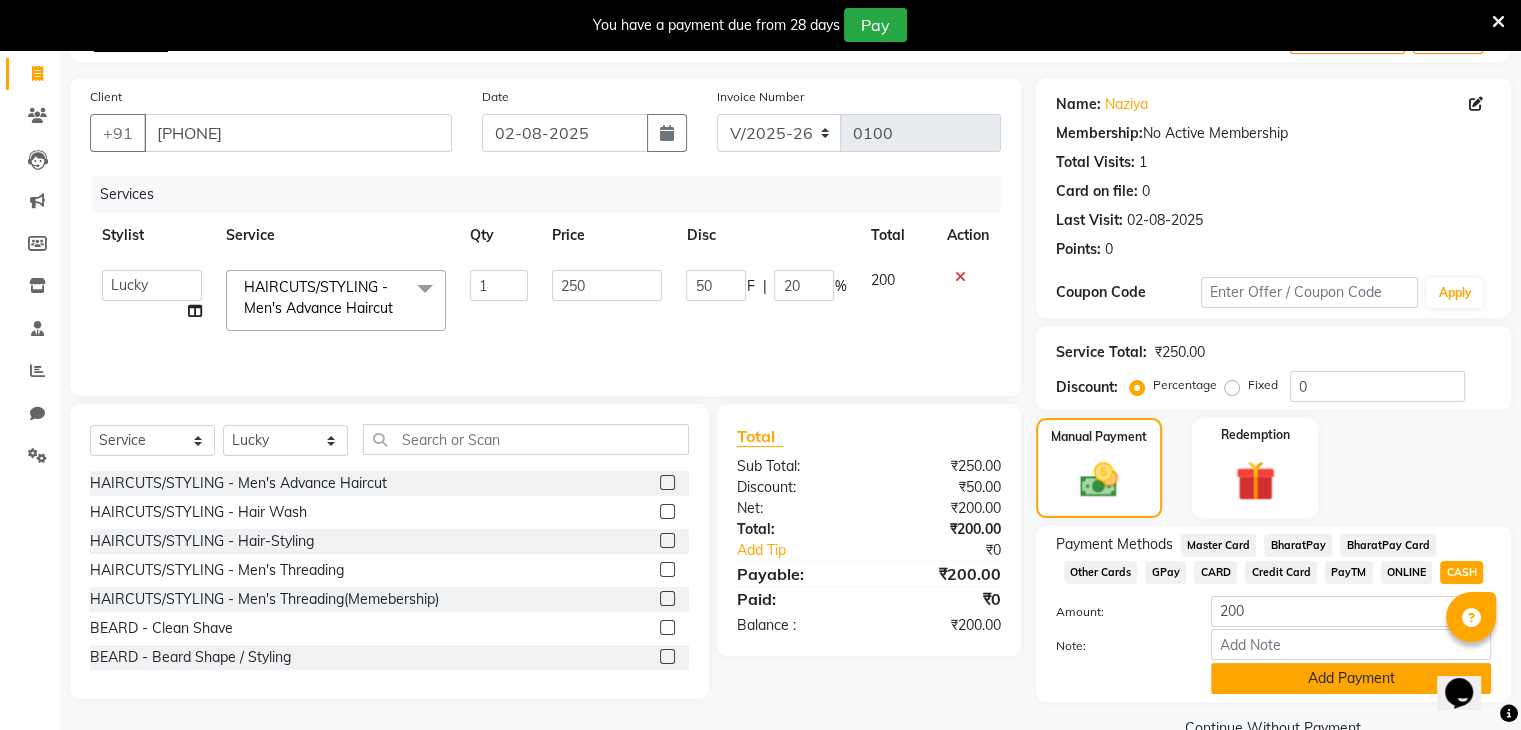 click on "Add Payment" 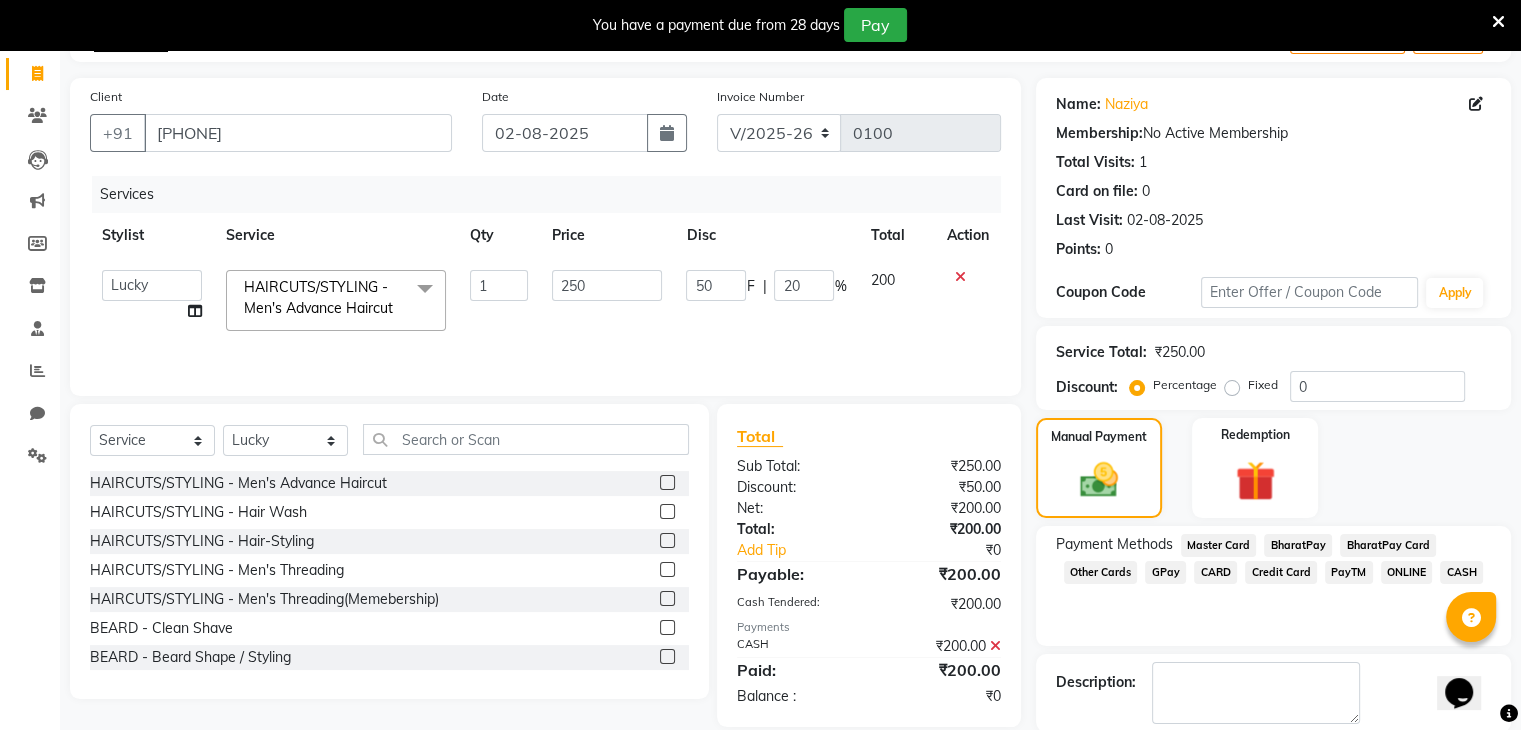 scroll, scrollTop: 220, scrollLeft: 0, axis: vertical 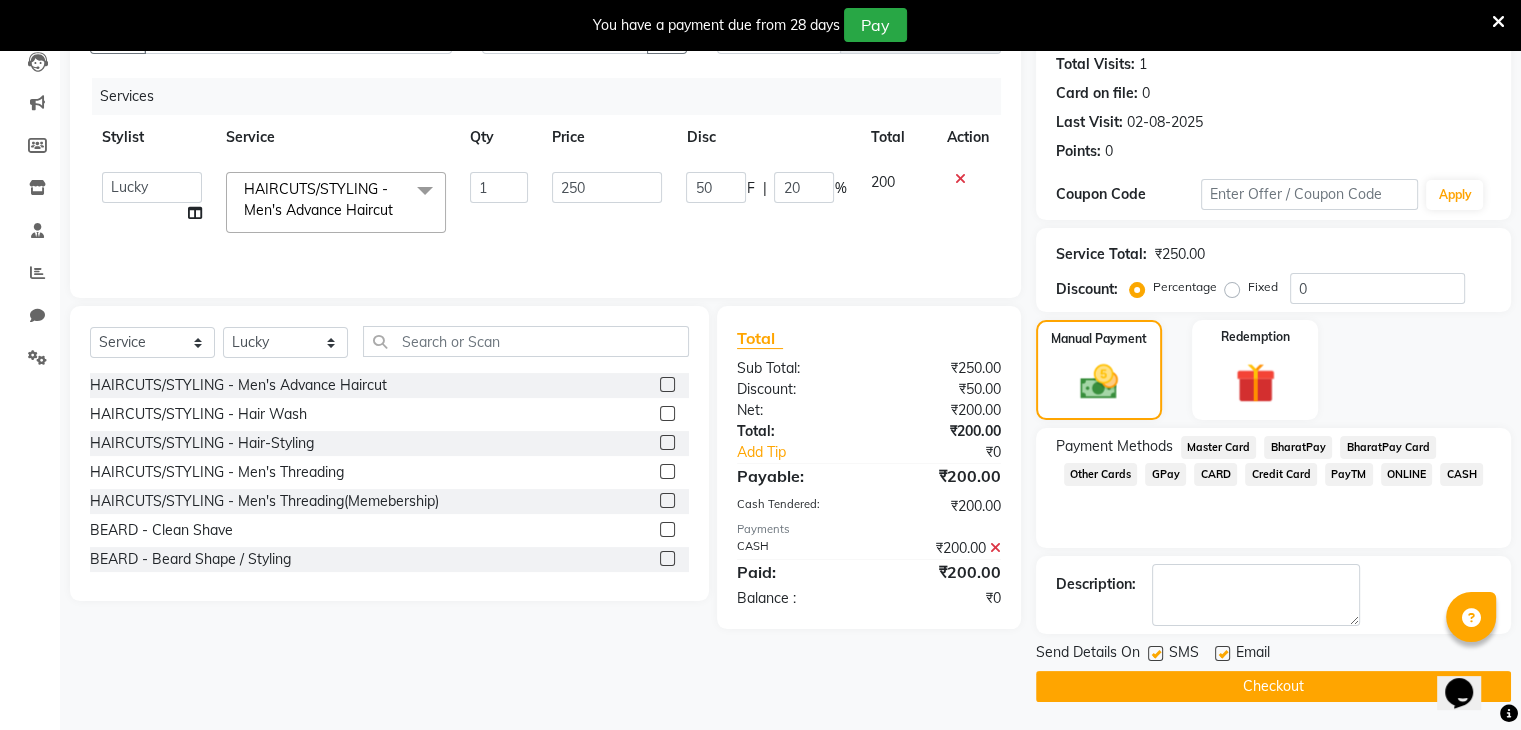 click on "Checkout" 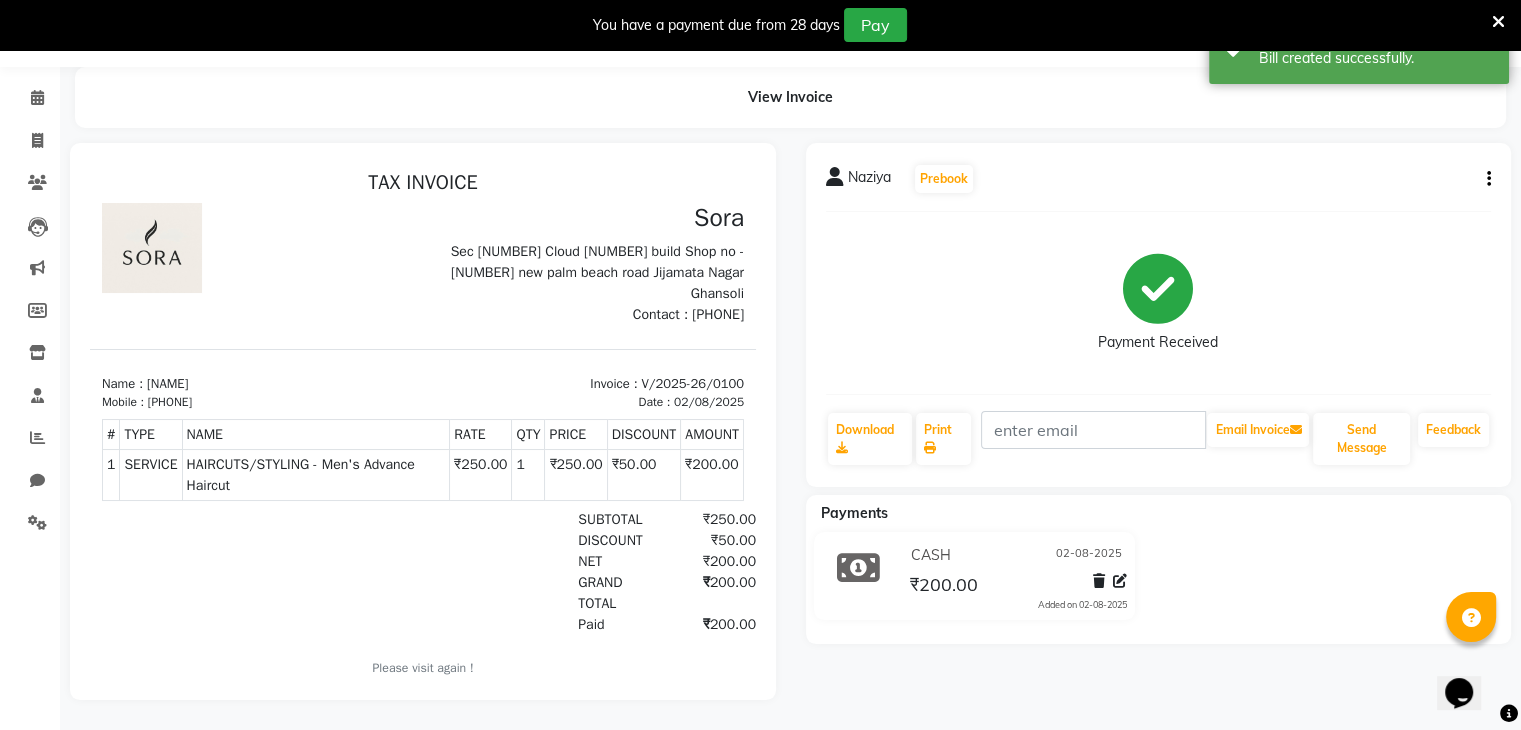 scroll, scrollTop: 0, scrollLeft: 0, axis: both 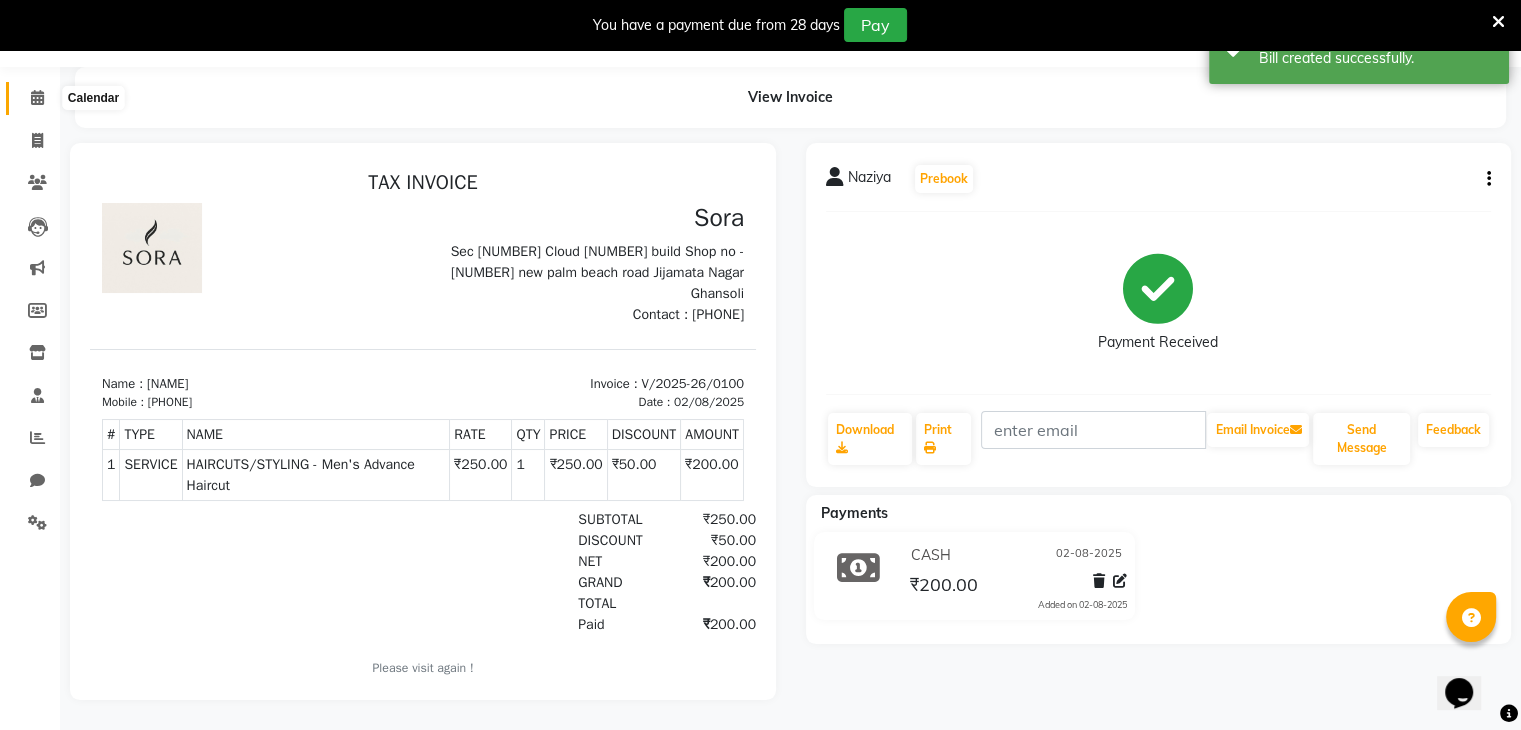 click 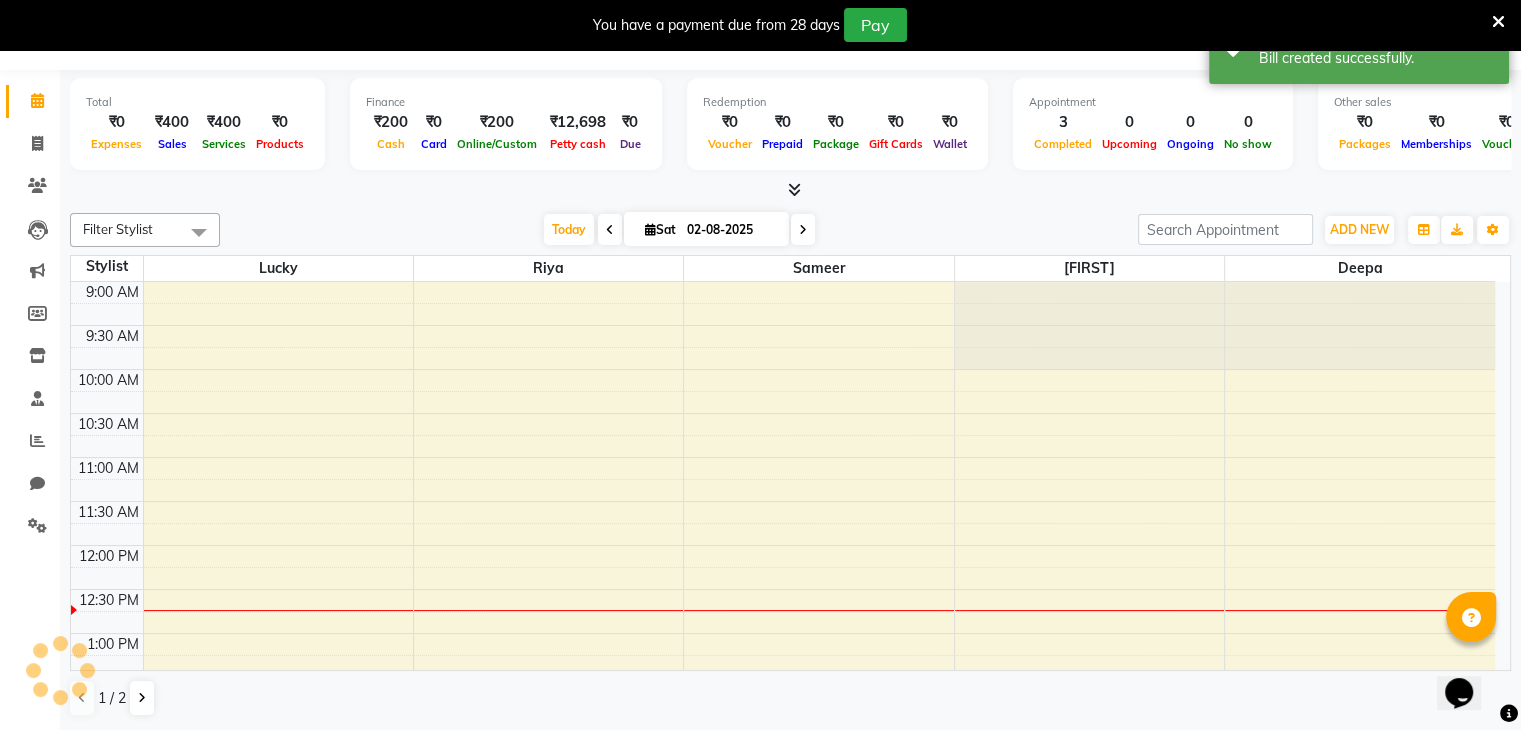 scroll, scrollTop: 50, scrollLeft: 0, axis: vertical 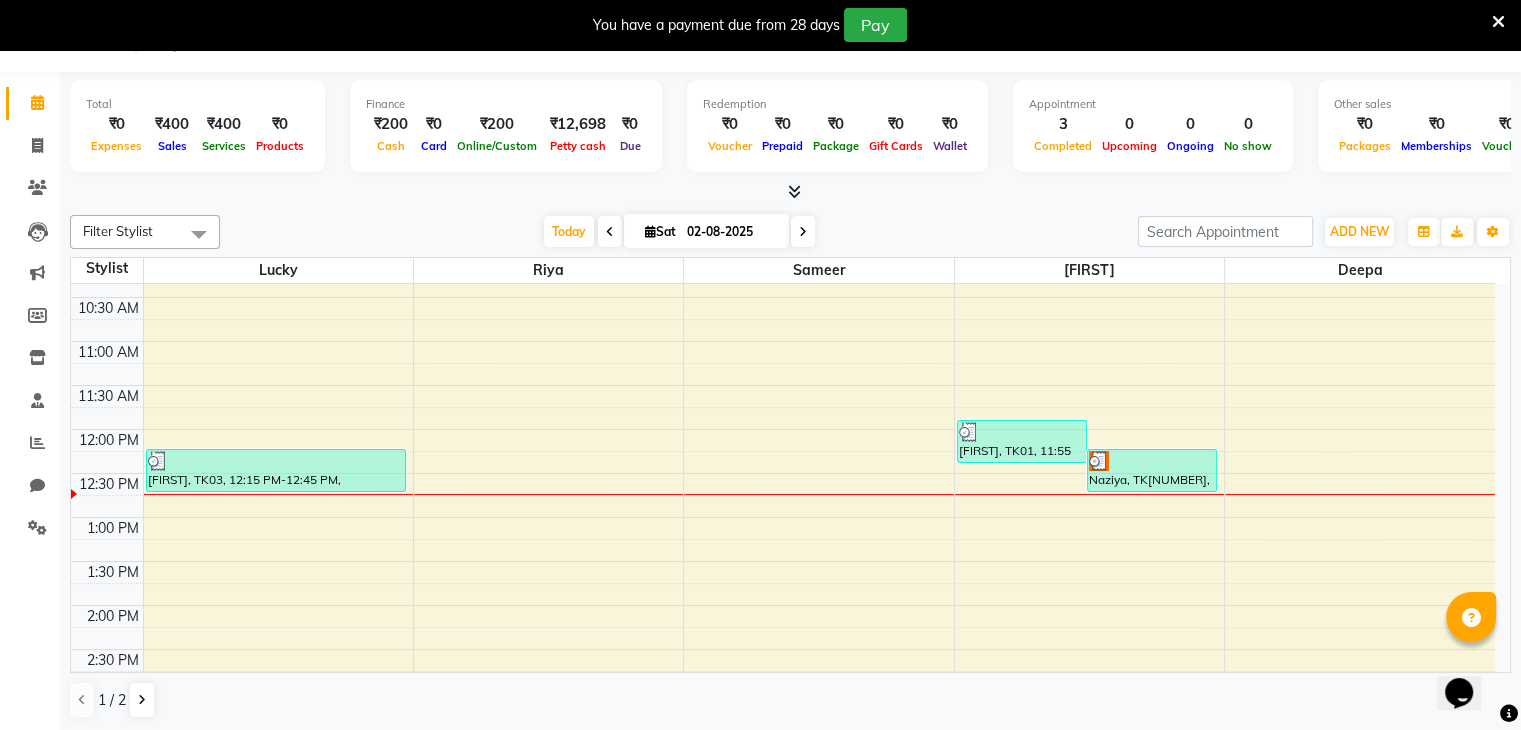 click on "Filter Stylist" at bounding box center [145, 232] 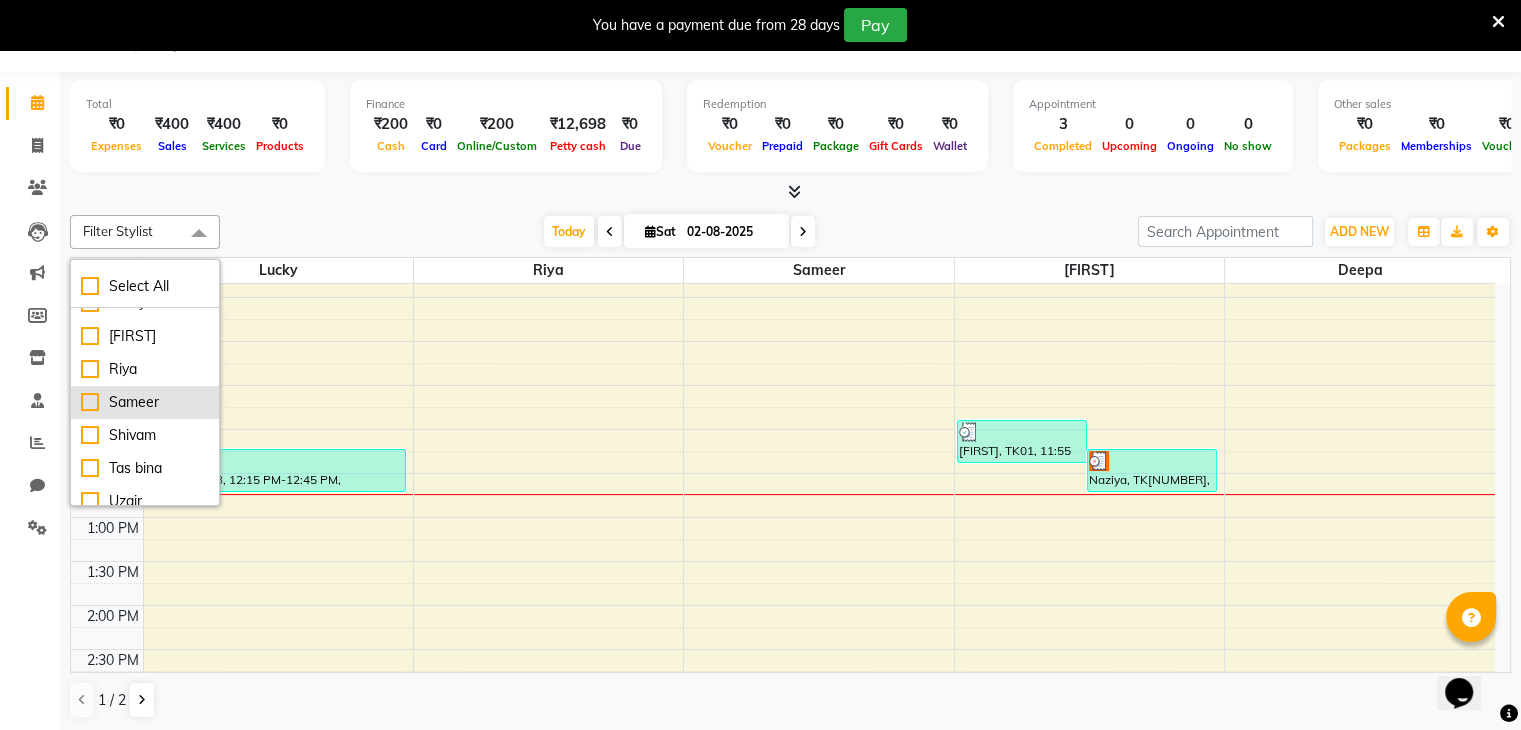 scroll, scrollTop: 67, scrollLeft: 0, axis: vertical 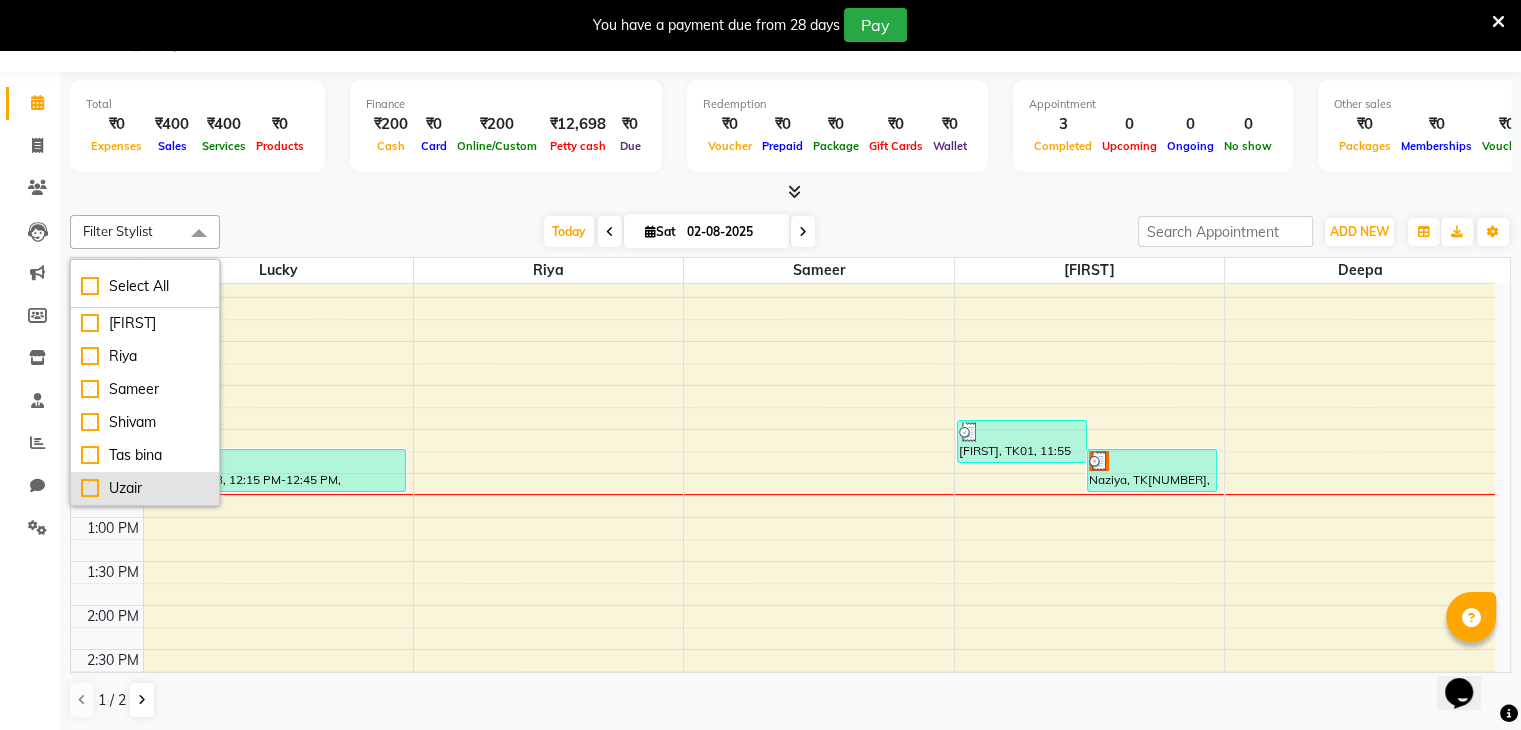 click on "Uzair" at bounding box center [145, 488] 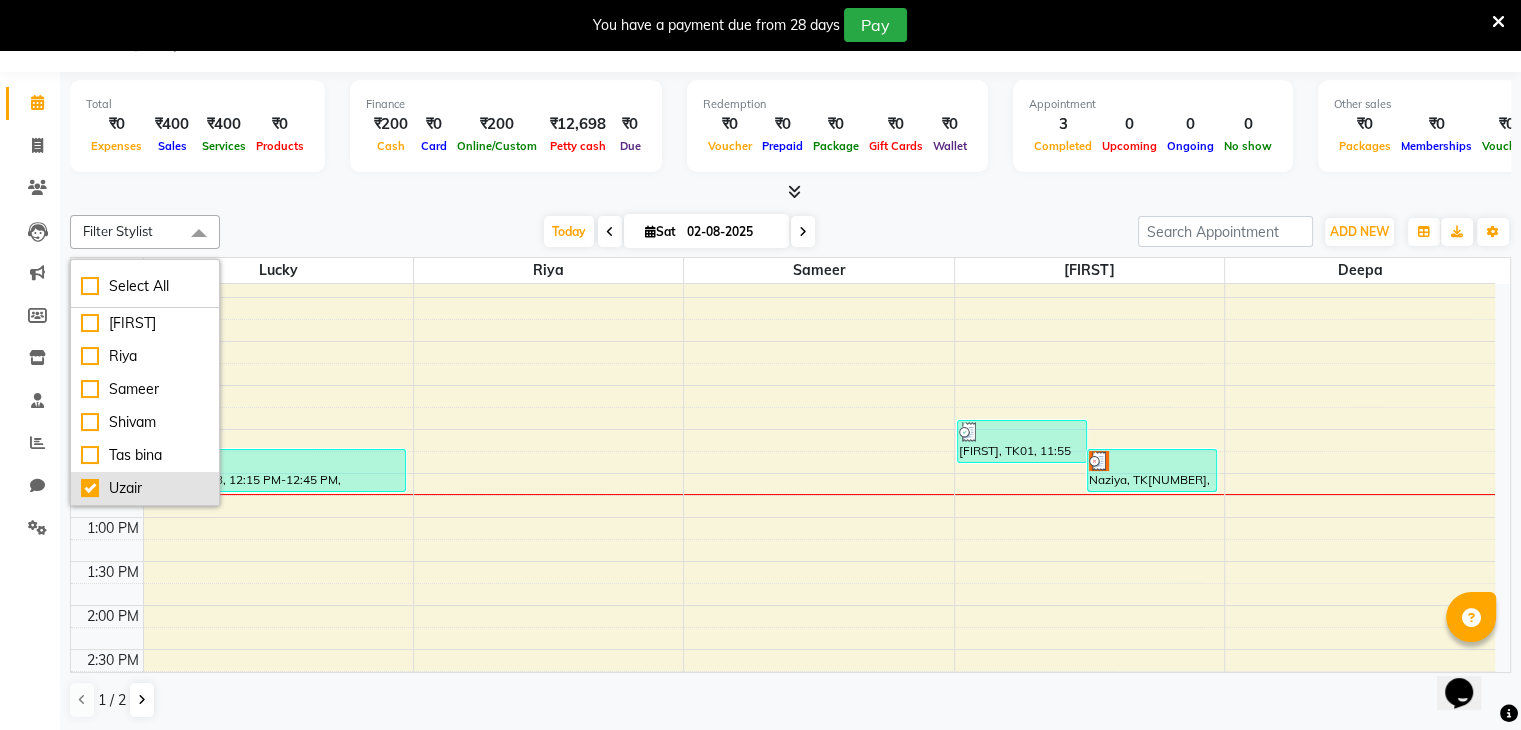 checkbox on "true" 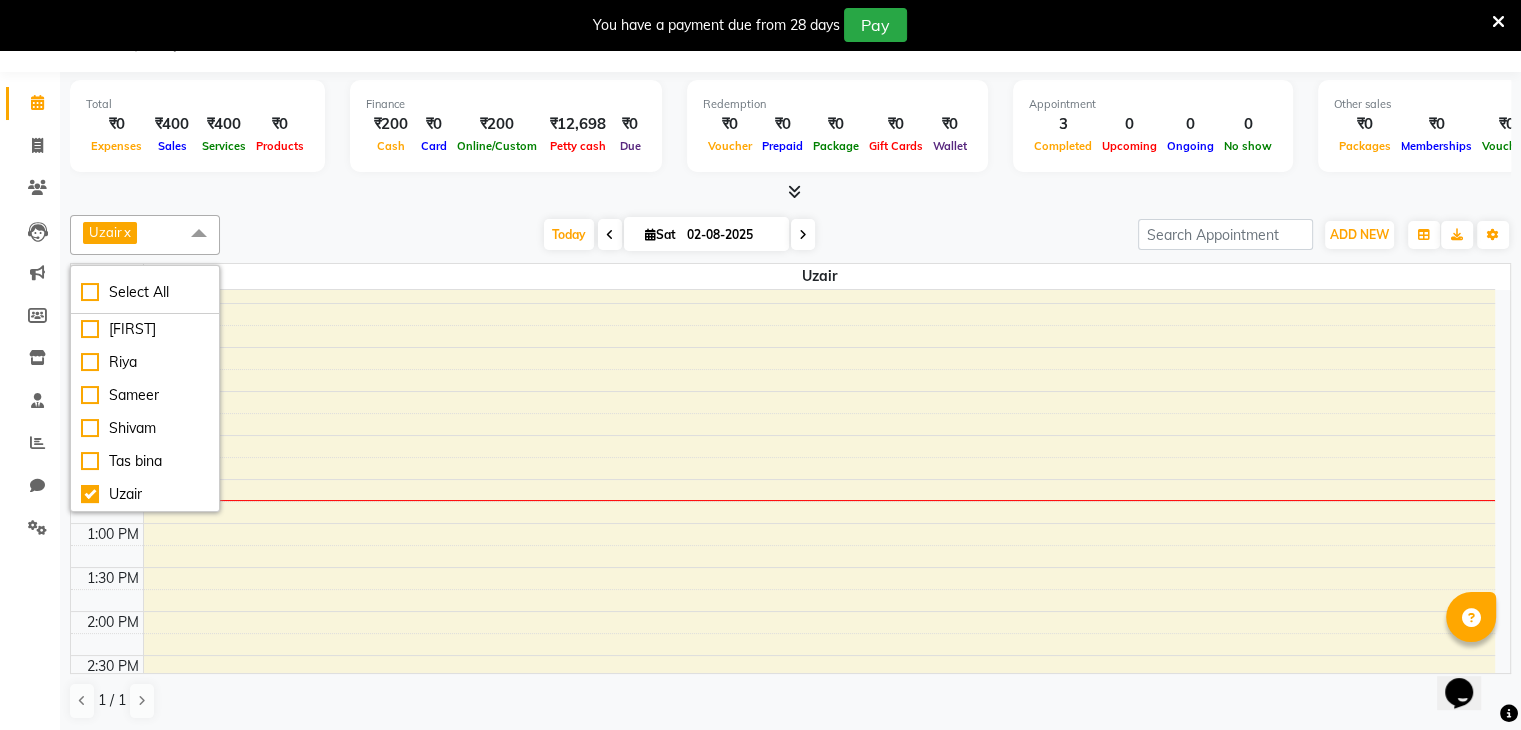 click on "Calendar  Invoice  Clients  Leads   Marketing  Members  Inventory  Staff  Reports  Chat  Settings Completed InProgress Upcoming Dropped Tentative Check-In Confirm Bookings Generate Report Segments Page Builder" 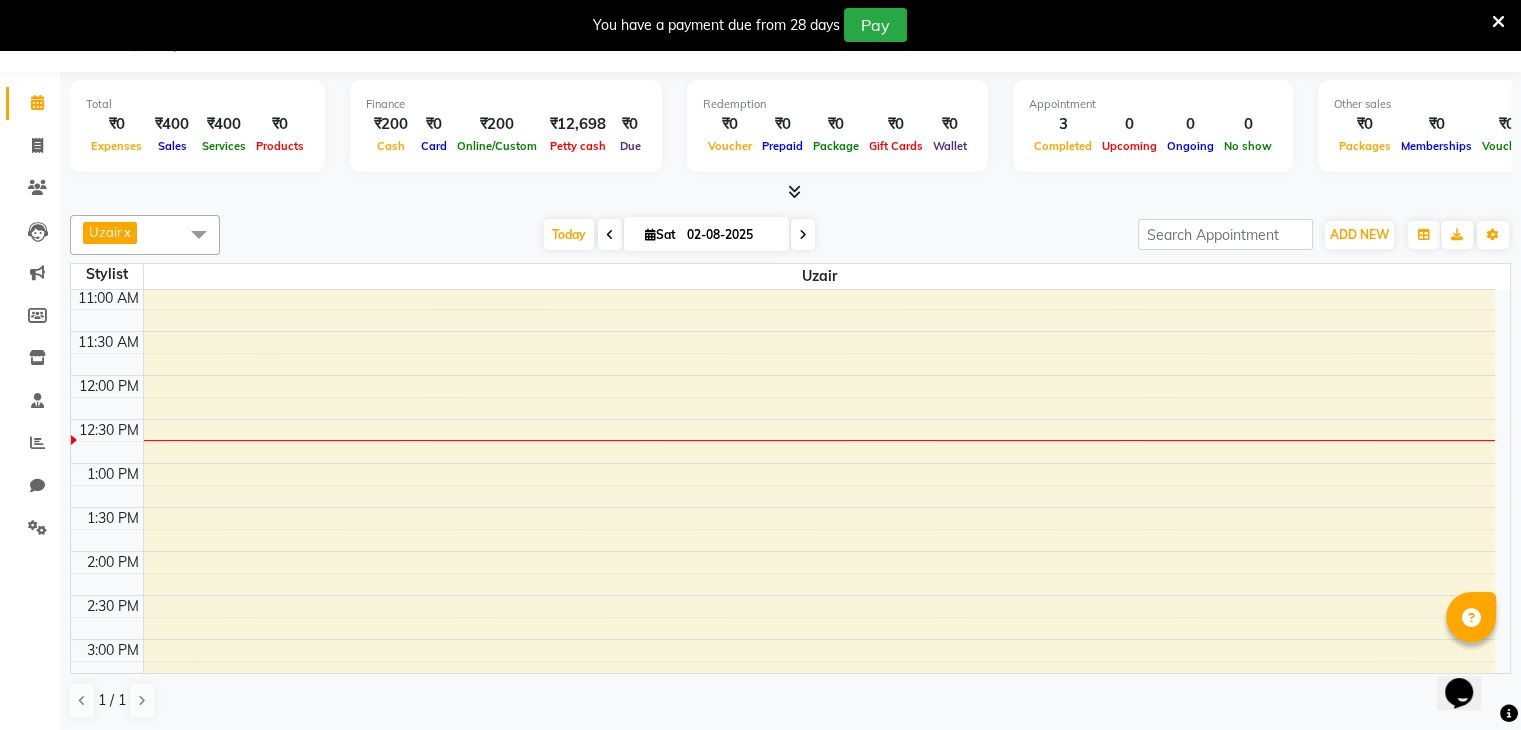 scroll, scrollTop: 181, scrollLeft: 0, axis: vertical 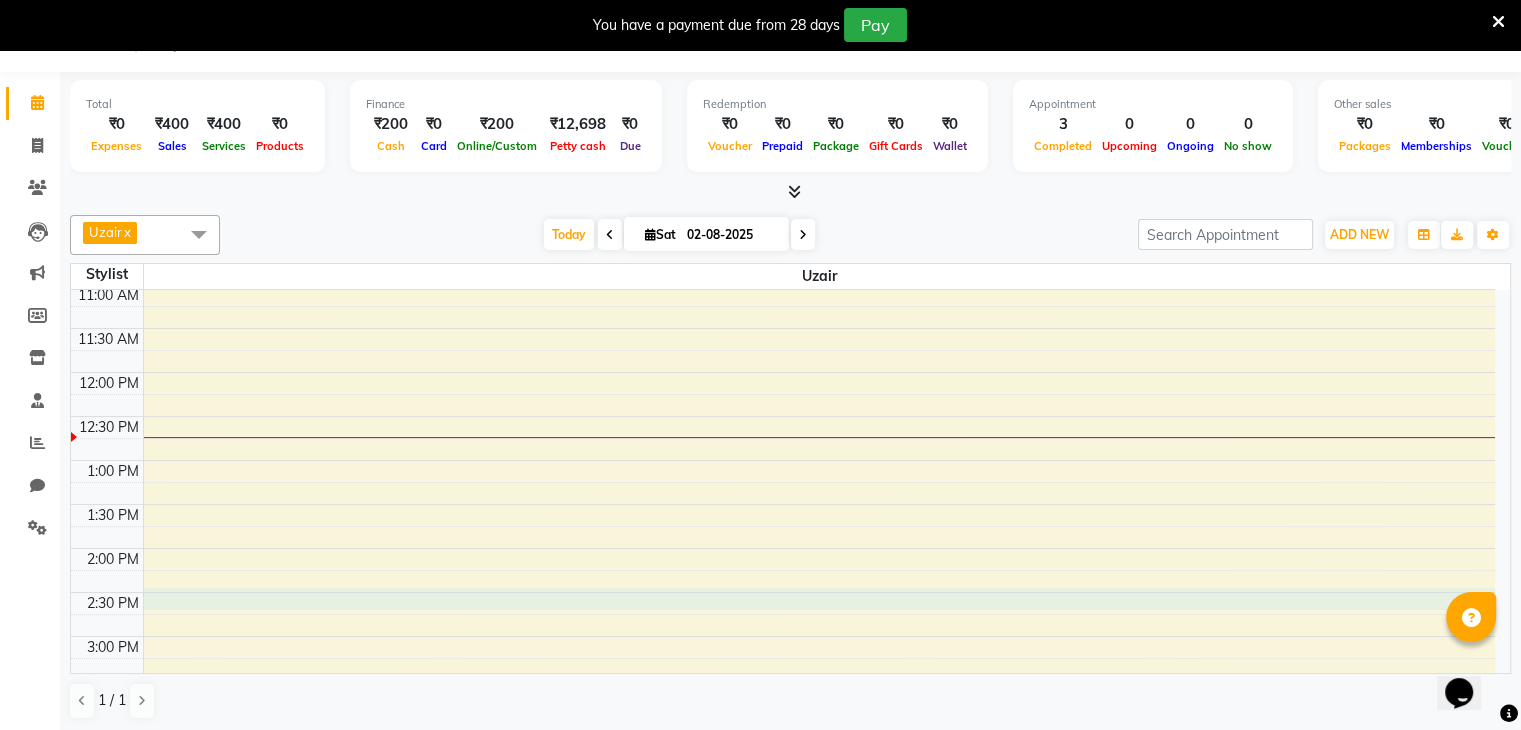 click on "9:00 AM 9:30 AM 10:00 AM 10:30 AM 11:00 AM 11:30 AM 12:00 PM 12:30 PM 1:00 PM 1:30 PM 2:00 PM 2:30 PM 3:00 PM 3:30 PM 4:00 PM 4:30 PM 5:00 PM 5:30 PM 6:00 PM 6:30 PM 7:00 PM 7:30 PM 8:00 PM 8:30 PM 9:00 PM 9:30 PM 10:00 PM 10:30 PM" at bounding box center (783, 724) 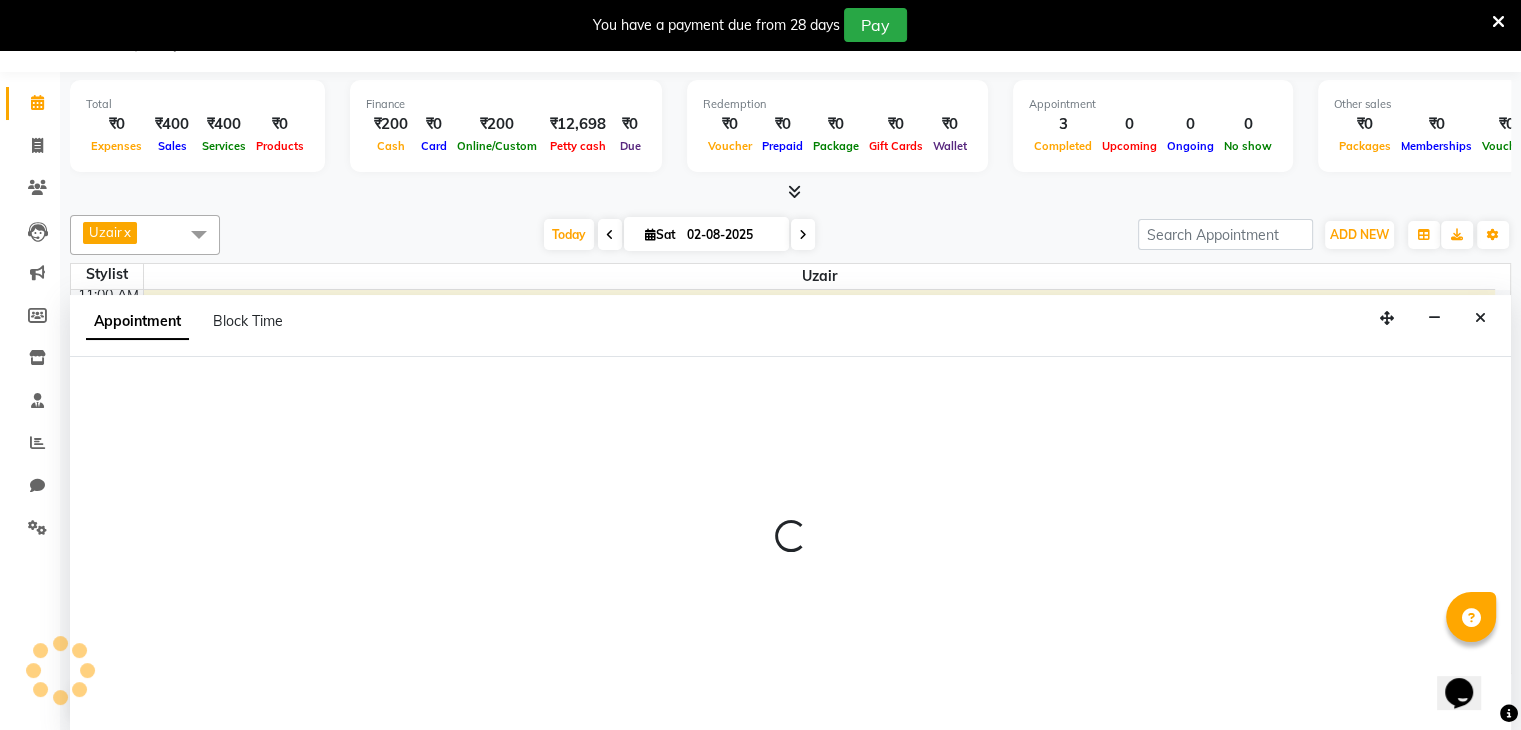 scroll, scrollTop: 51, scrollLeft: 0, axis: vertical 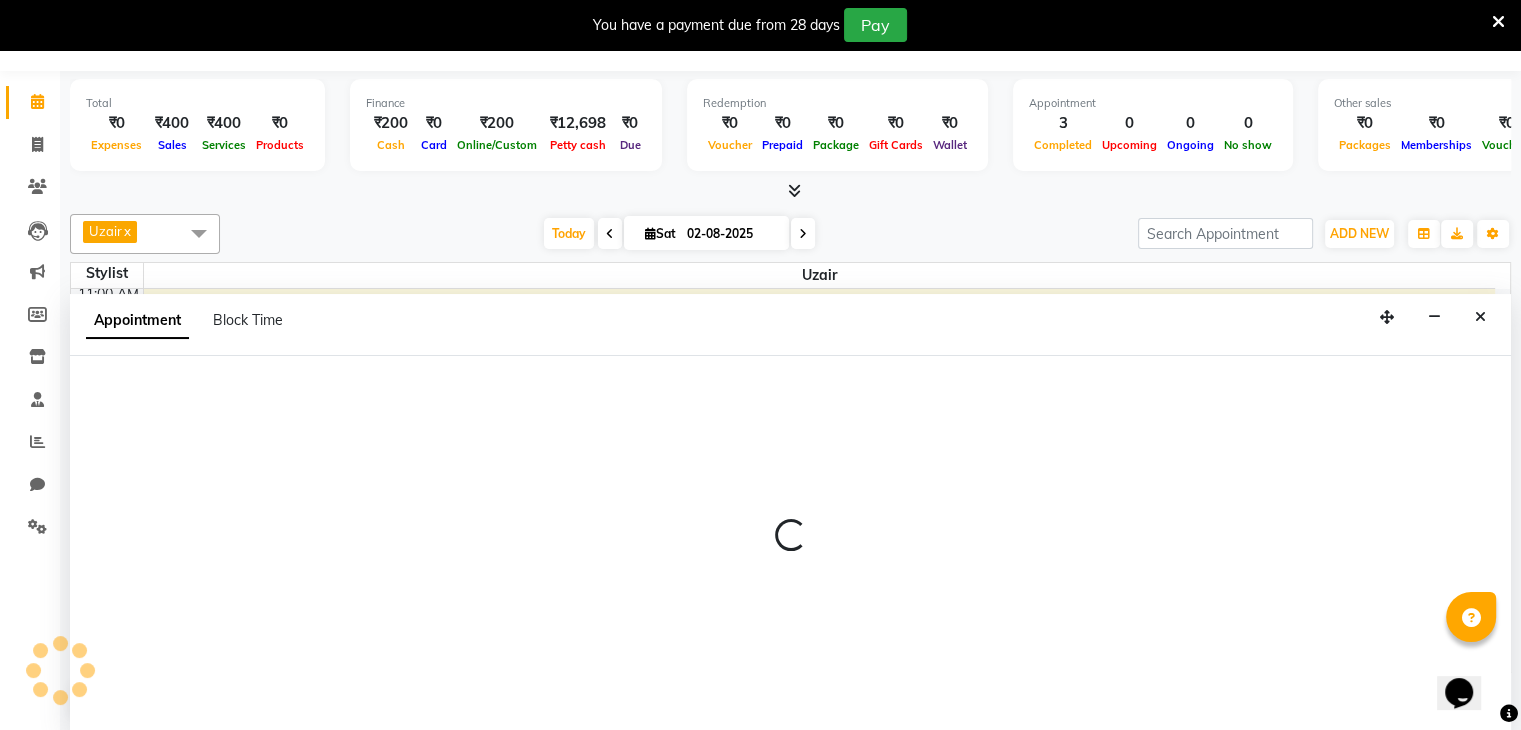 select on "86335" 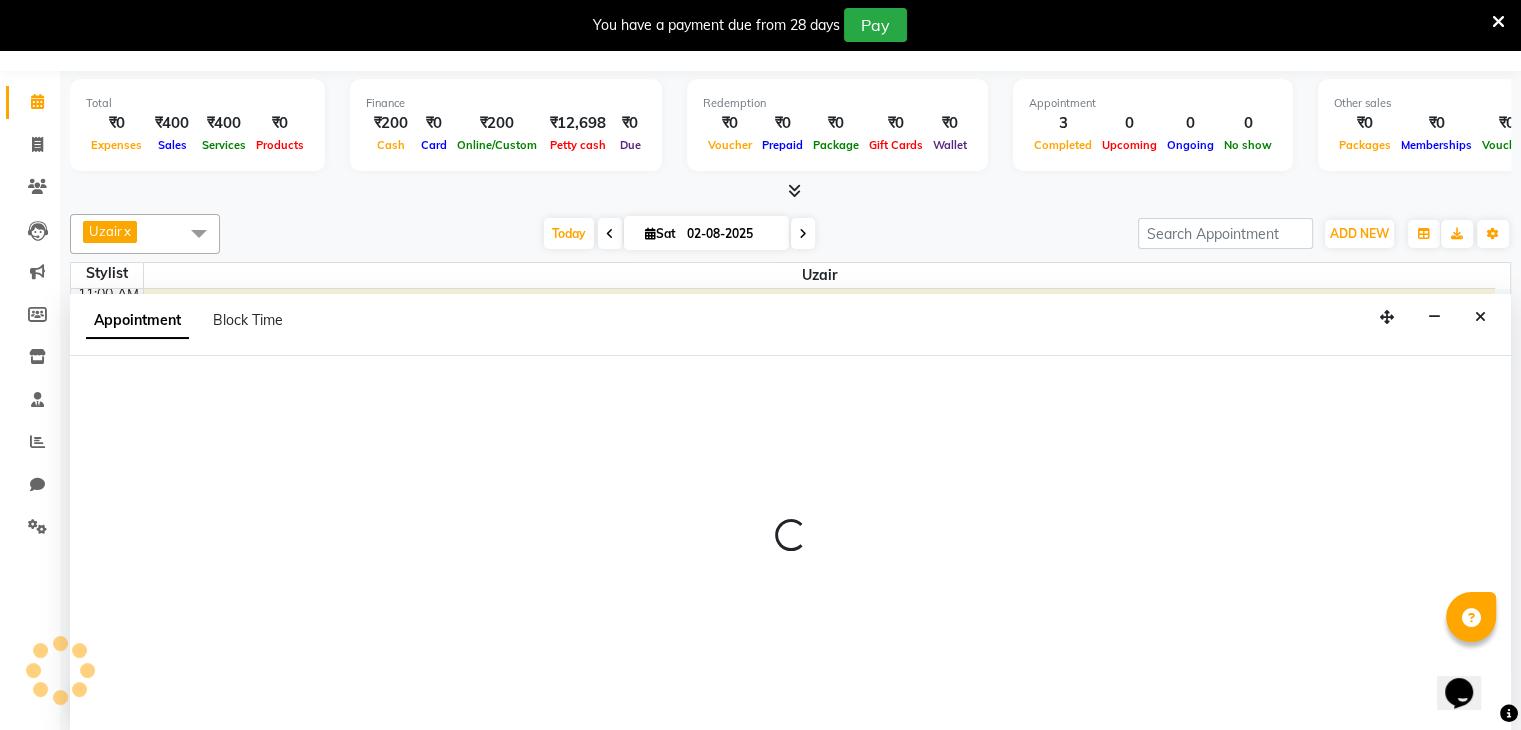 select on "870" 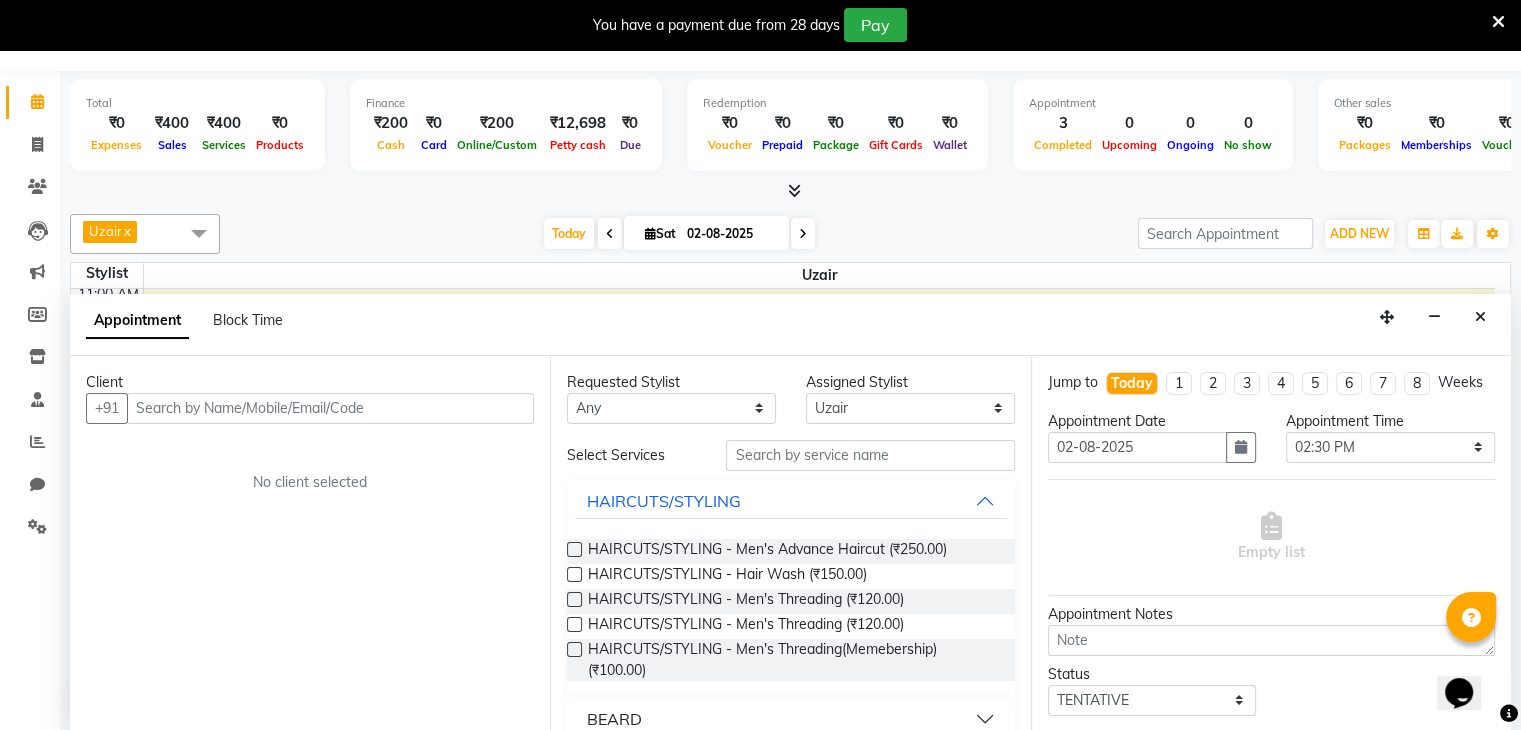 click at bounding box center [330, 408] 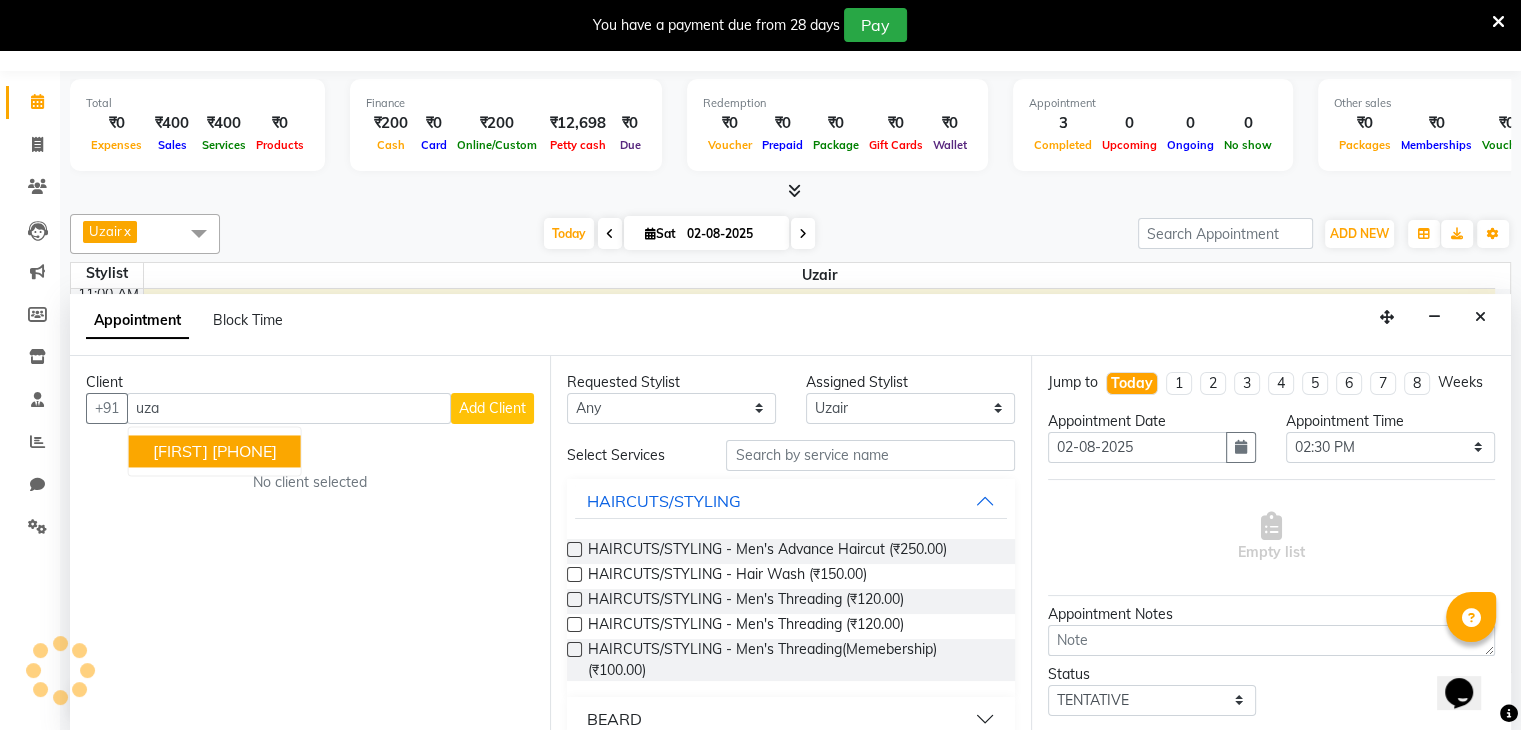 click on "[PHONE]" at bounding box center (244, 451) 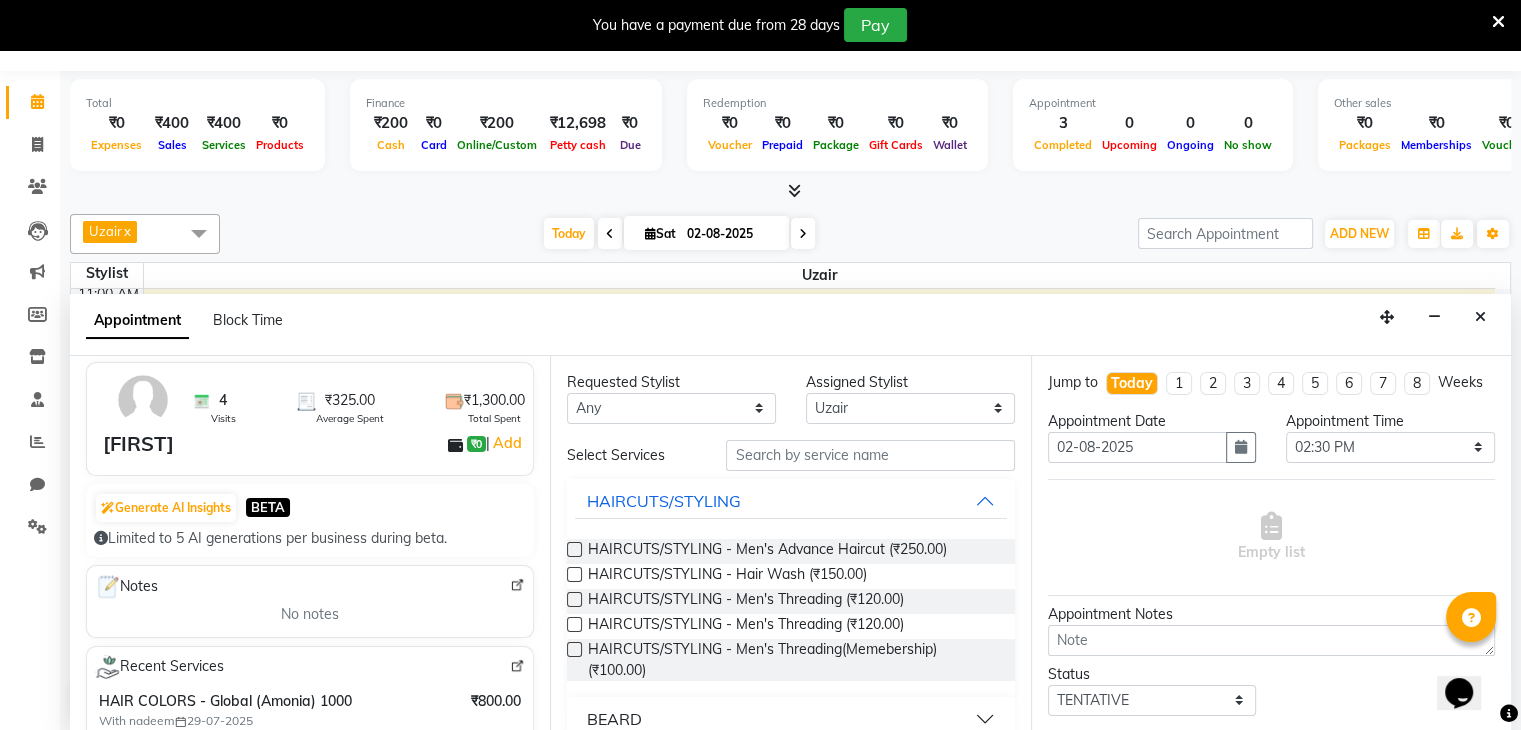 scroll, scrollTop: 79, scrollLeft: 0, axis: vertical 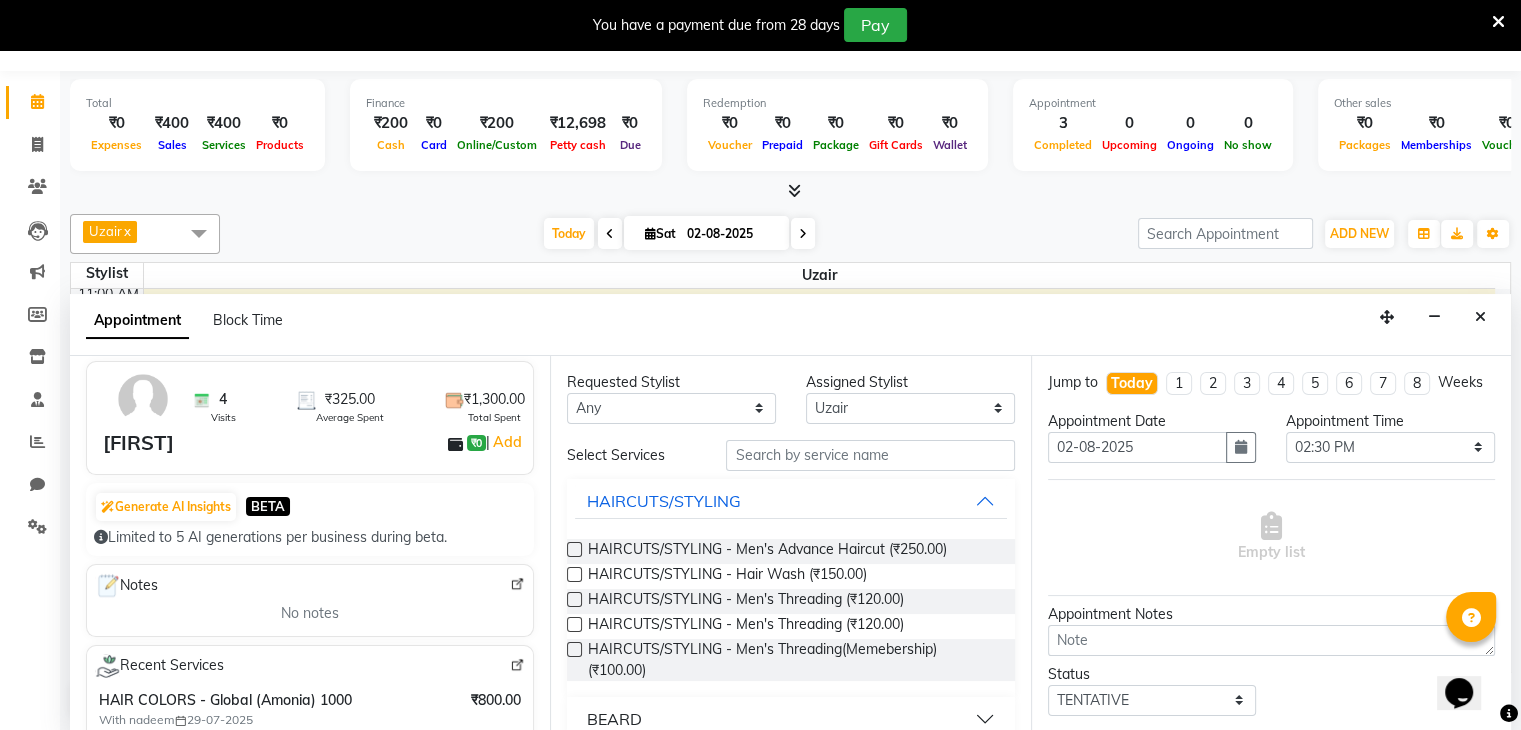 type on "[PHONE]" 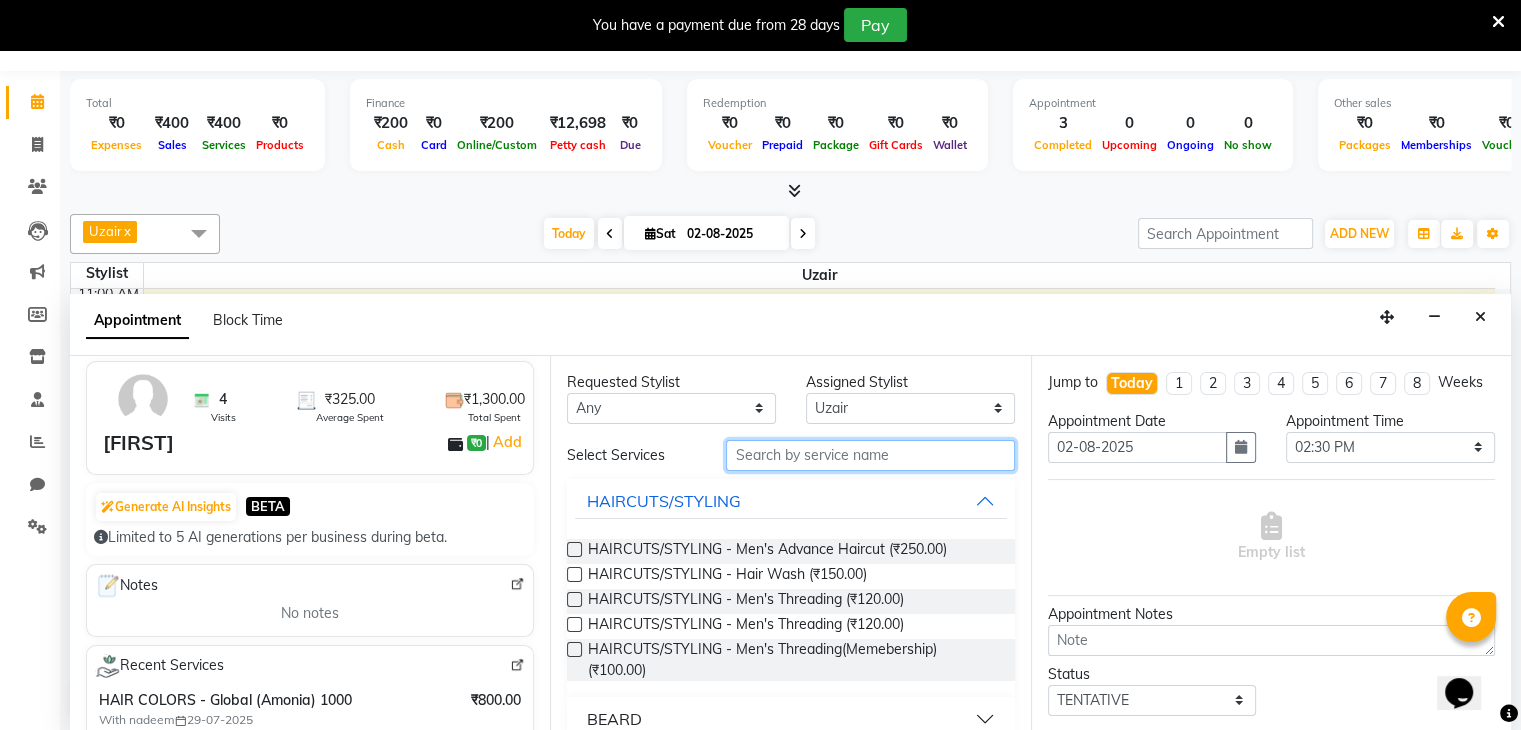 click at bounding box center [870, 455] 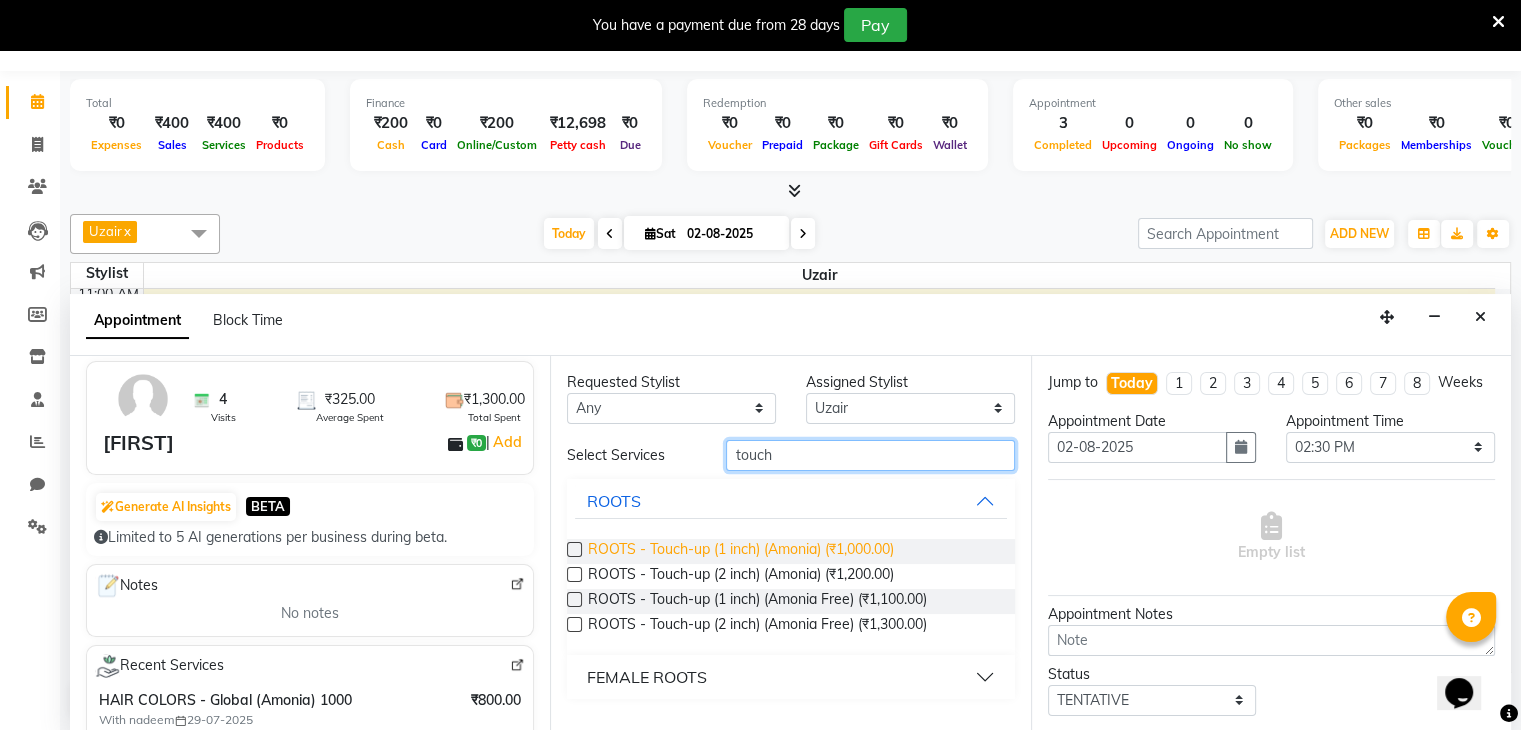 type on "touch" 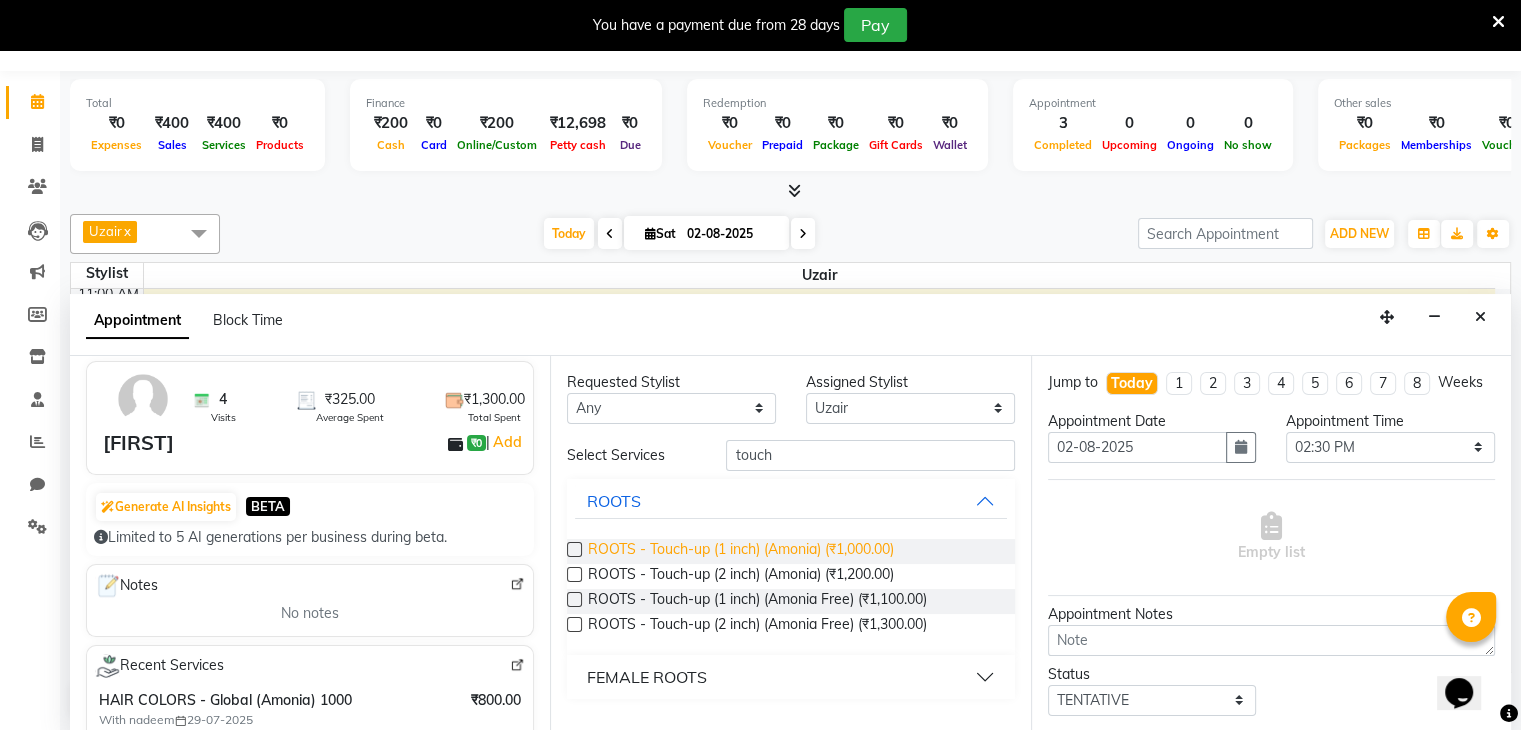 click on "ROOTS - Touch-up (1 inch) (Amonia) (₹1,000.00)" at bounding box center [741, 551] 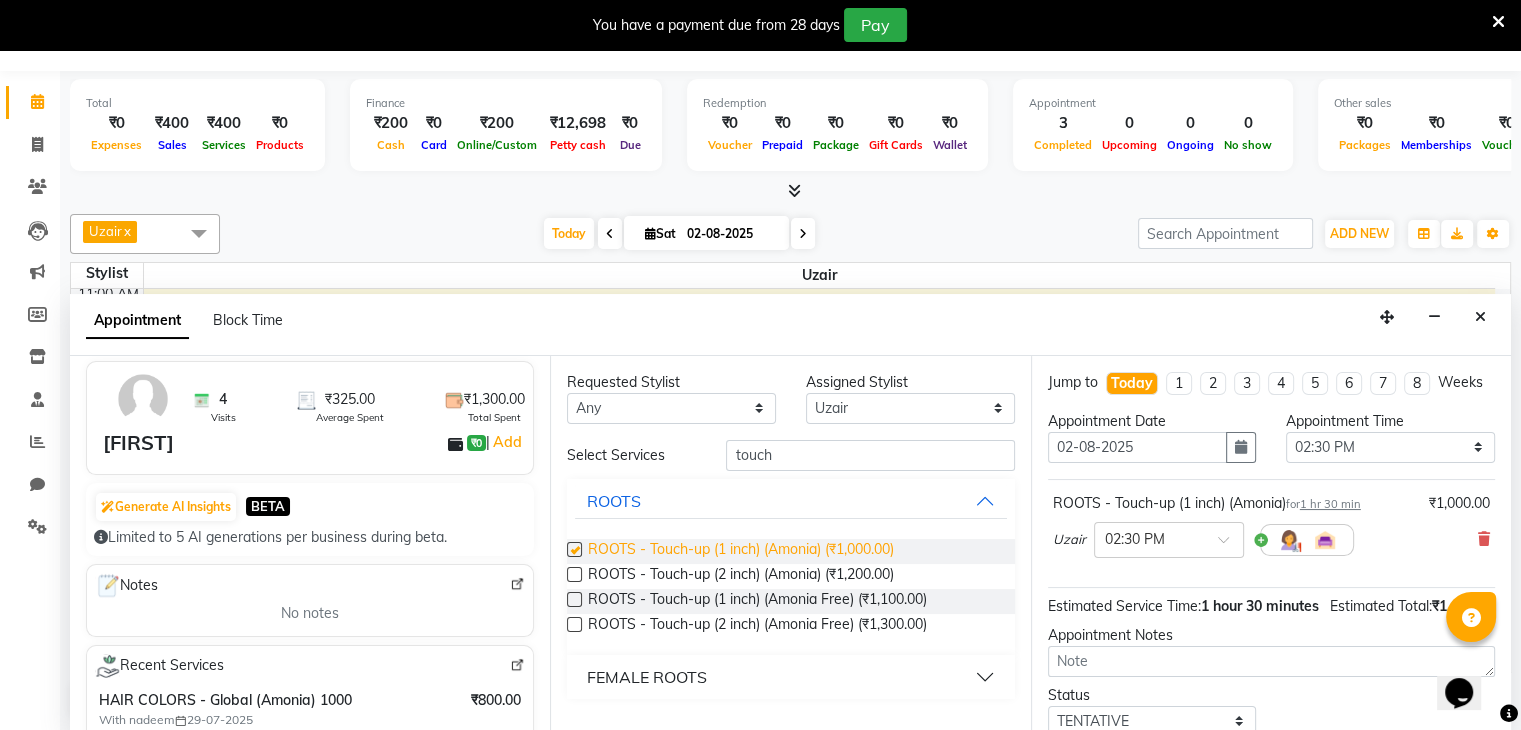 checkbox on "false" 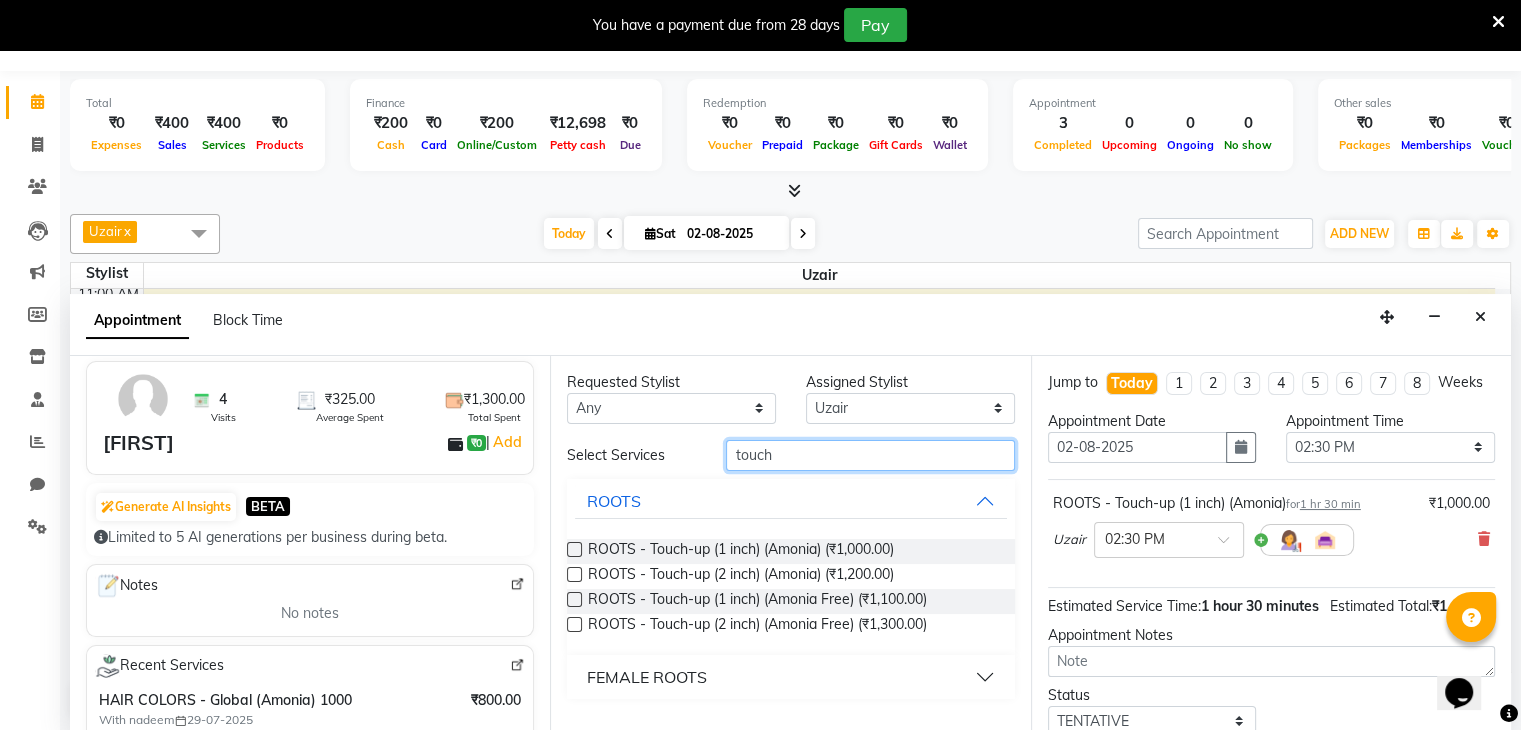 click on "touch" at bounding box center [870, 455] 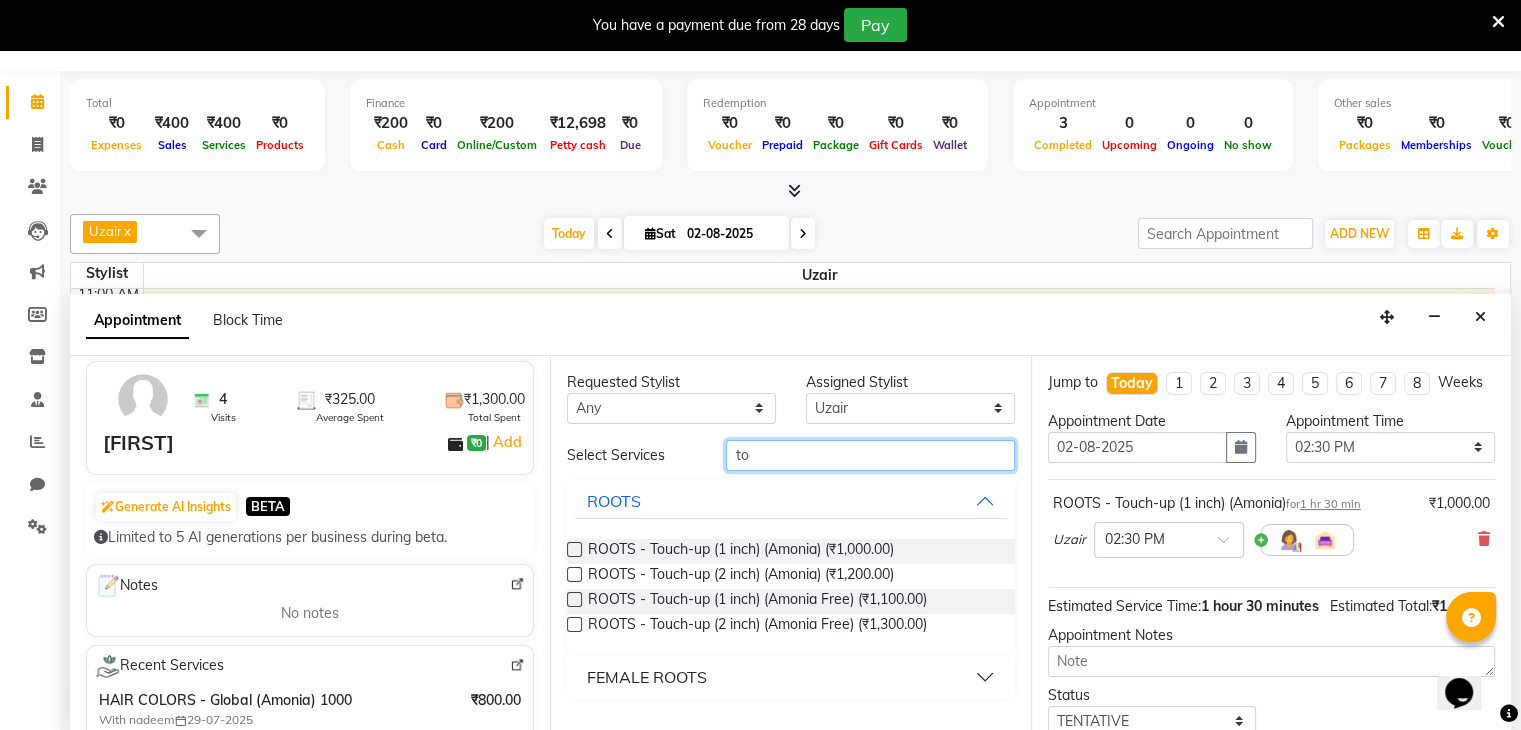type on "t" 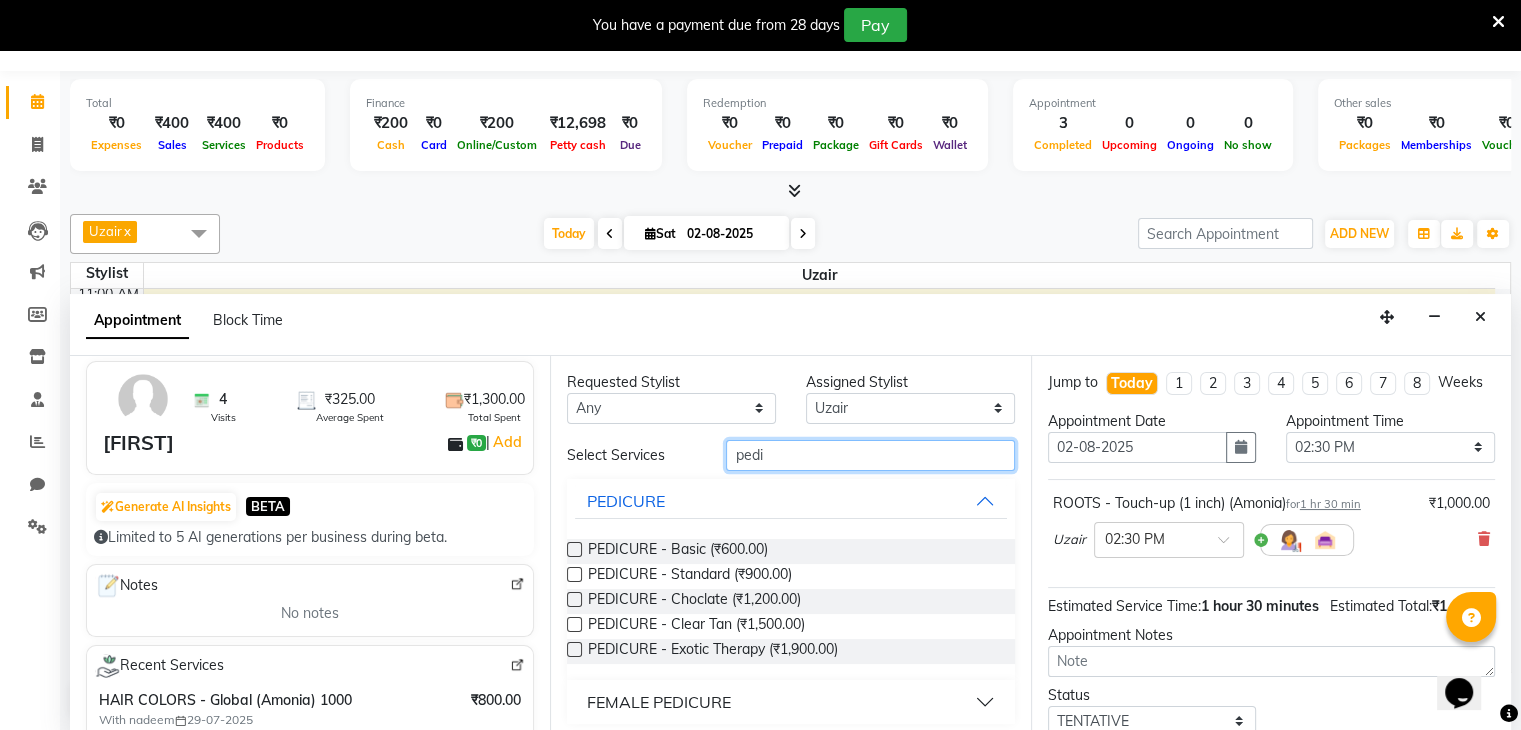 type on "pedi" 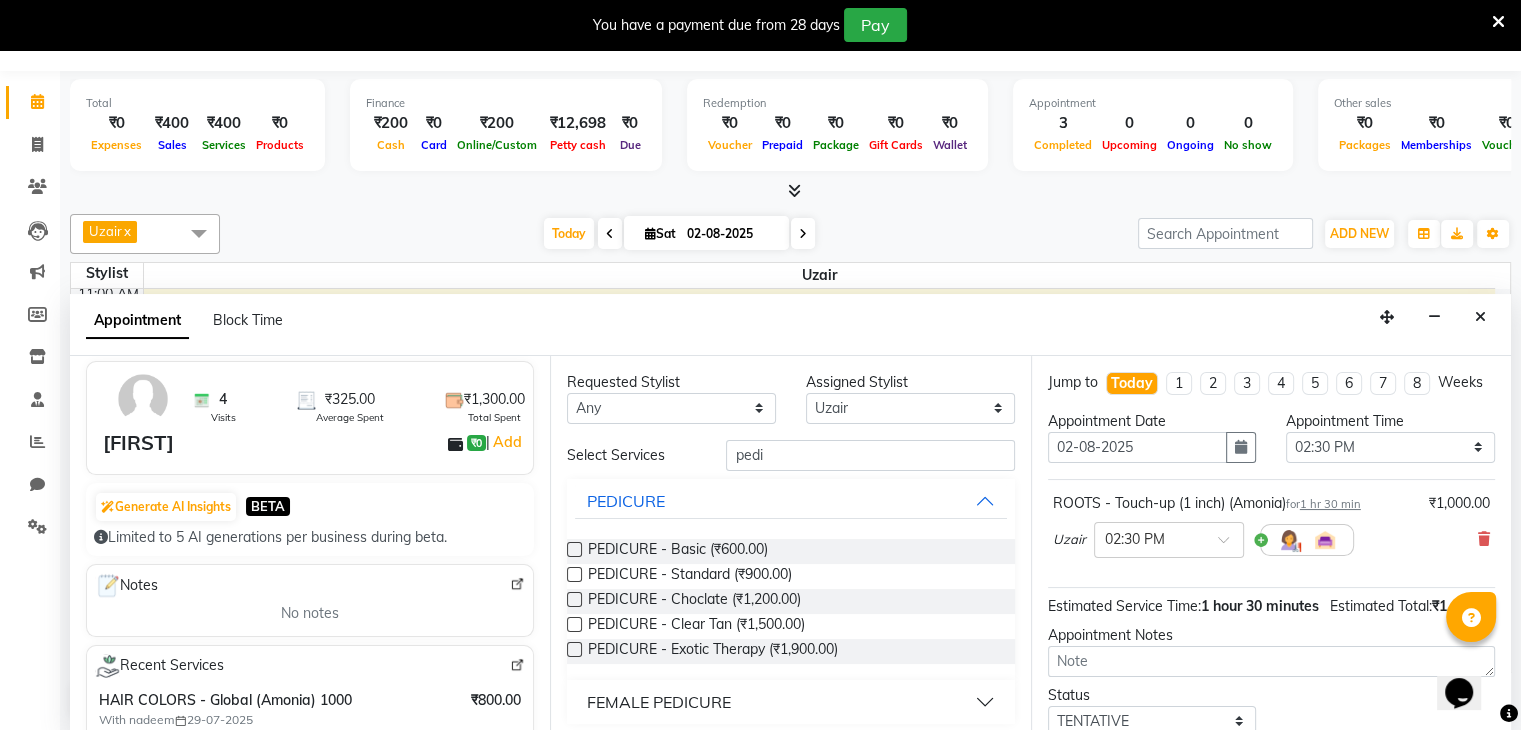 click at bounding box center (574, 549) 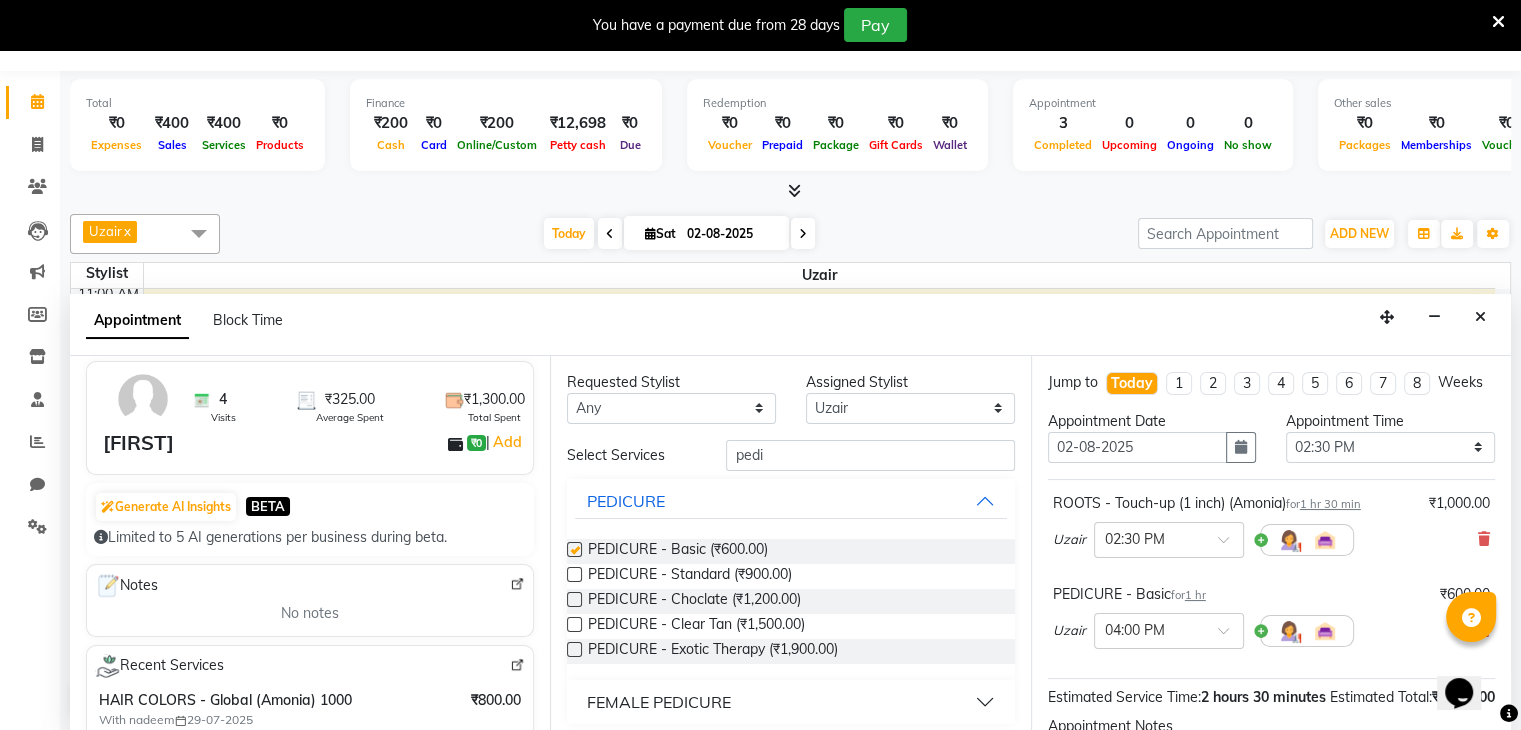 checkbox on "false" 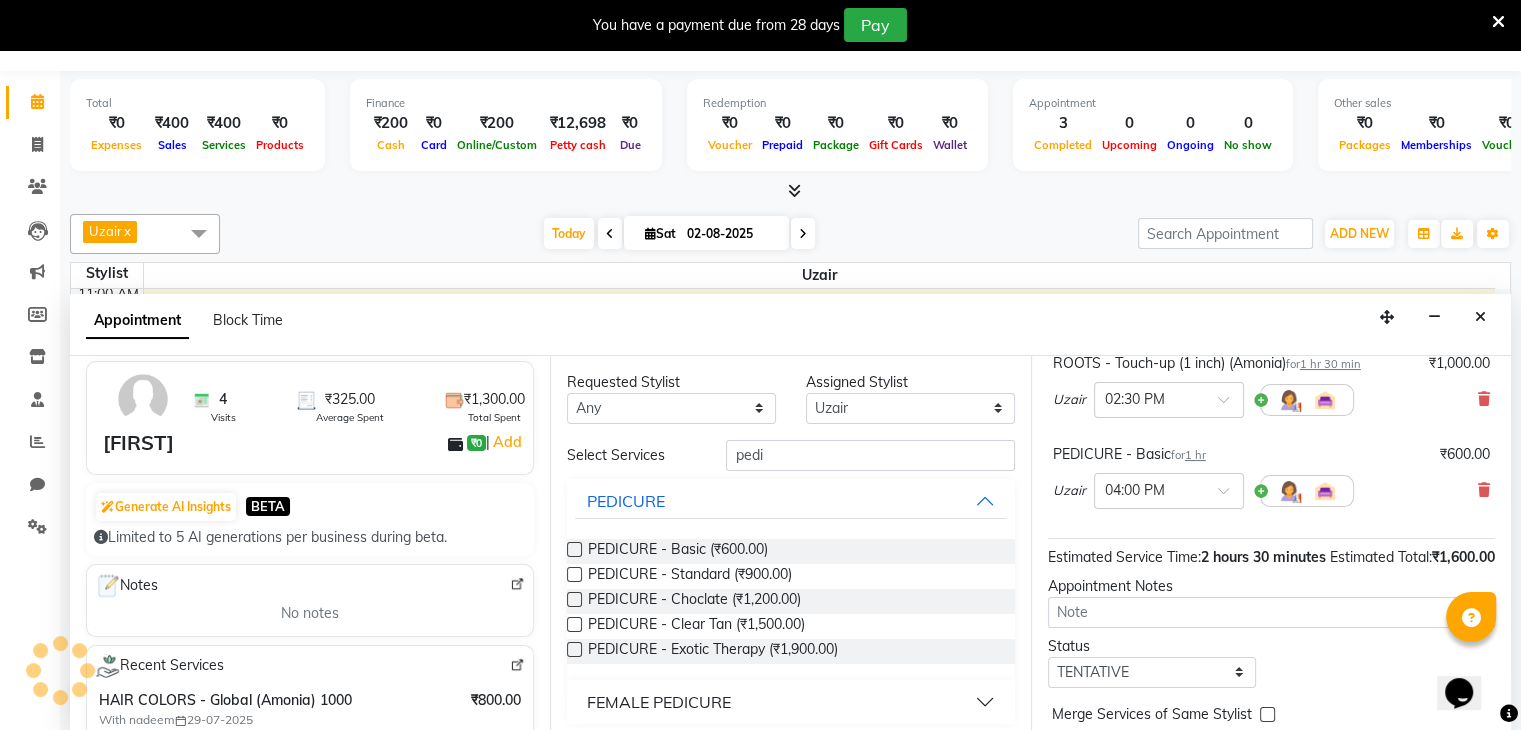 scroll, scrollTop: 261, scrollLeft: 0, axis: vertical 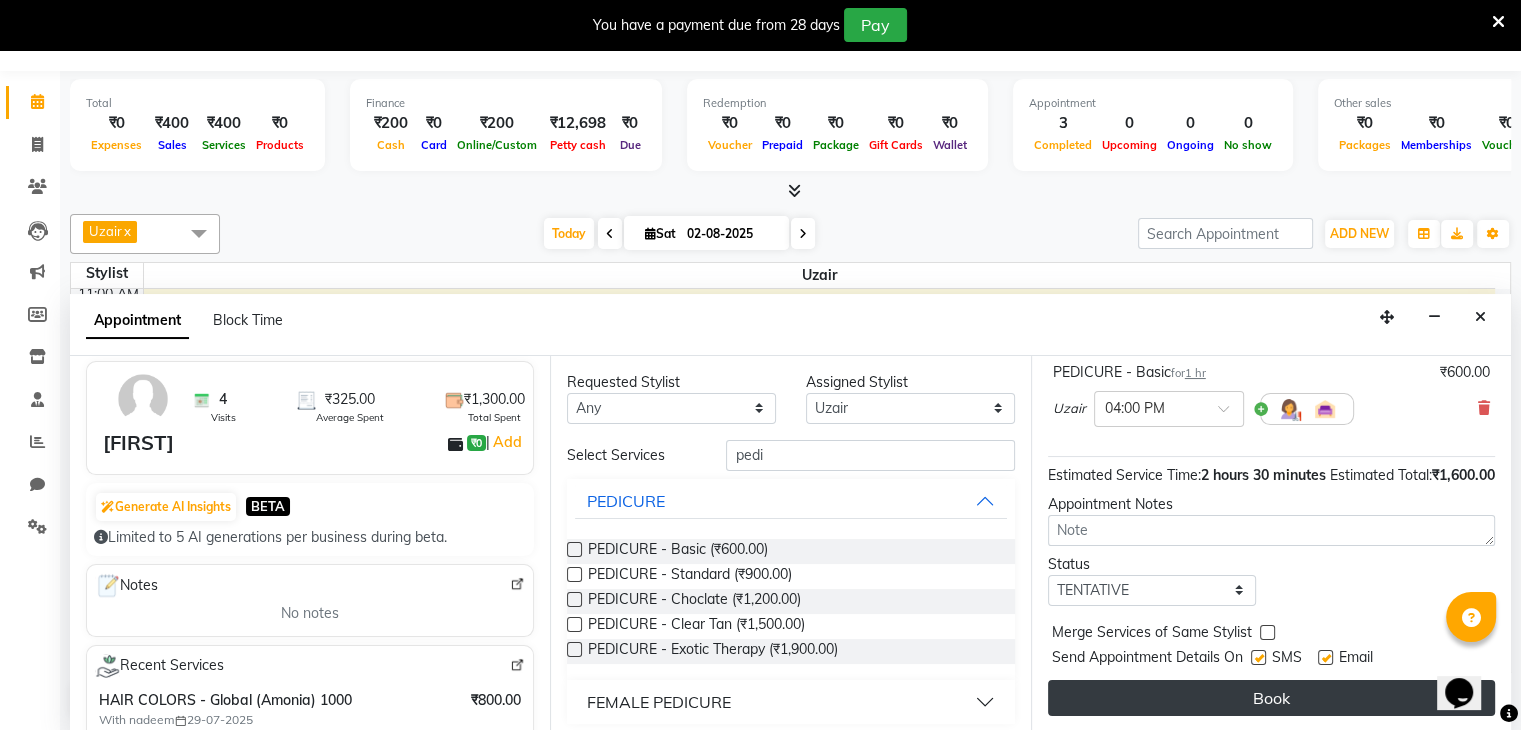 click on "Book" at bounding box center (1271, 698) 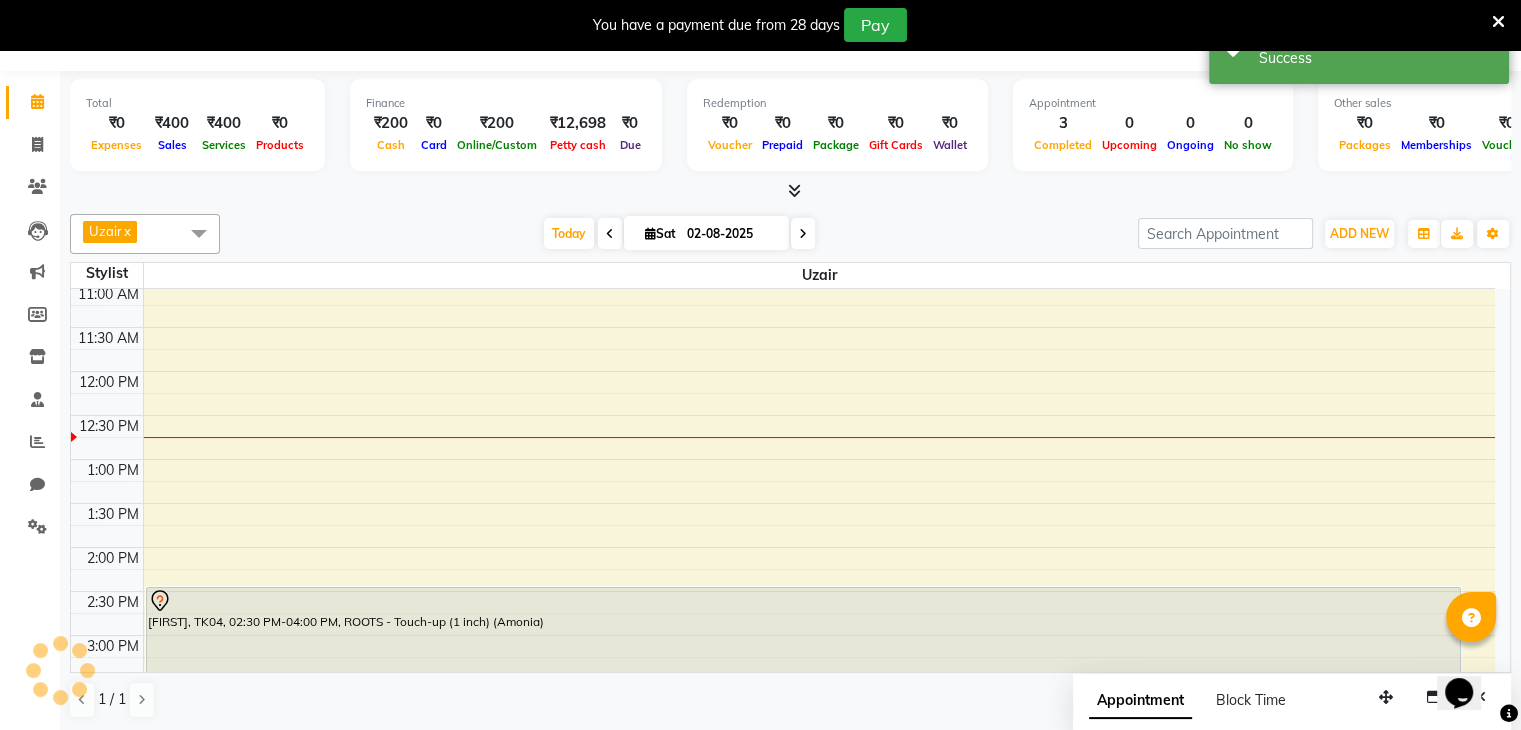 scroll, scrollTop: 0, scrollLeft: 0, axis: both 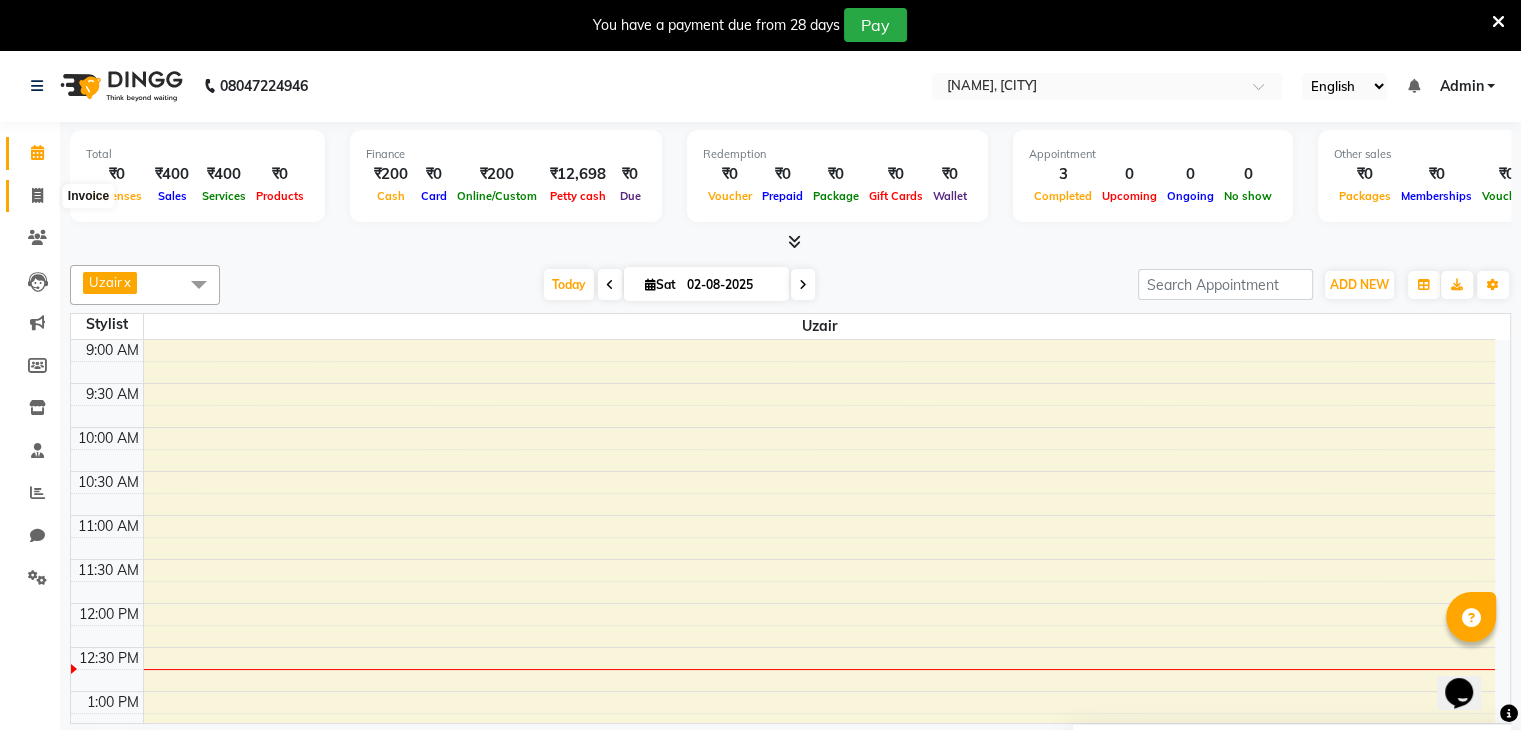 click 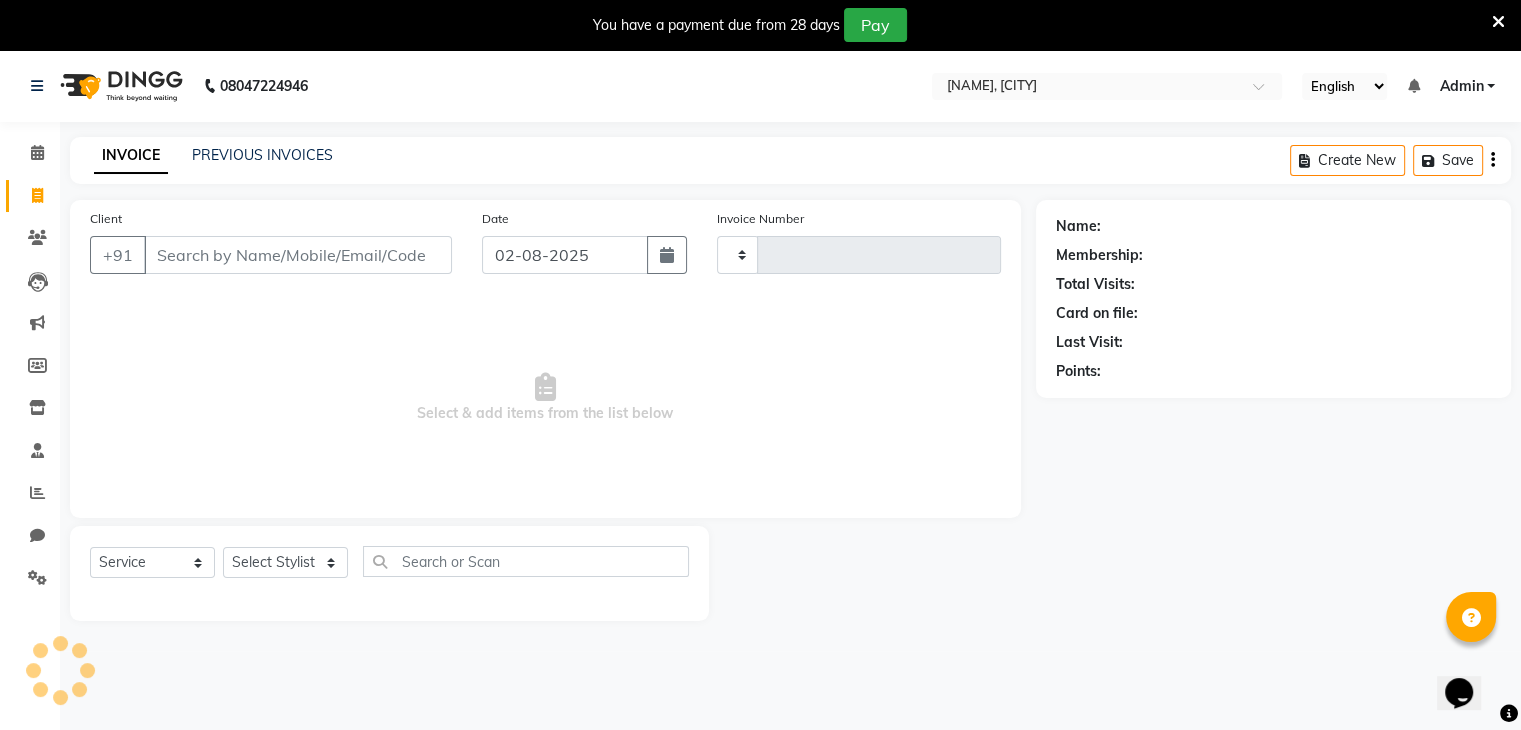 type on "0101" 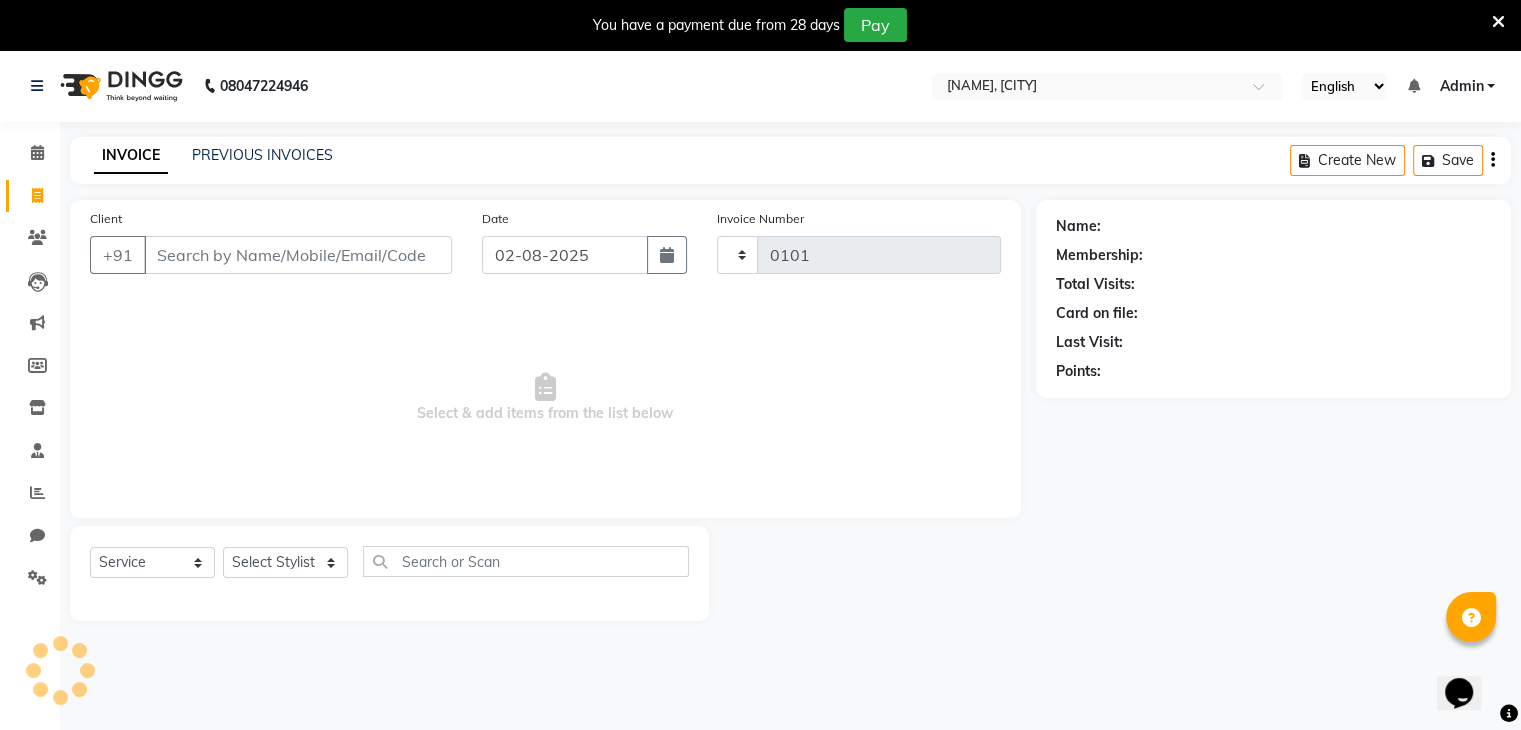 select on "8446" 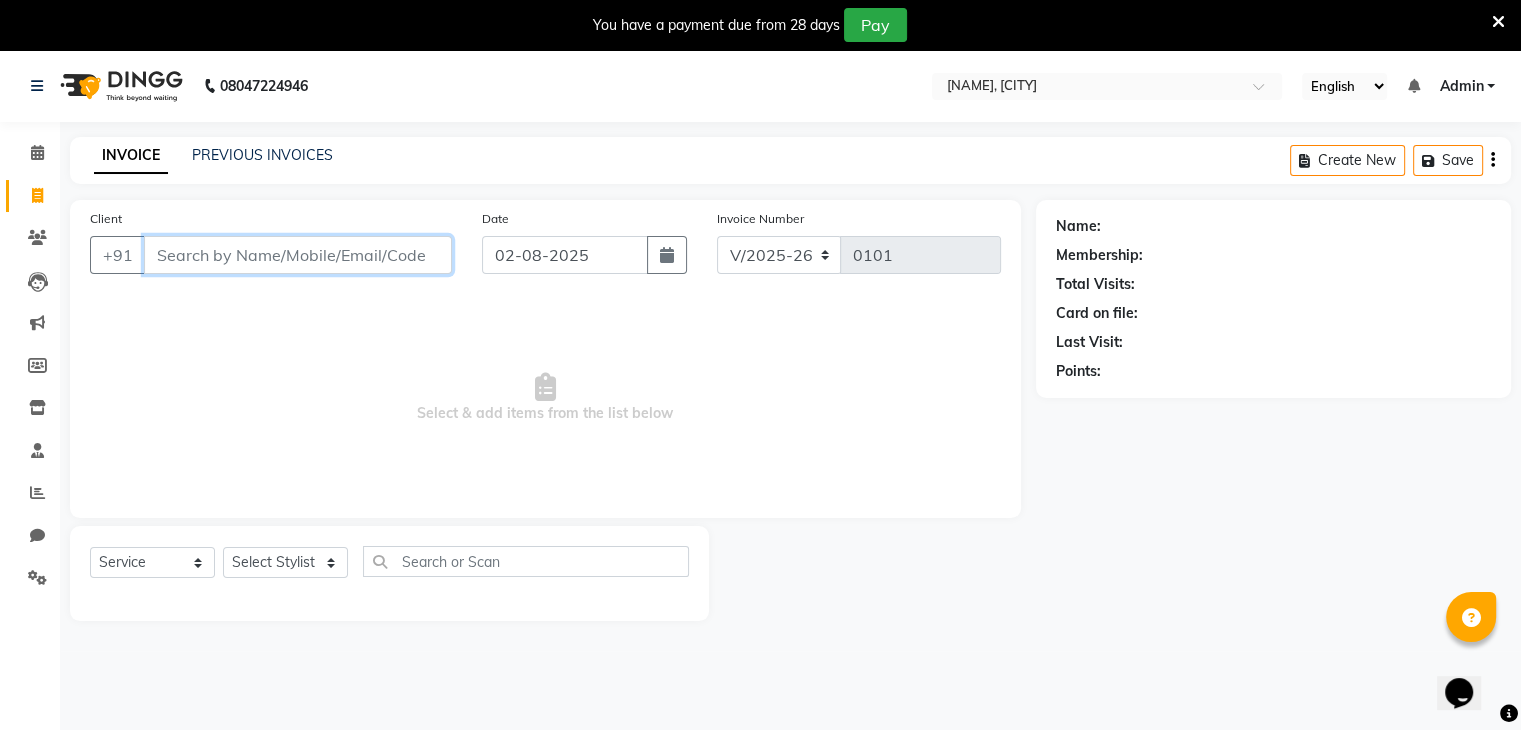 click on "Client" at bounding box center (298, 255) 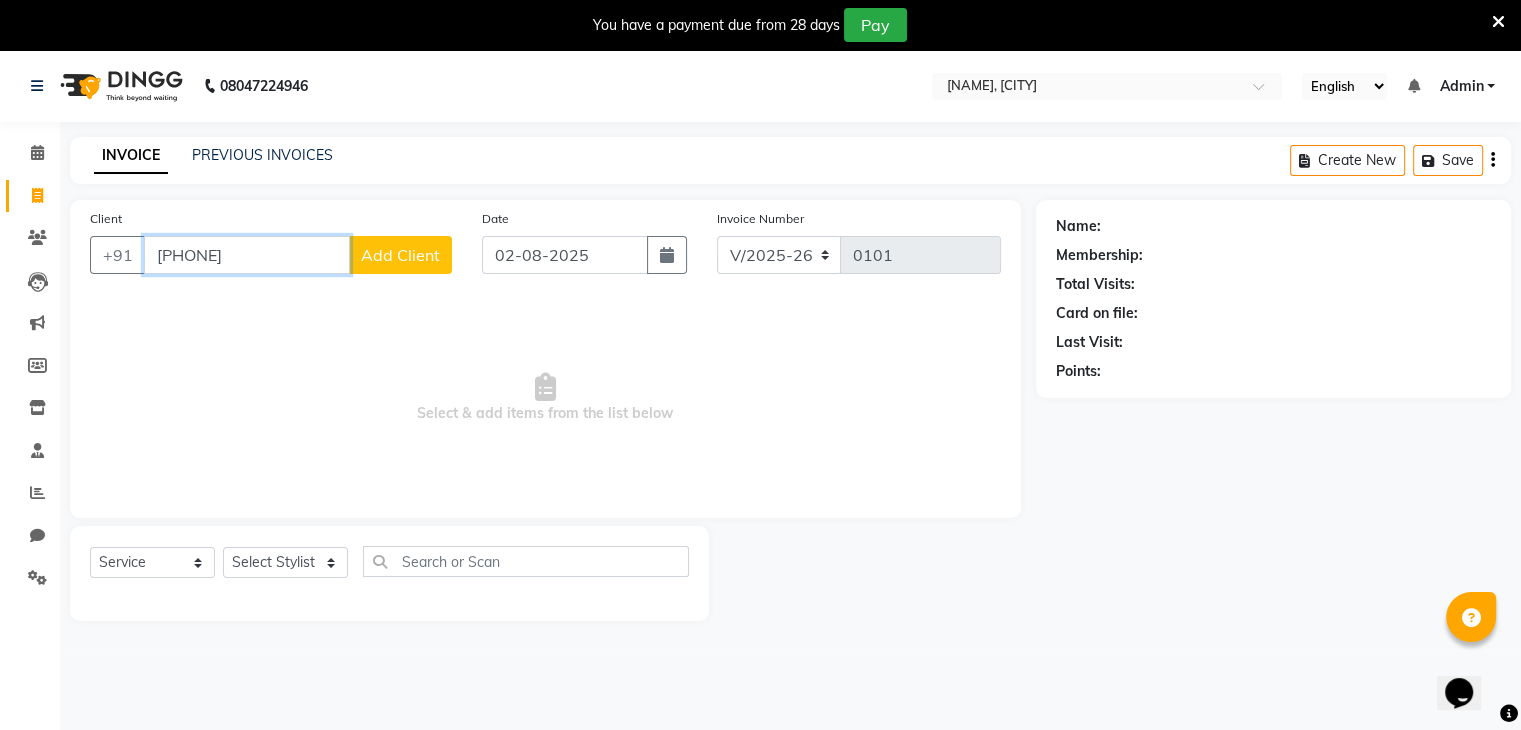 type on "[PHONE]" 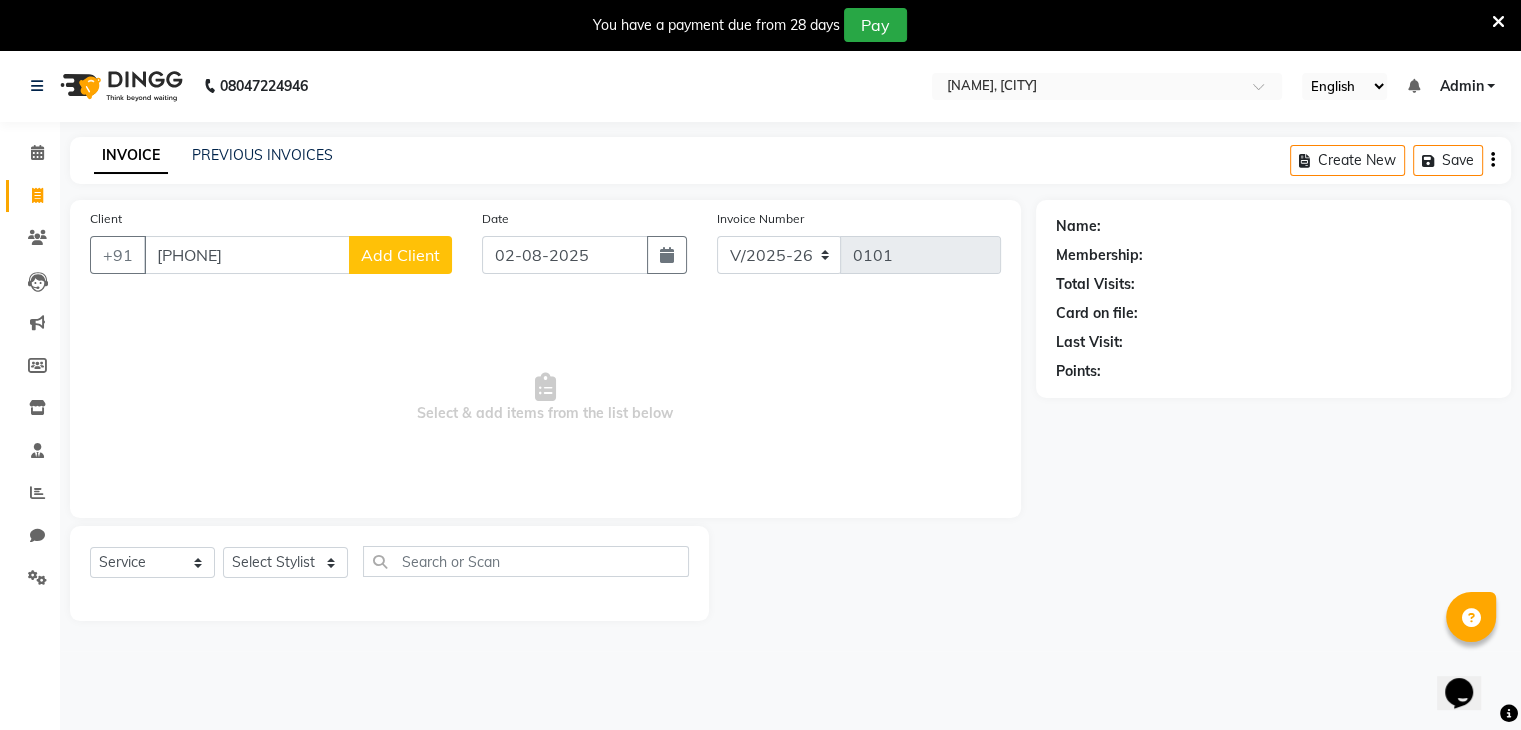 click on "Add Client" 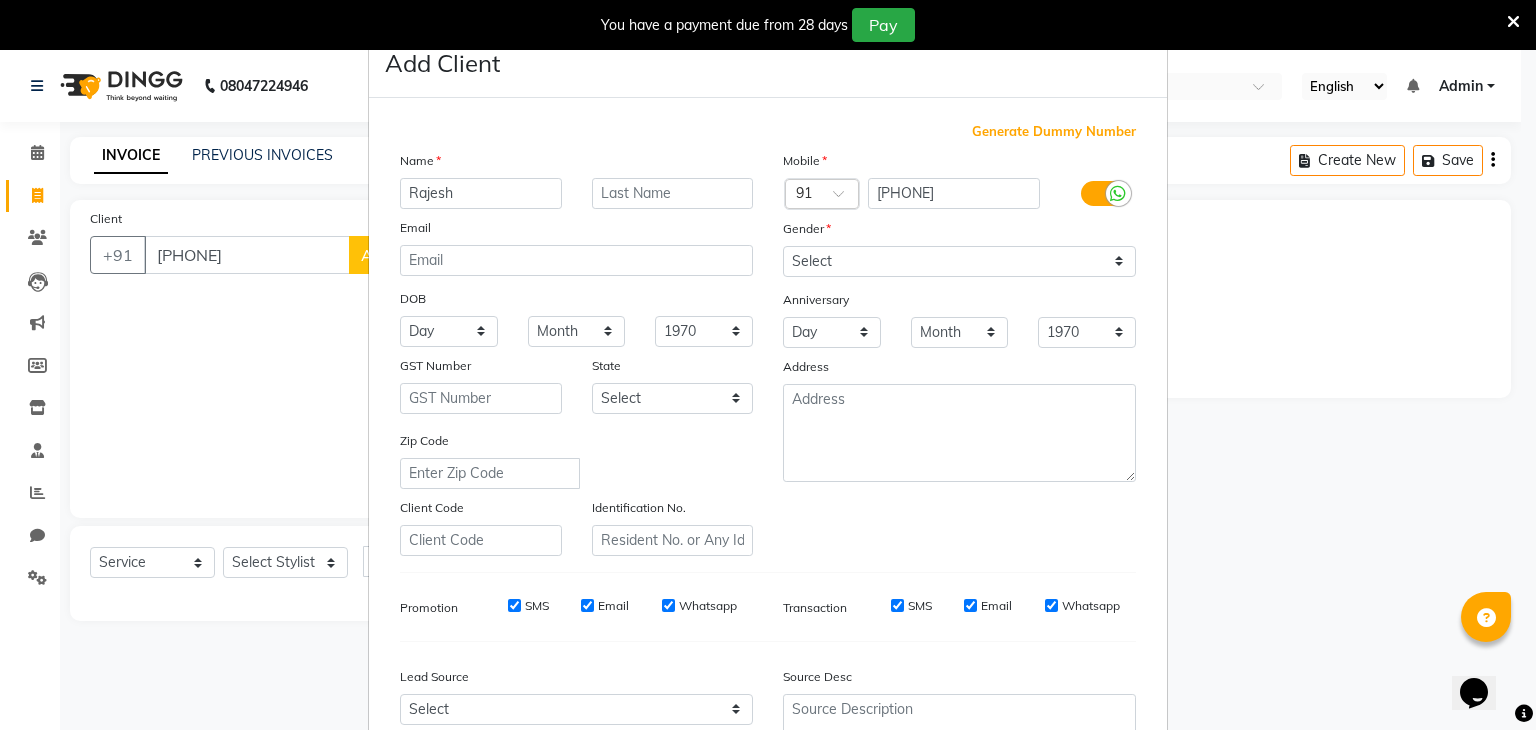 type on "Rajesh" 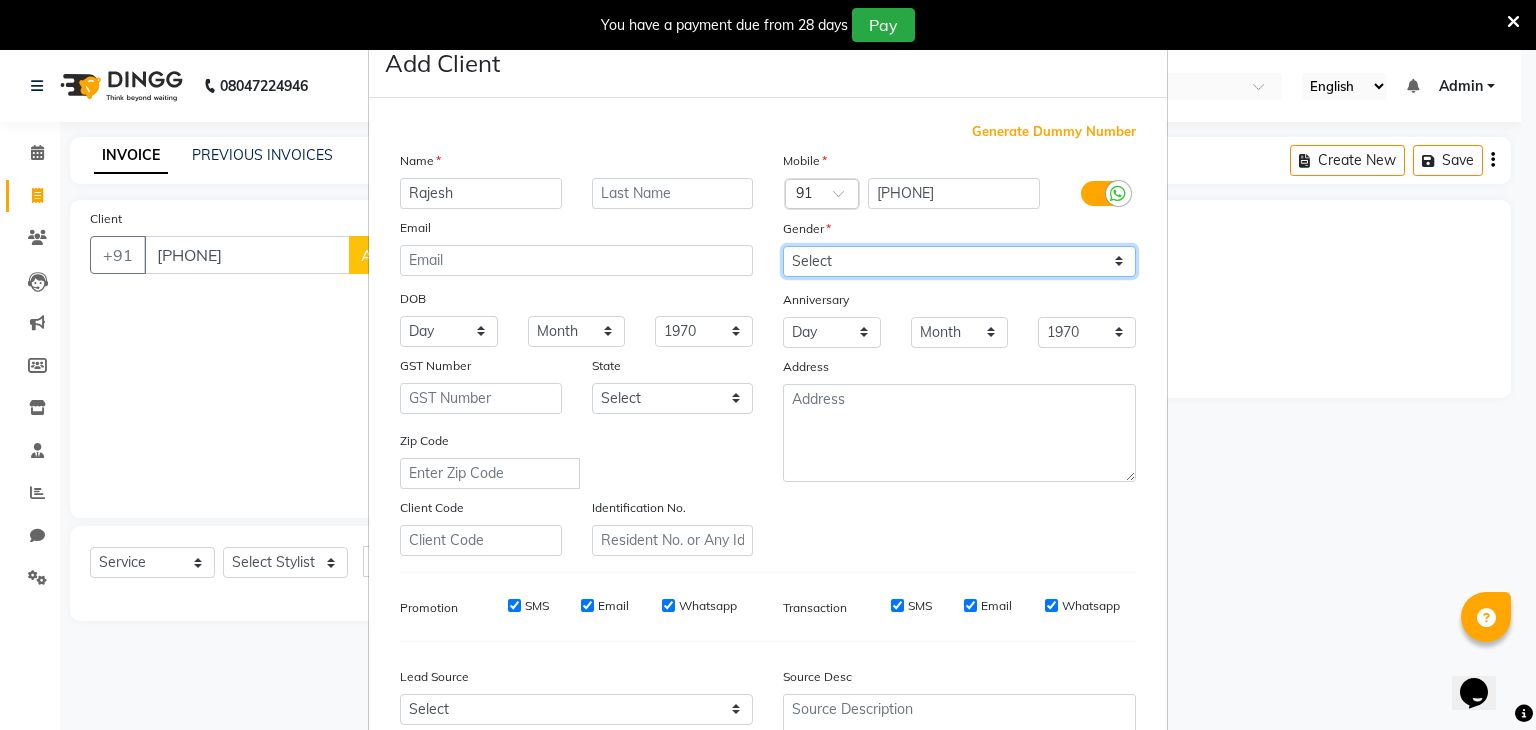 click on "Select Male Female Other Prefer Not To Say" at bounding box center [959, 261] 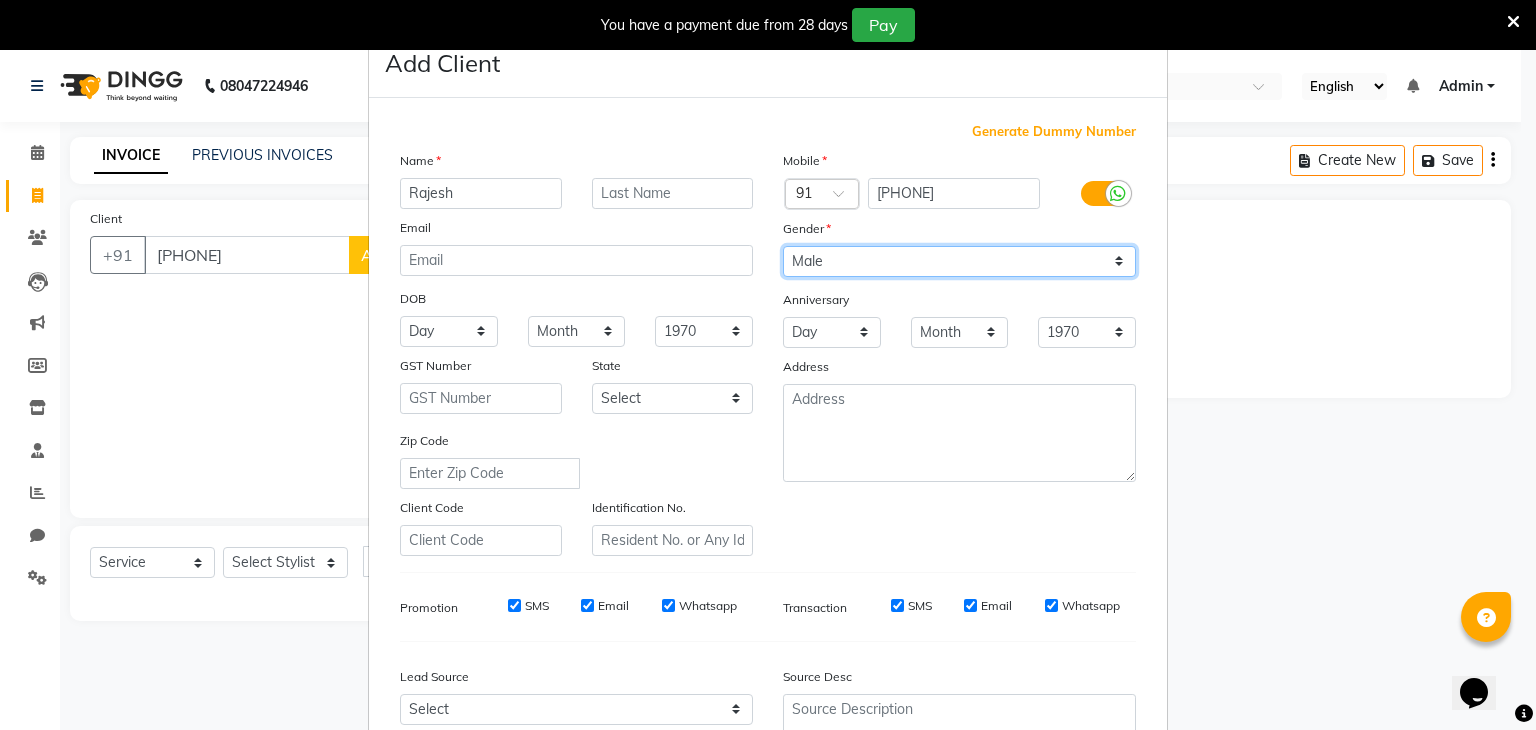 click on "Select Male Female Other Prefer Not To Say" at bounding box center [959, 261] 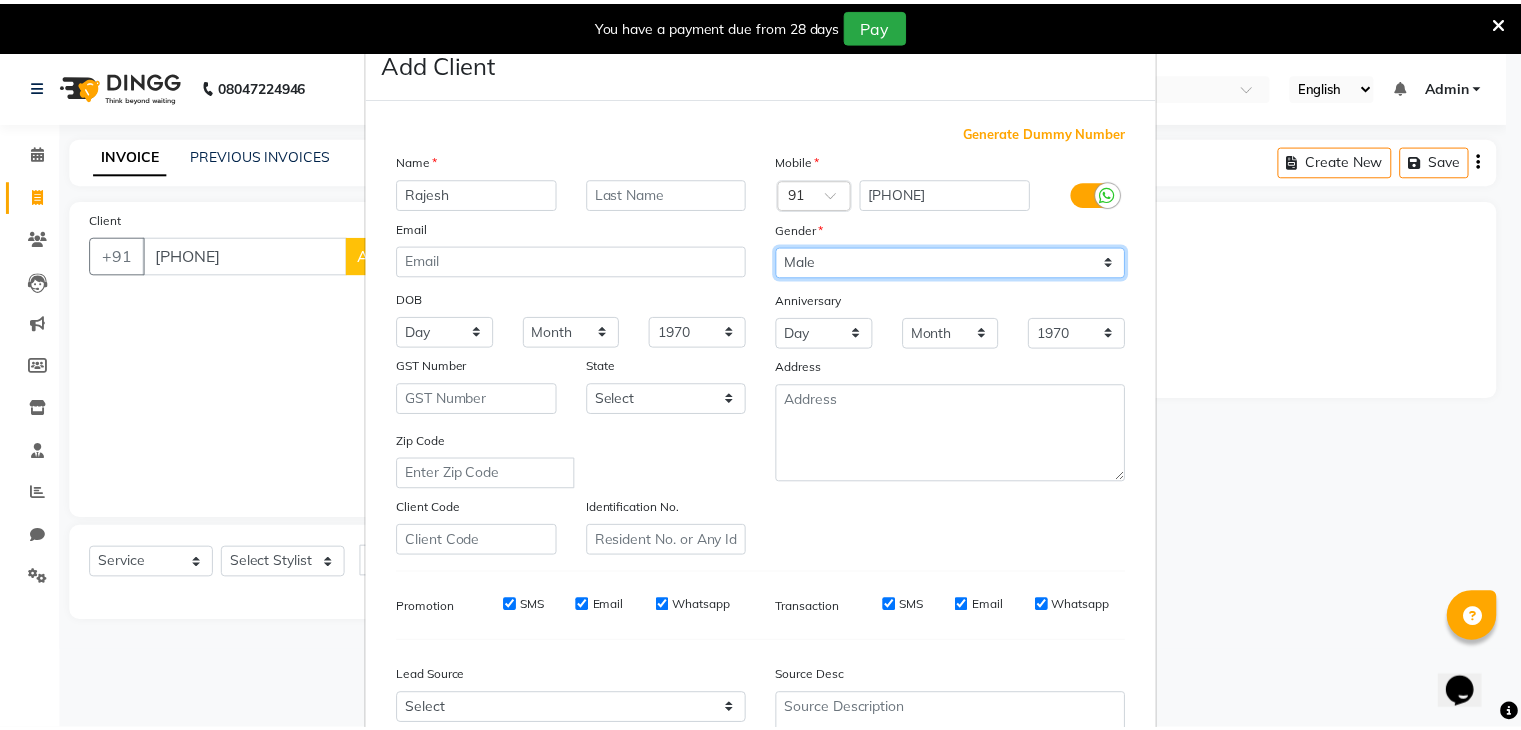 scroll, scrollTop: 203, scrollLeft: 0, axis: vertical 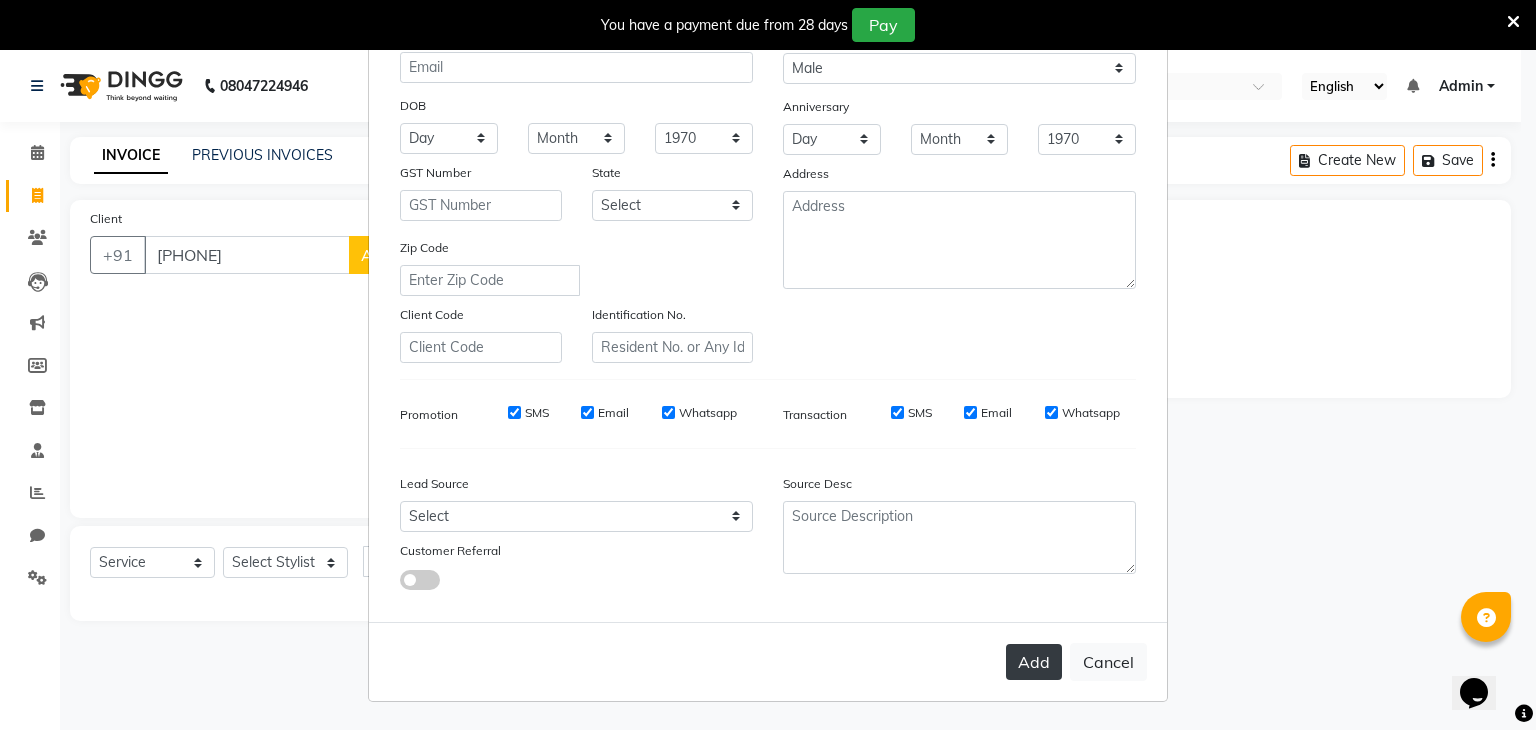 click on "Add" at bounding box center (1034, 662) 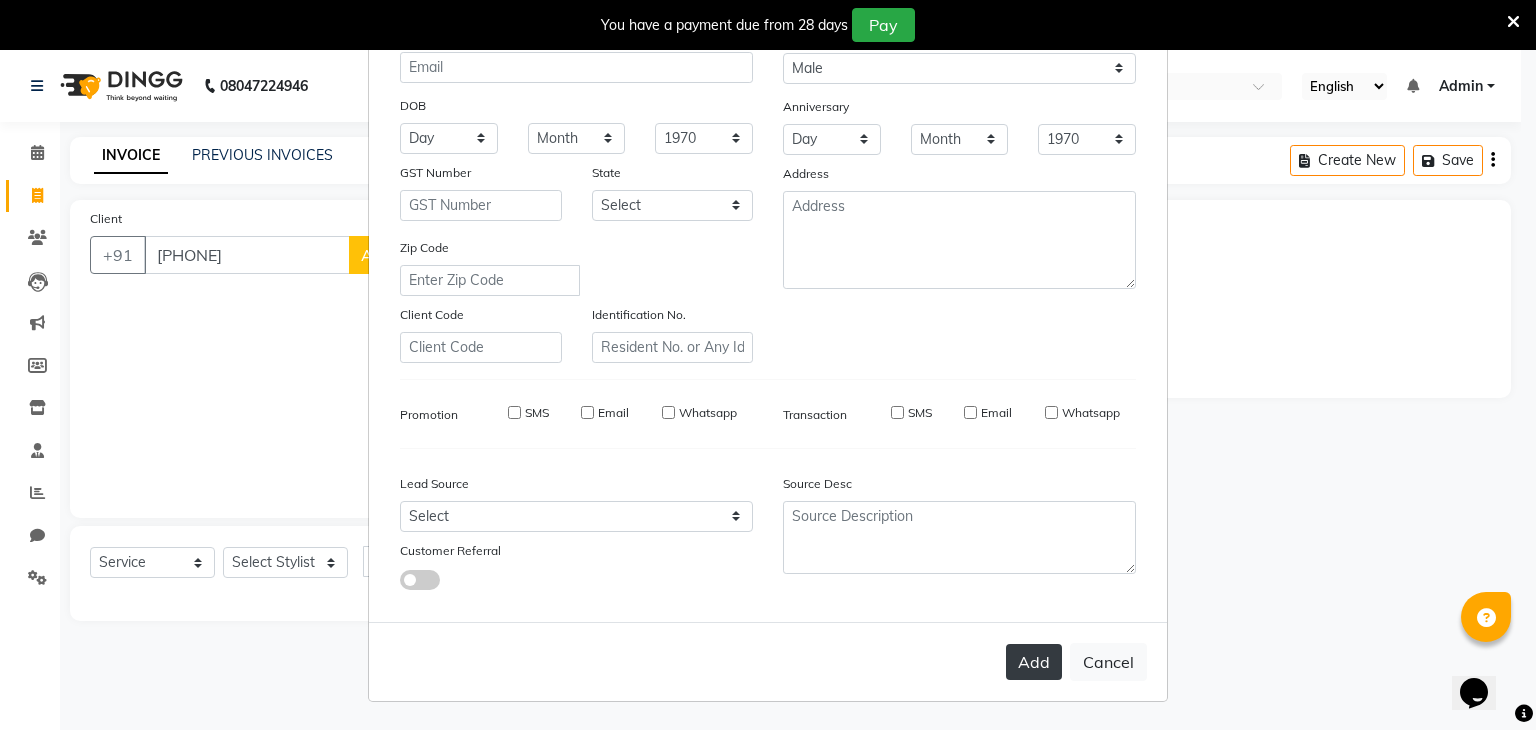 type 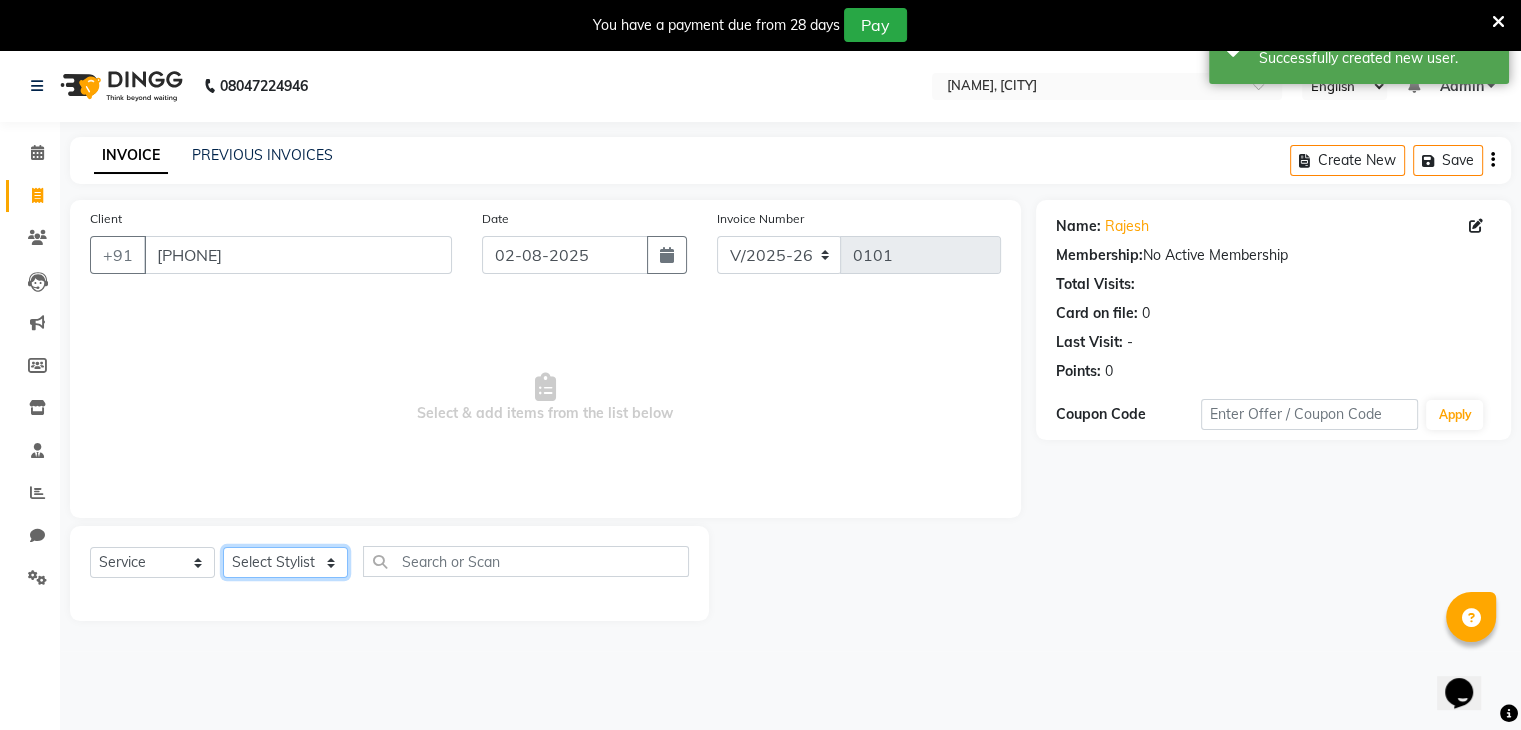 click on "Select Stylist [FIRST], [FIRST], [FIRST], [FIRST], [FIRST], [FIRST], [FIRST], [FIRST]" 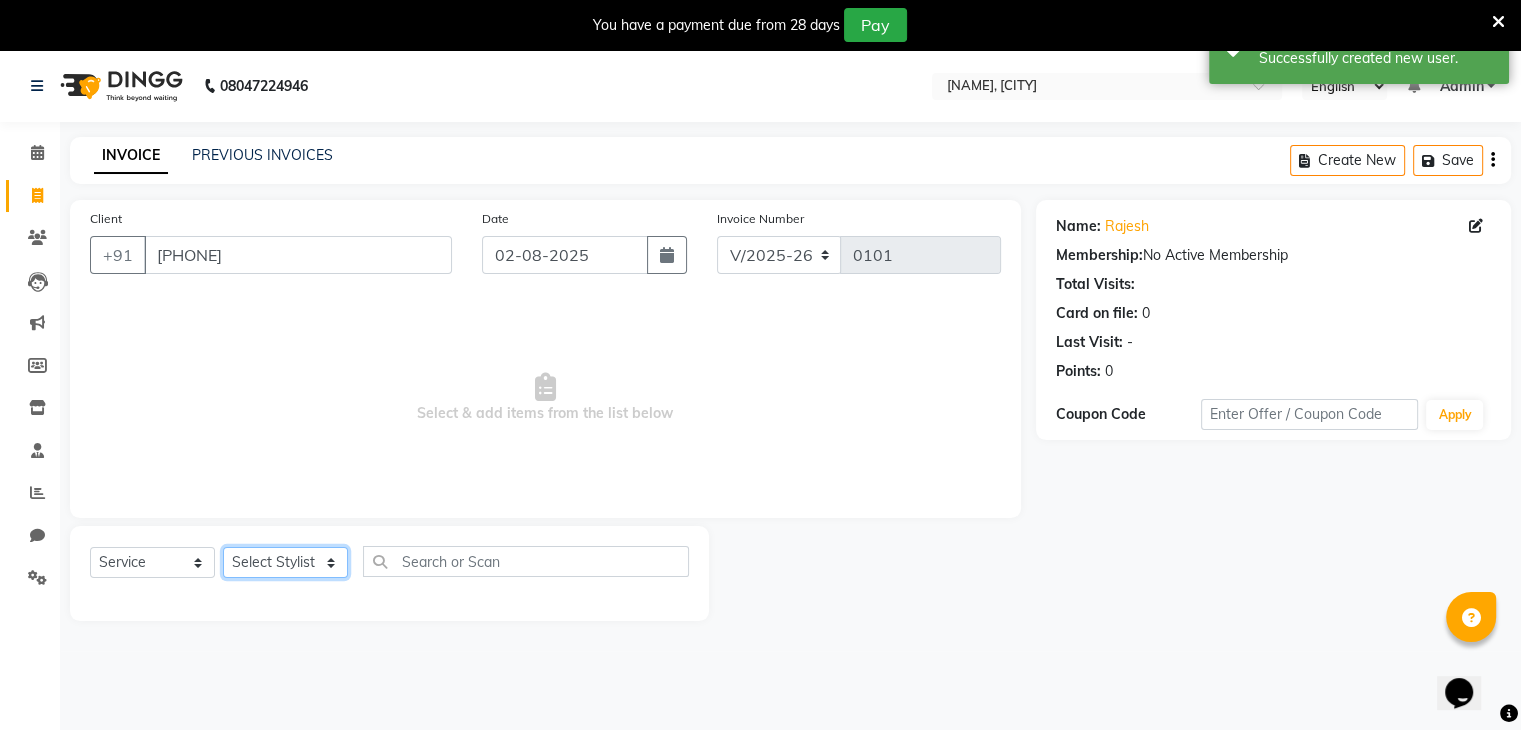 select on "81970" 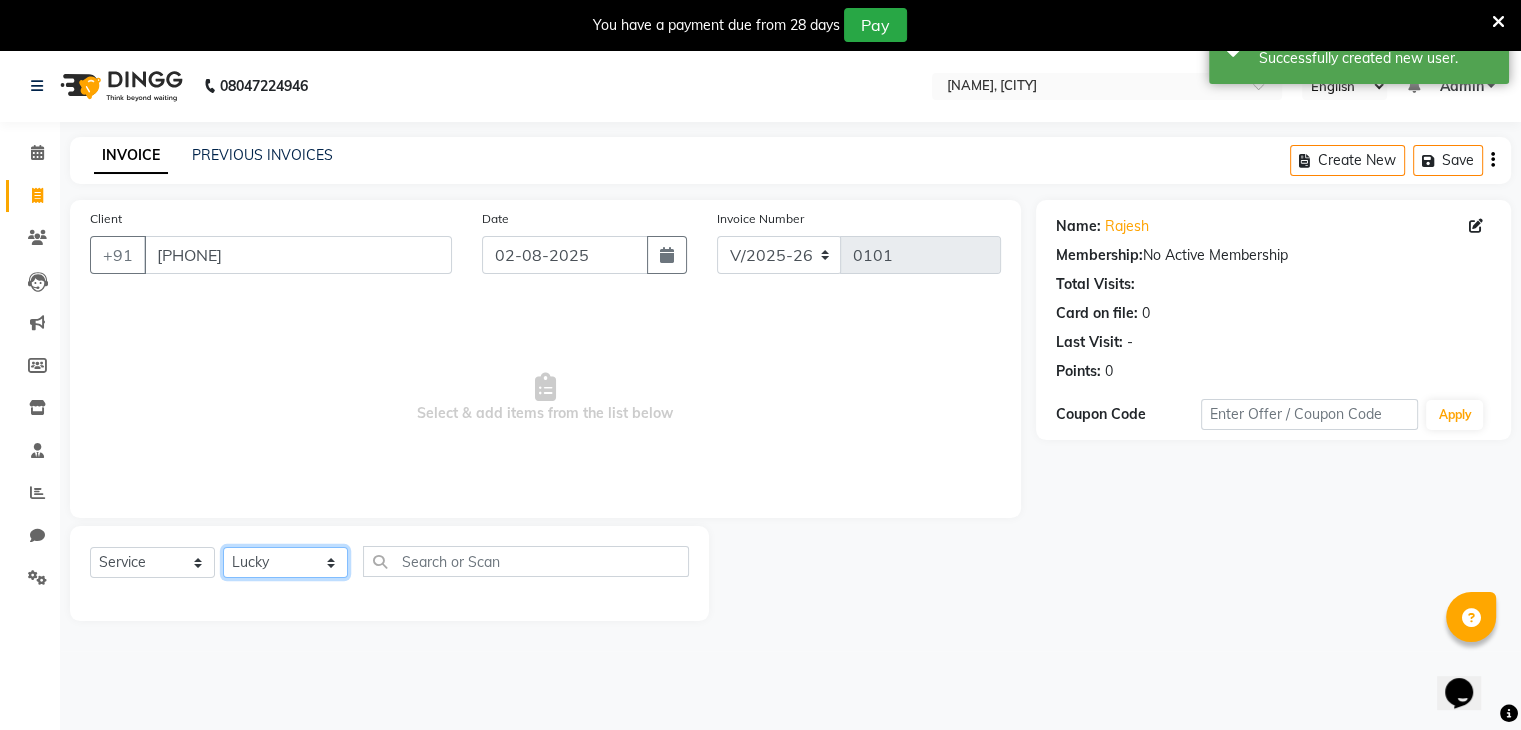 click on "Select Stylist [FIRST], [FIRST], [FIRST], [FIRST], [FIRST], [FIRST], [FIRST], [FIRST]" 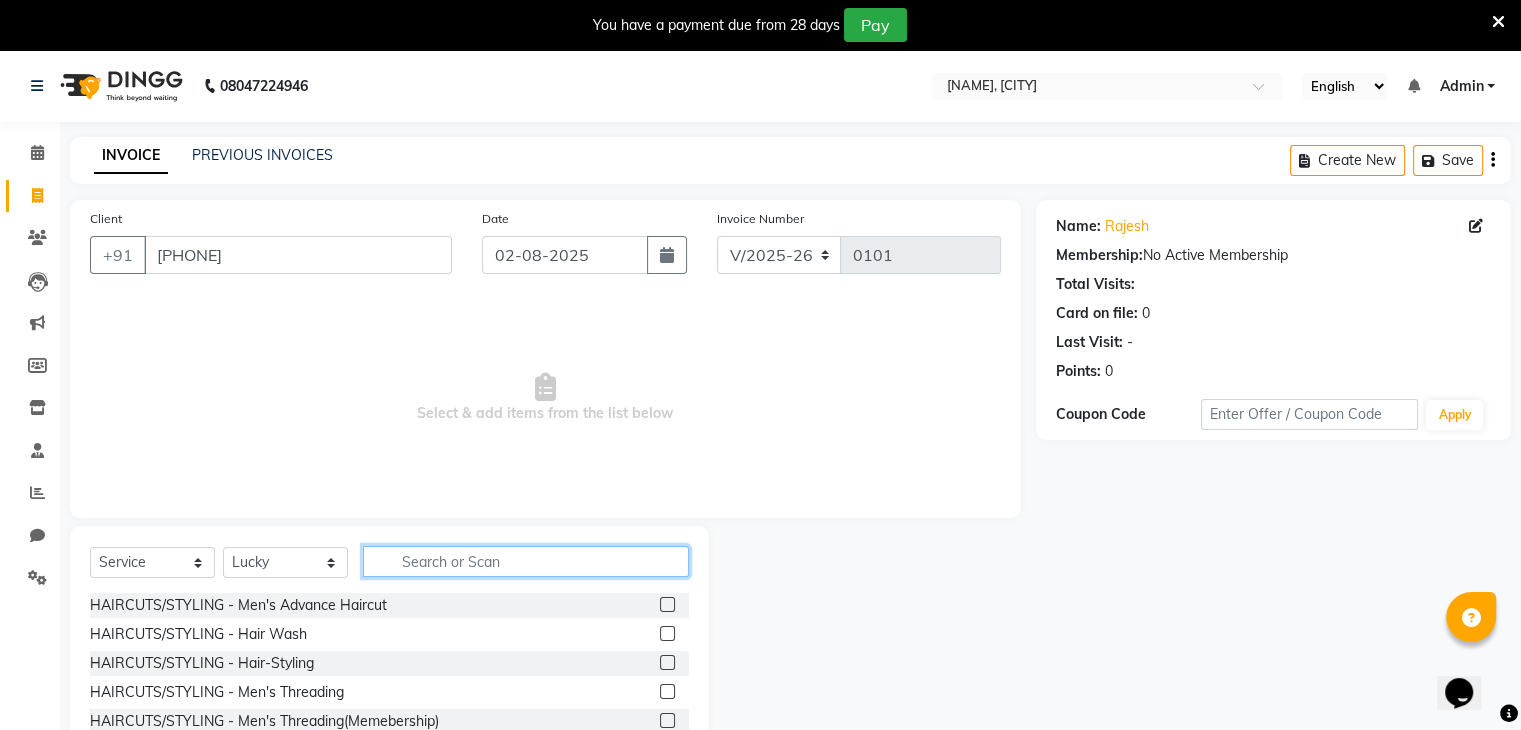 click 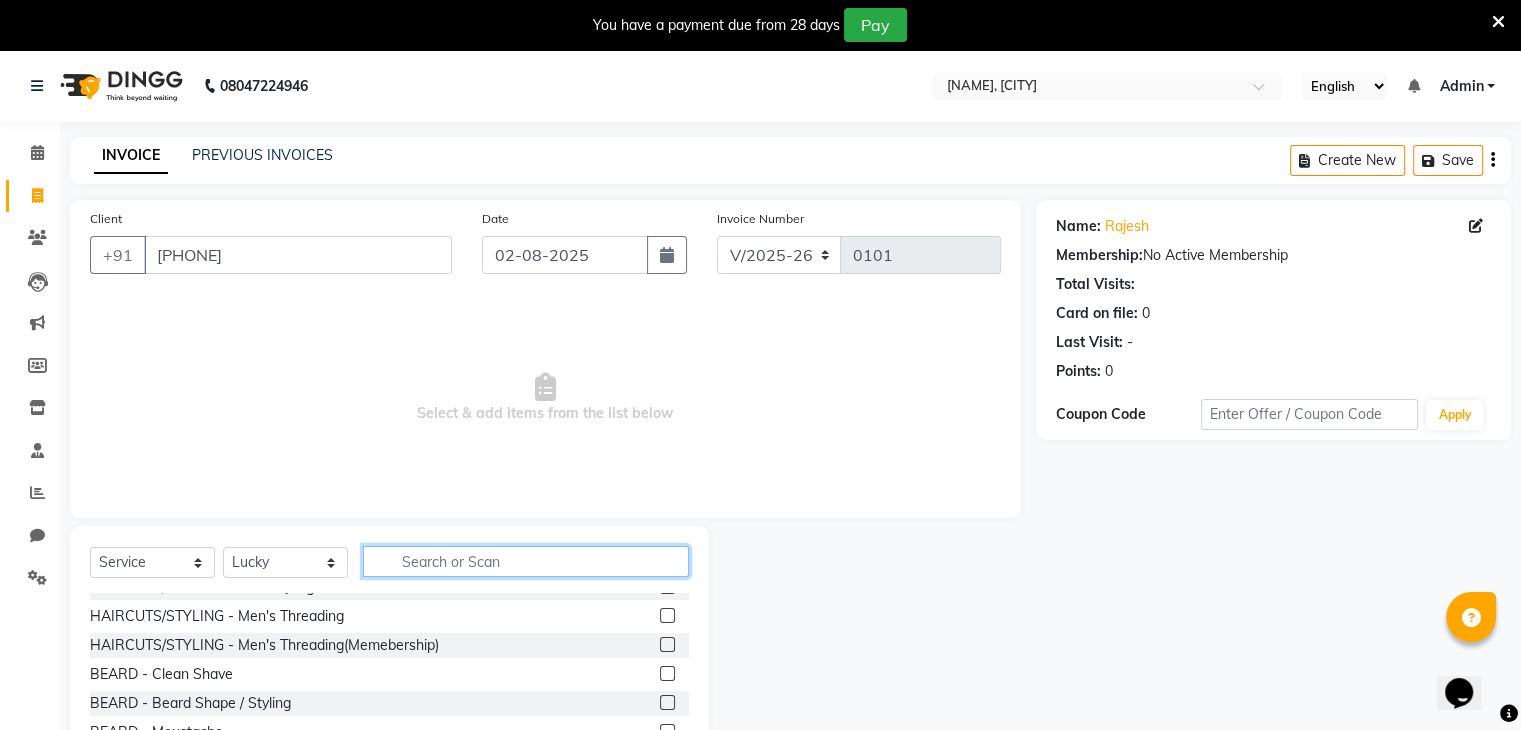scroll, scrollTop: 79, scrollLeft: 0, axis: vertical 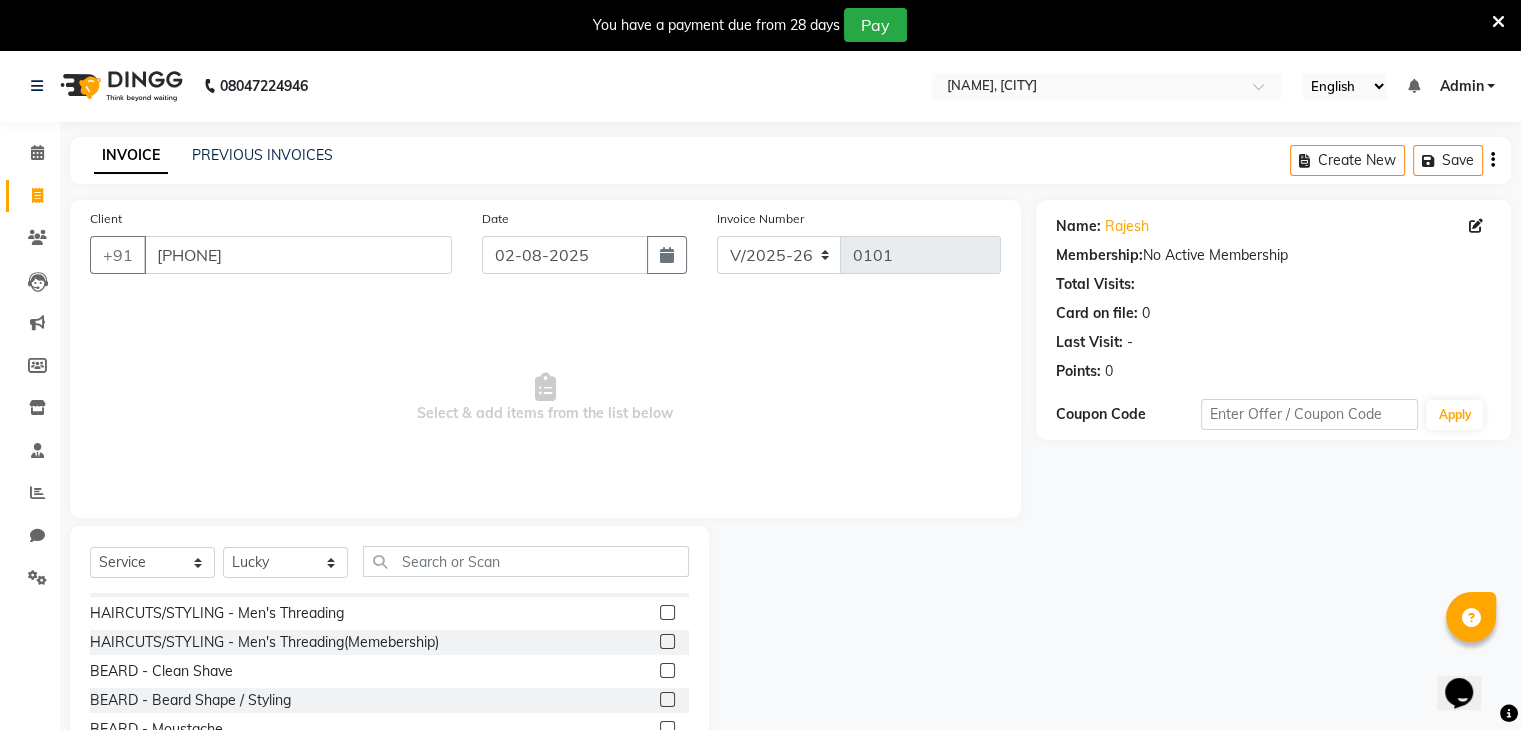 click 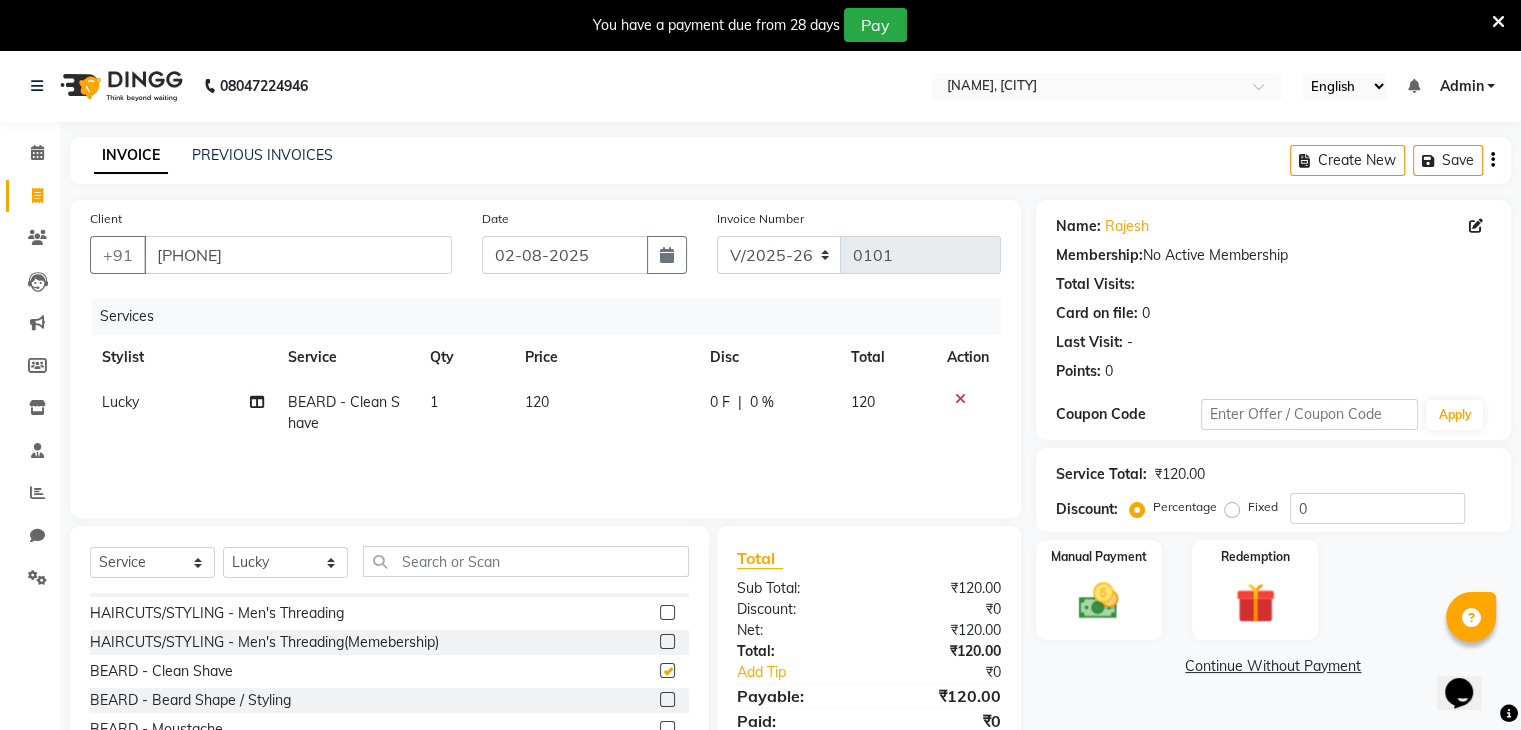 checkbox on "false" 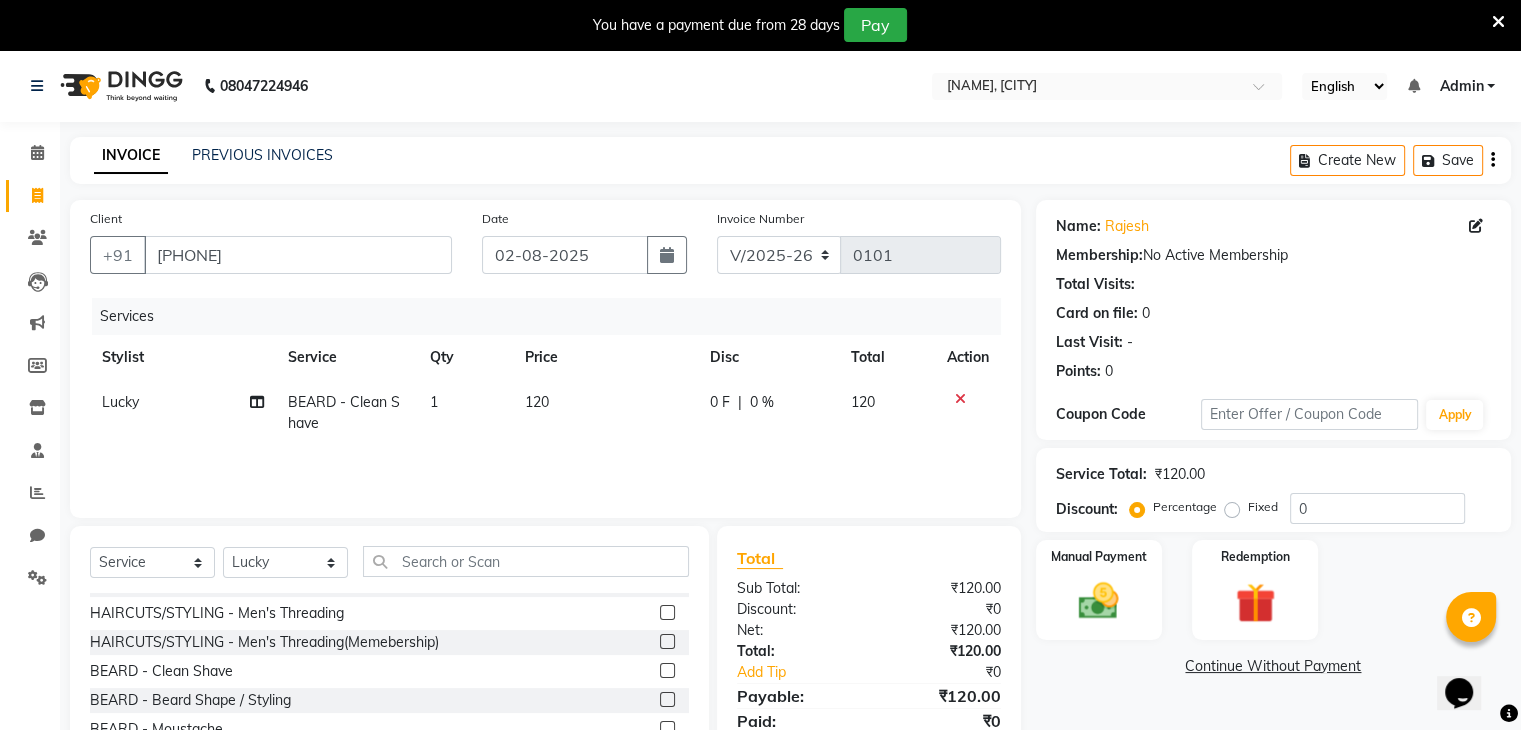 click on "120" 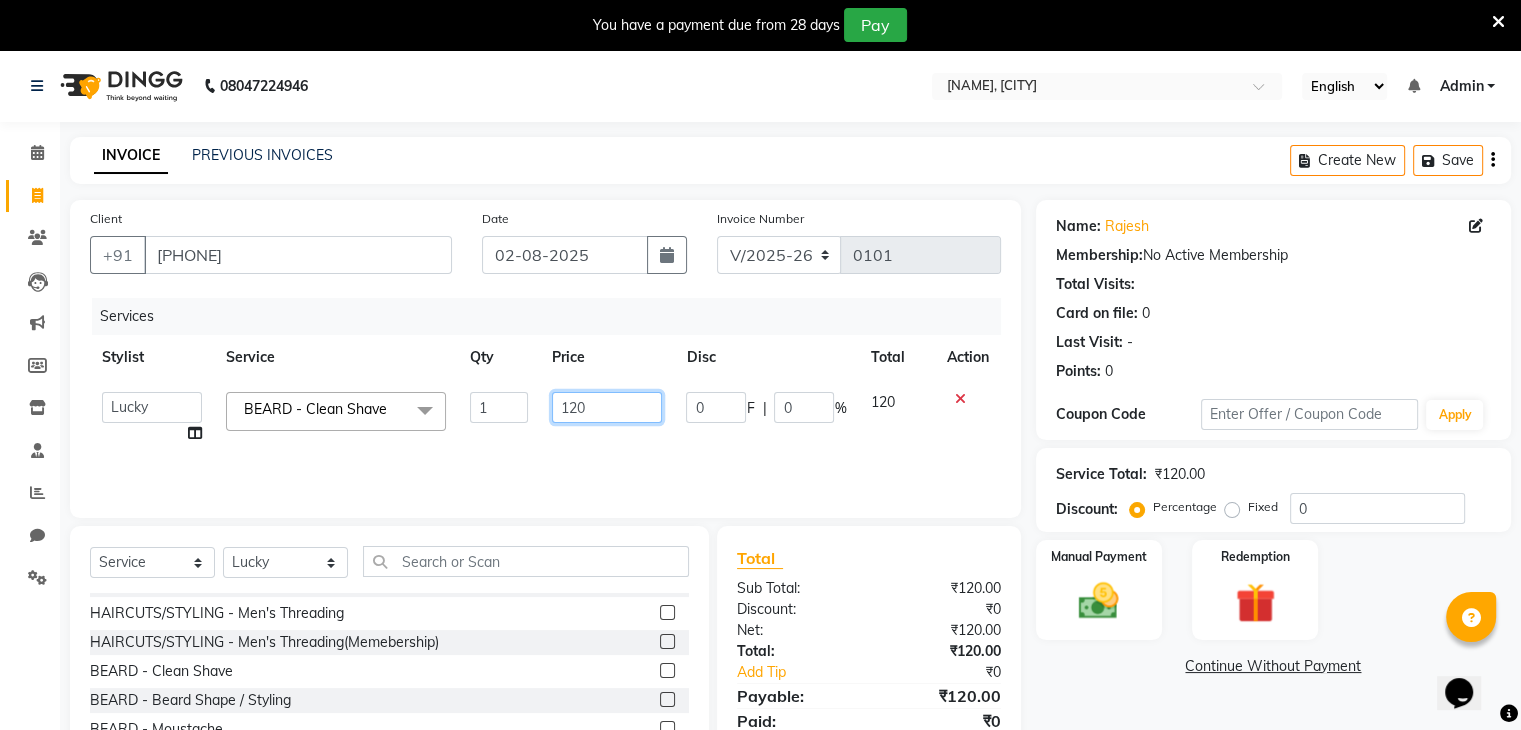 click on "120" 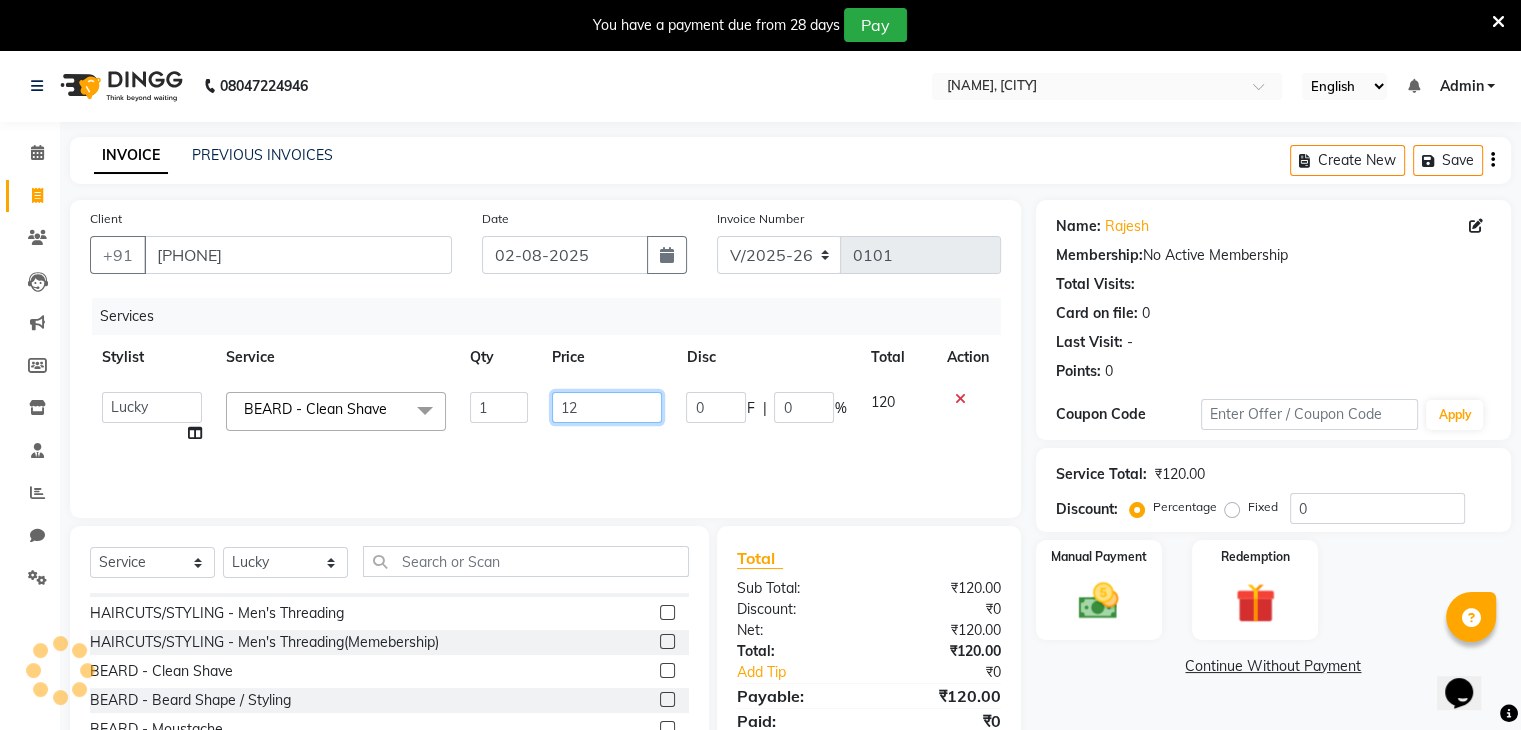 type on "1" 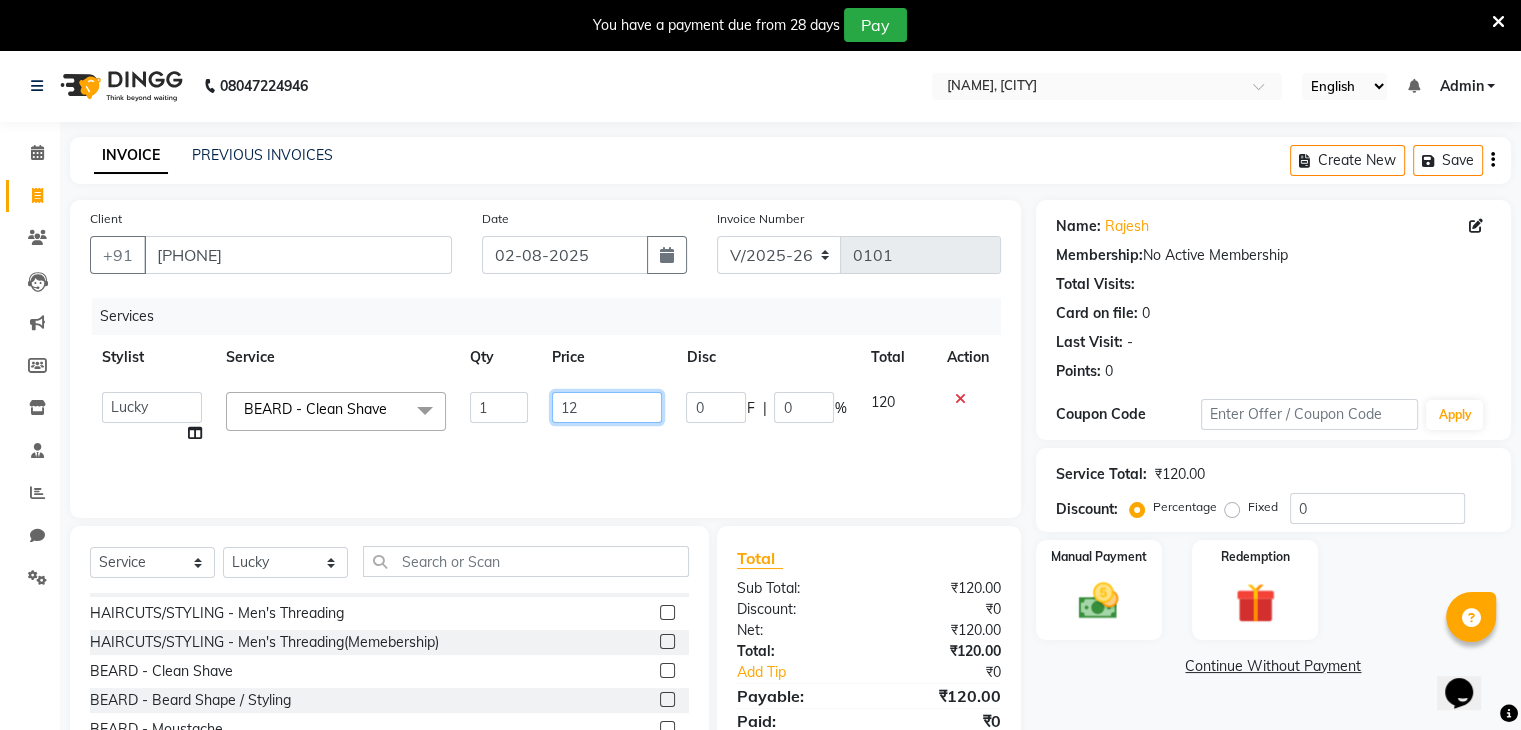 type on "120" 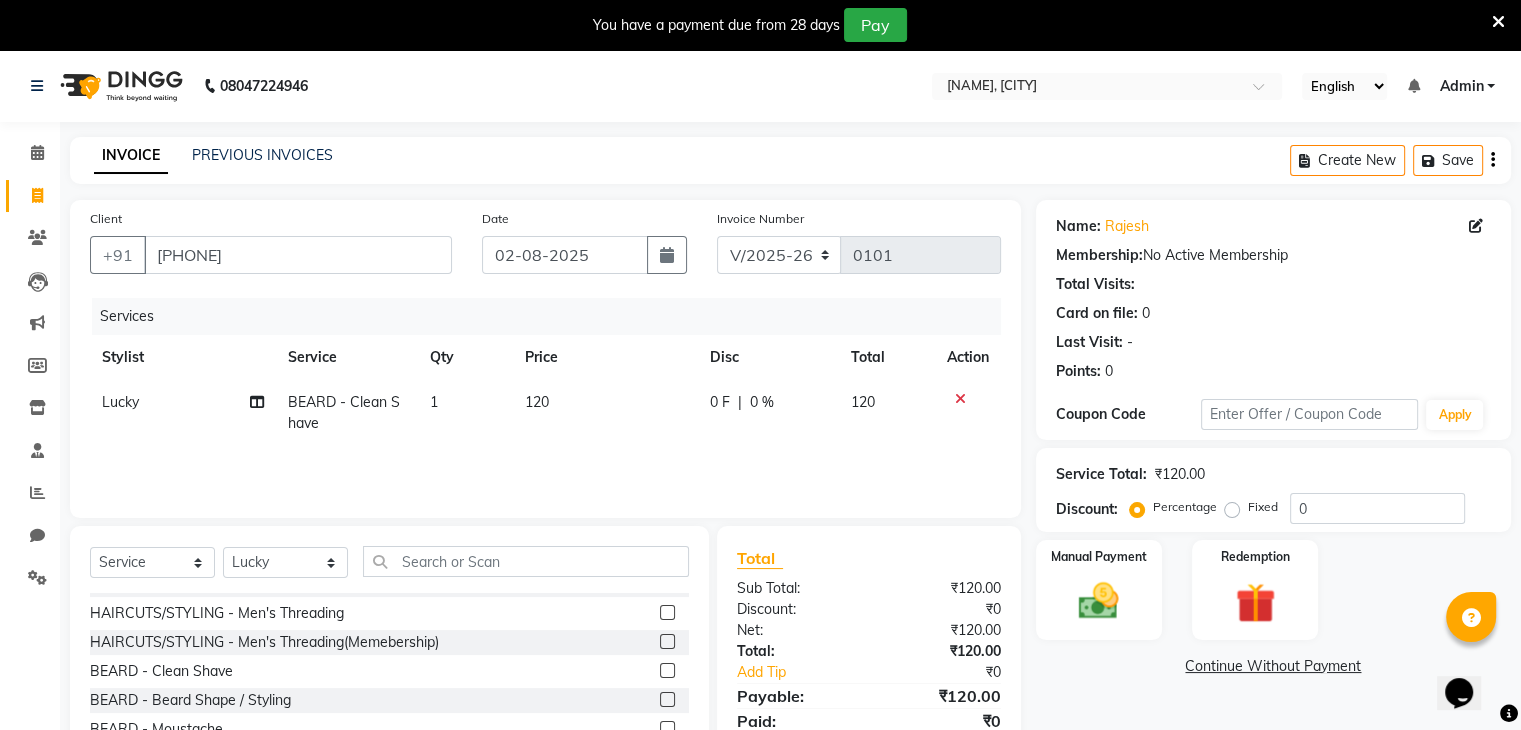 click on "0 F" 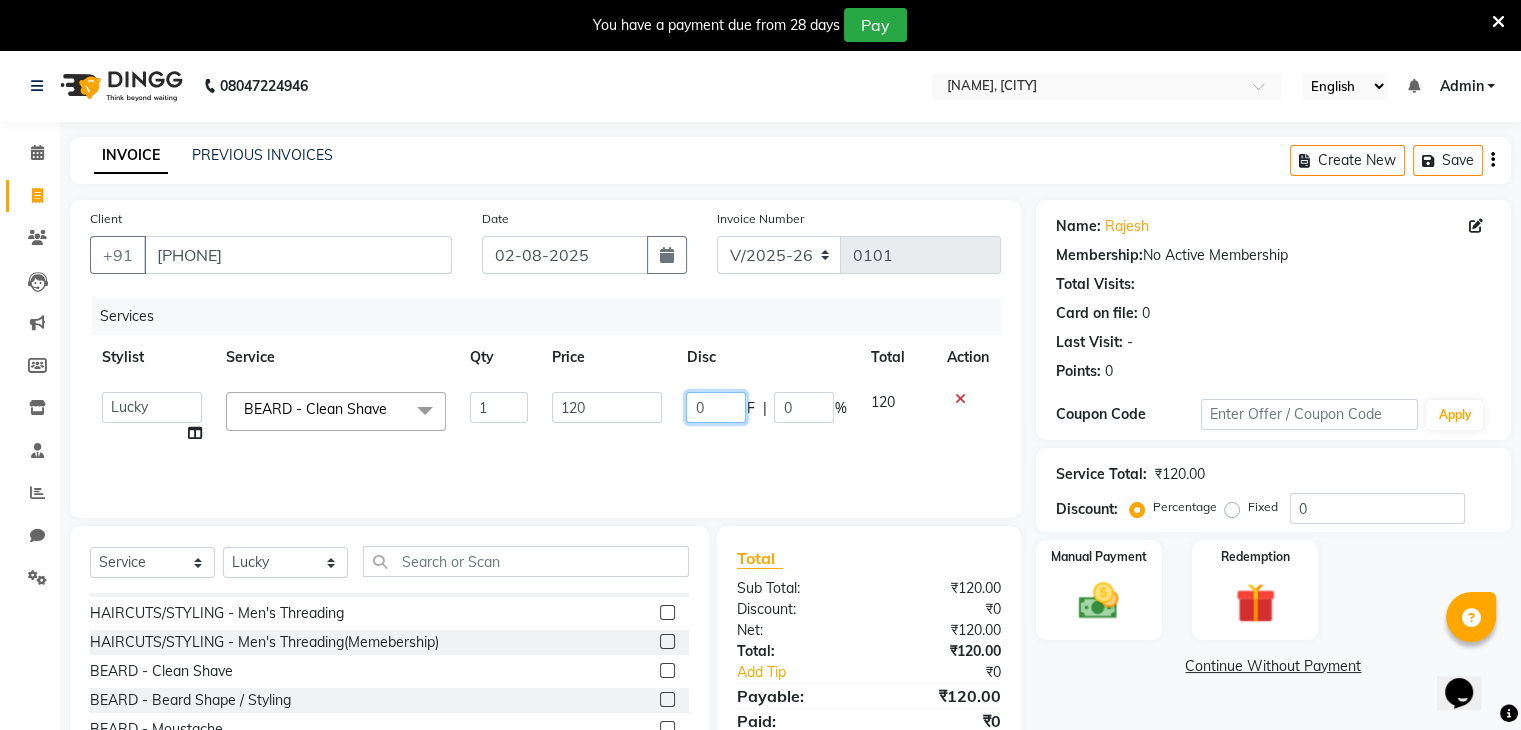 click on "0" 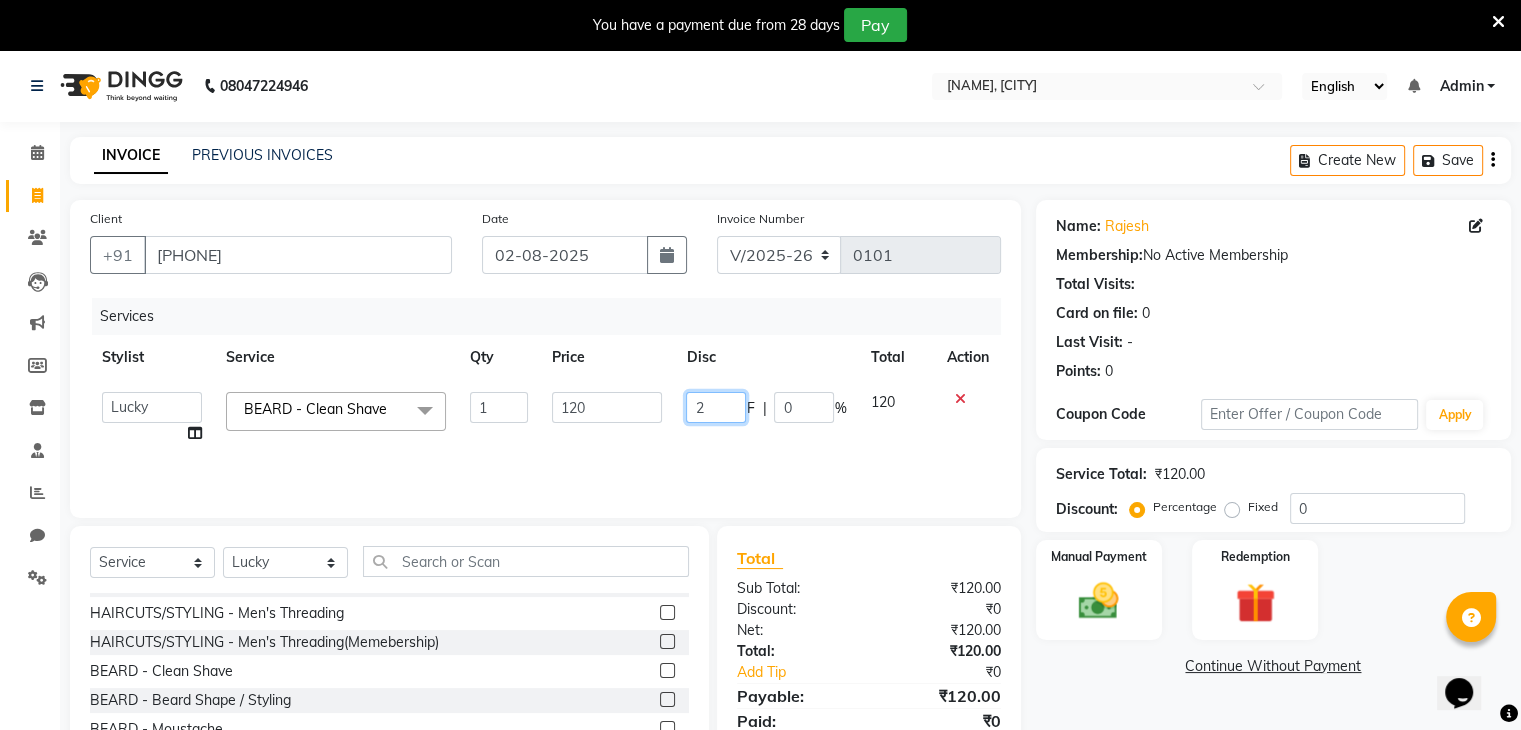 type on "20" 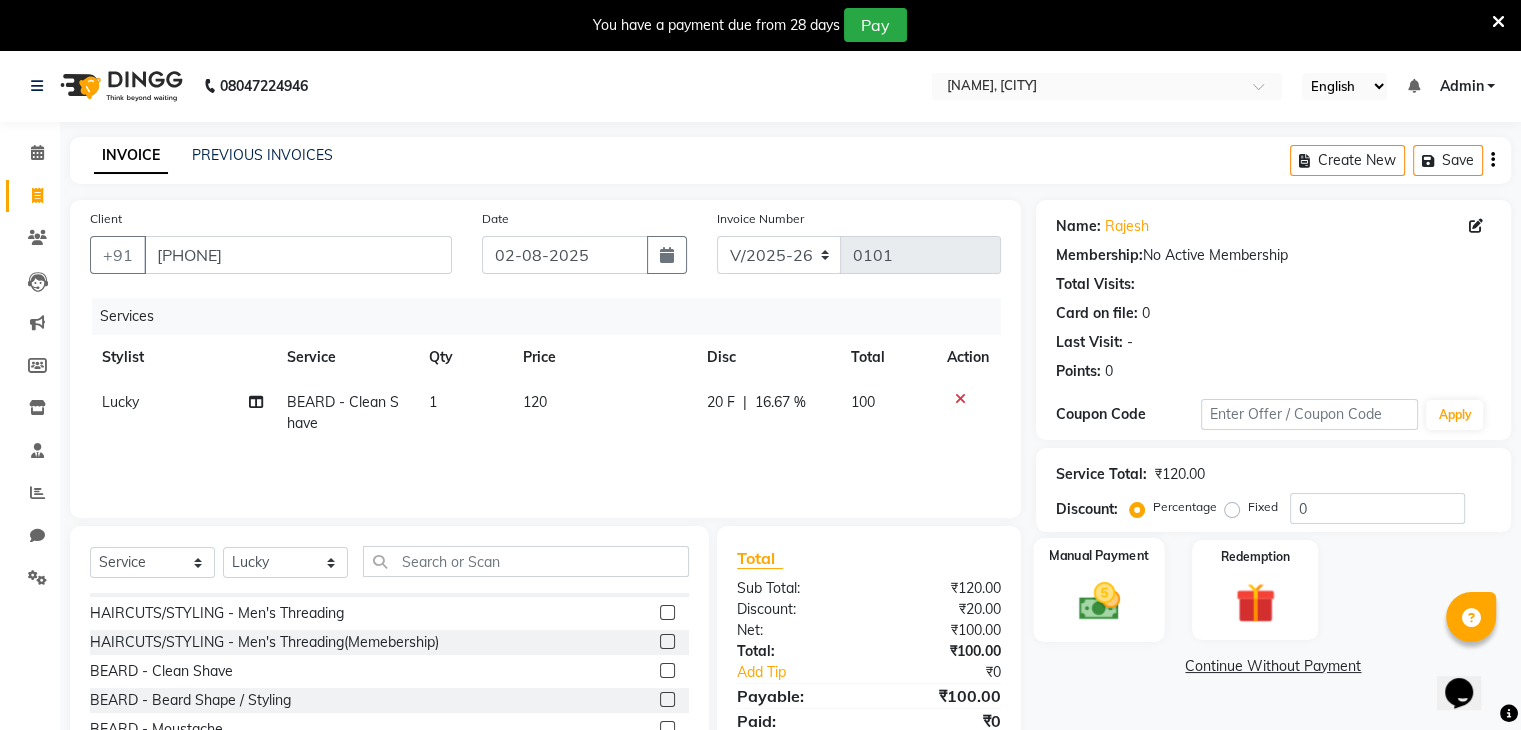 click on "Manual Payment" 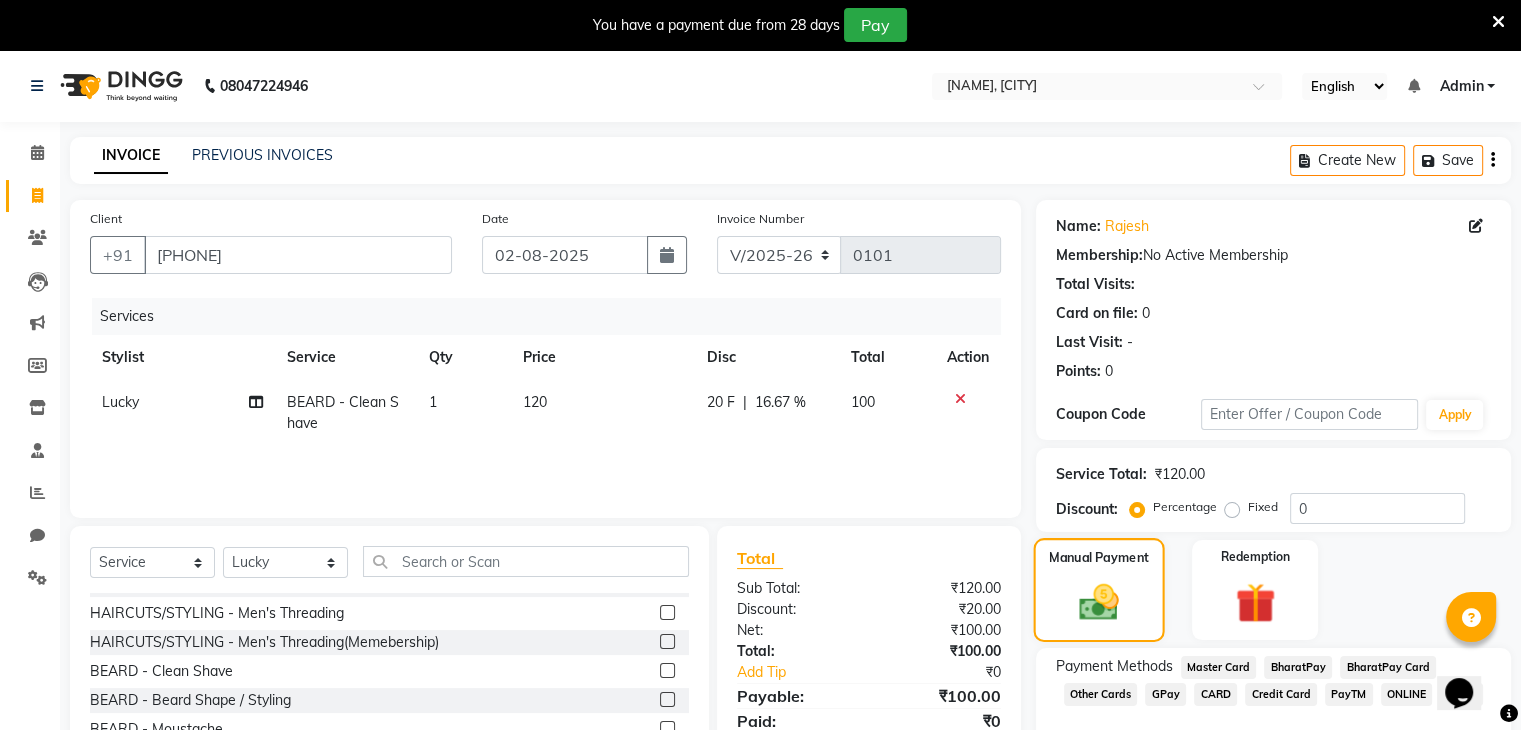 scroll, scrollTop: 122, scrollLeft: 0, axis: vertical 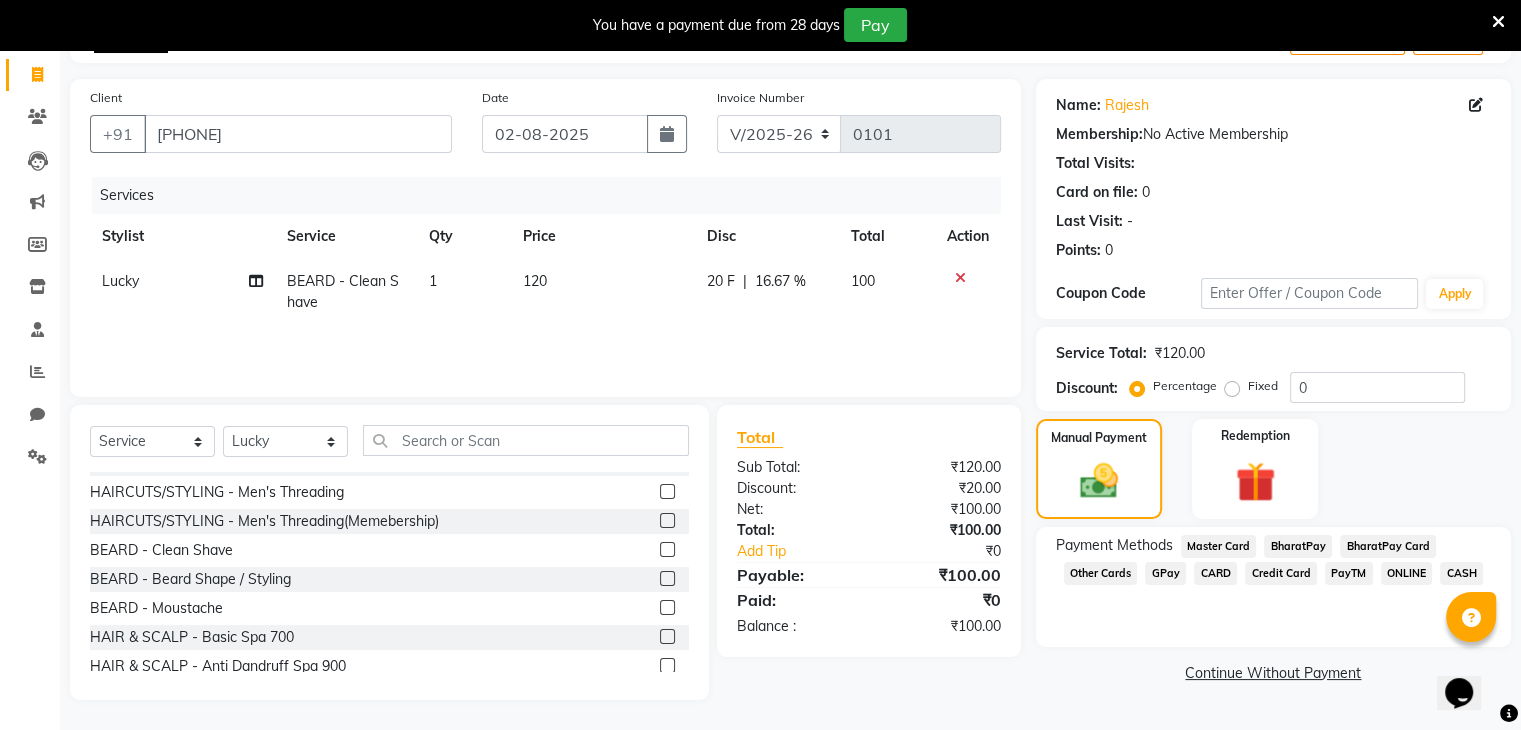 click on "ONLINE" 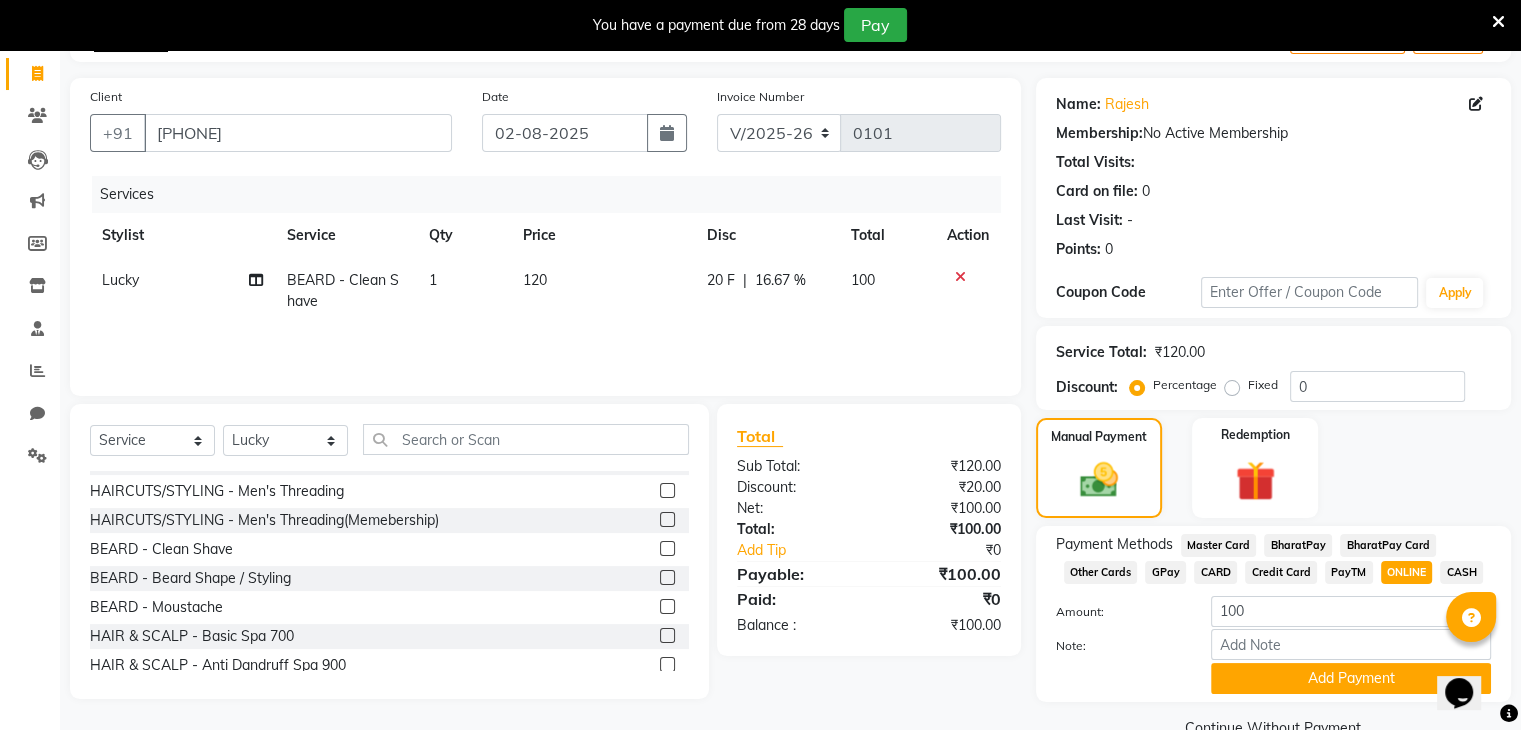scroll, scrollTop: 167, scrollLeft: 0, axis: vertical 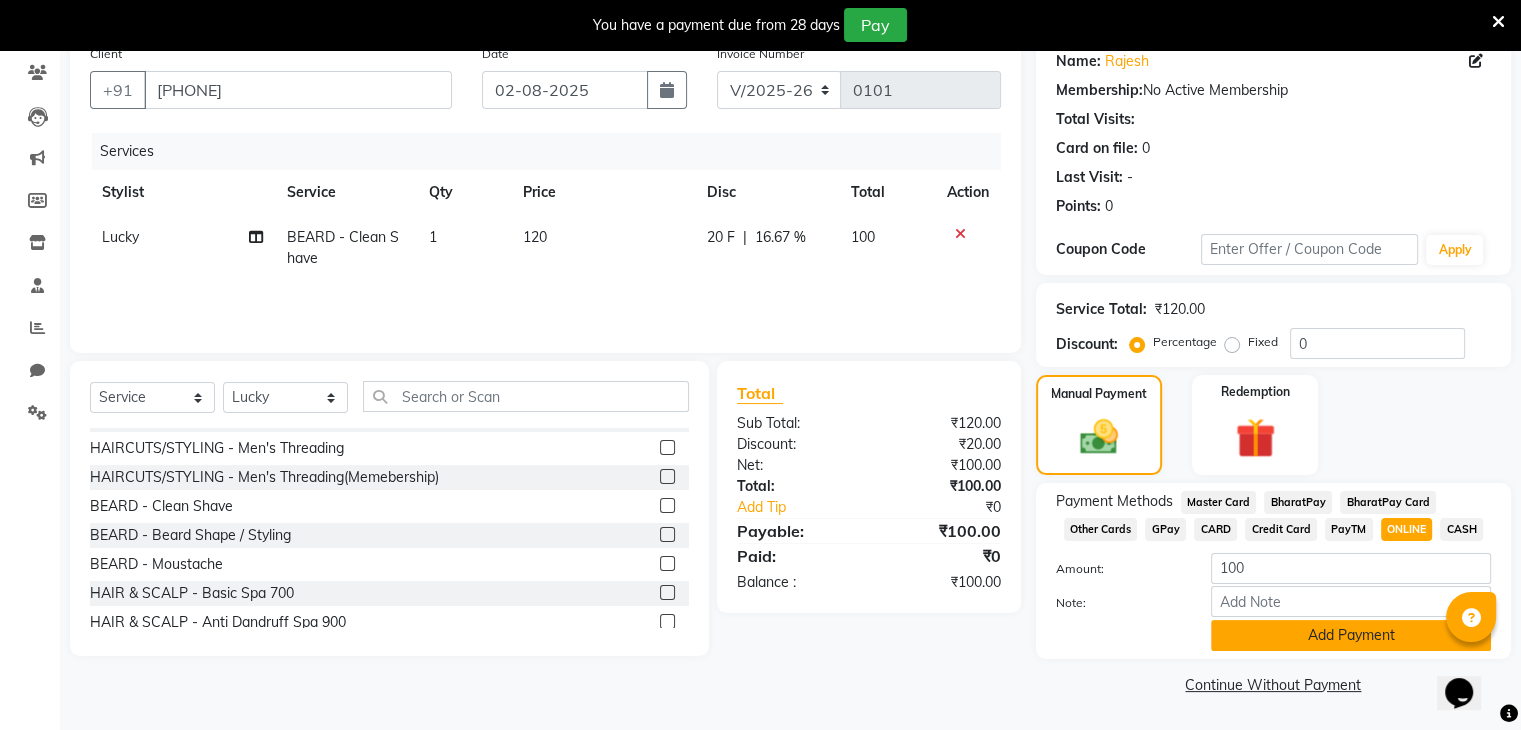 click on "Add Payment" 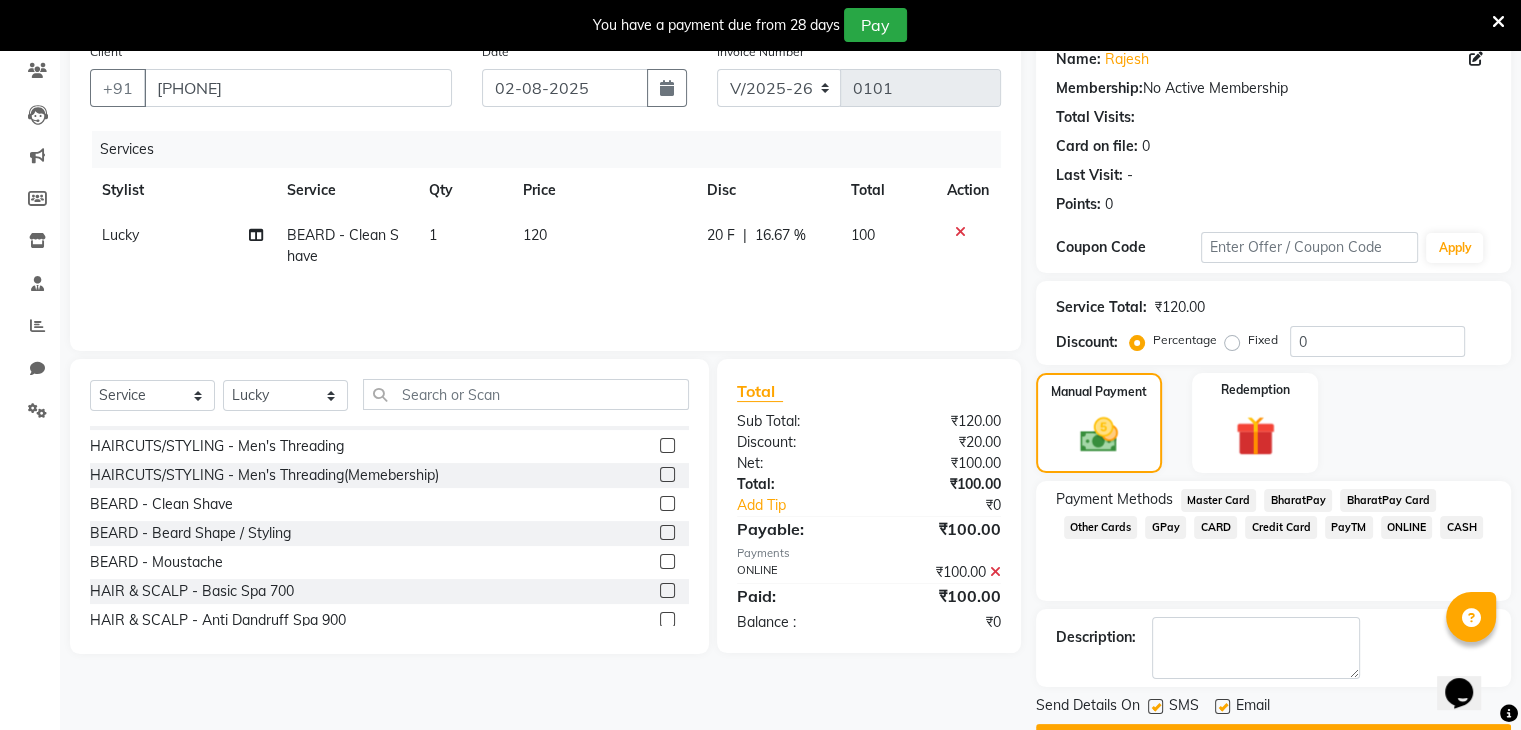 scroll, scrollTop: 220, scrollLeft: 0, axis: vertical 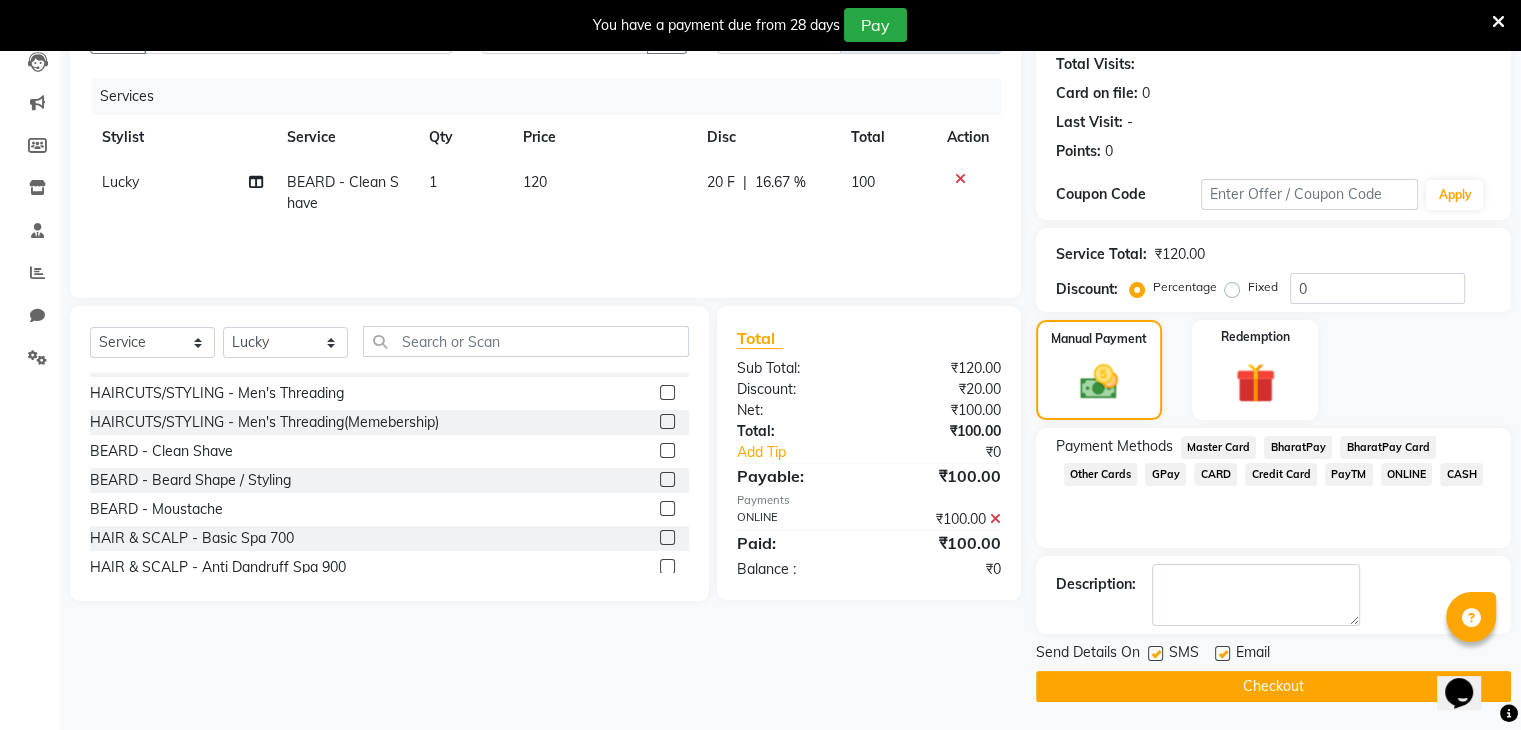 click on "Checkout" 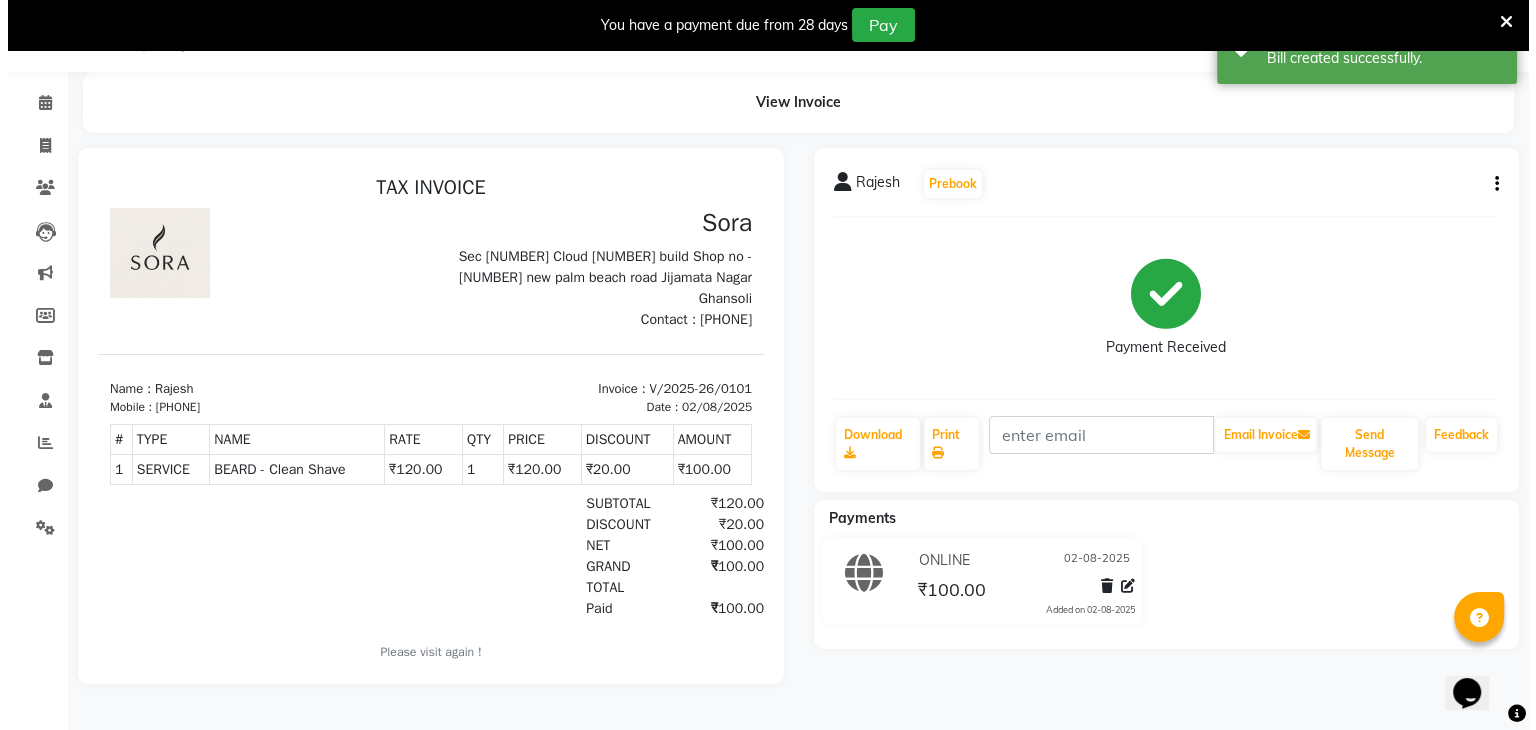 scroll, scrollTop: 0, scrollLeft: 0, axis: both 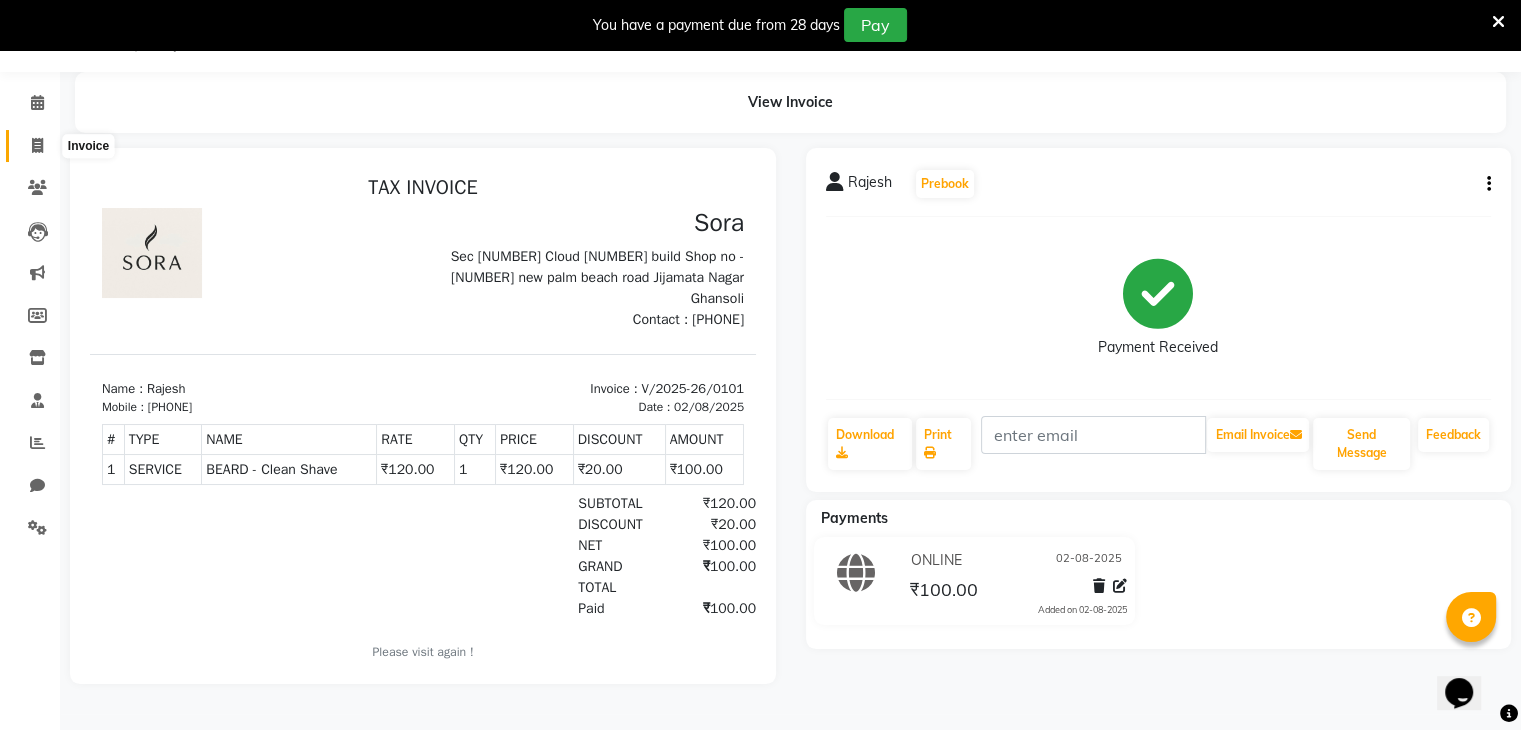 click 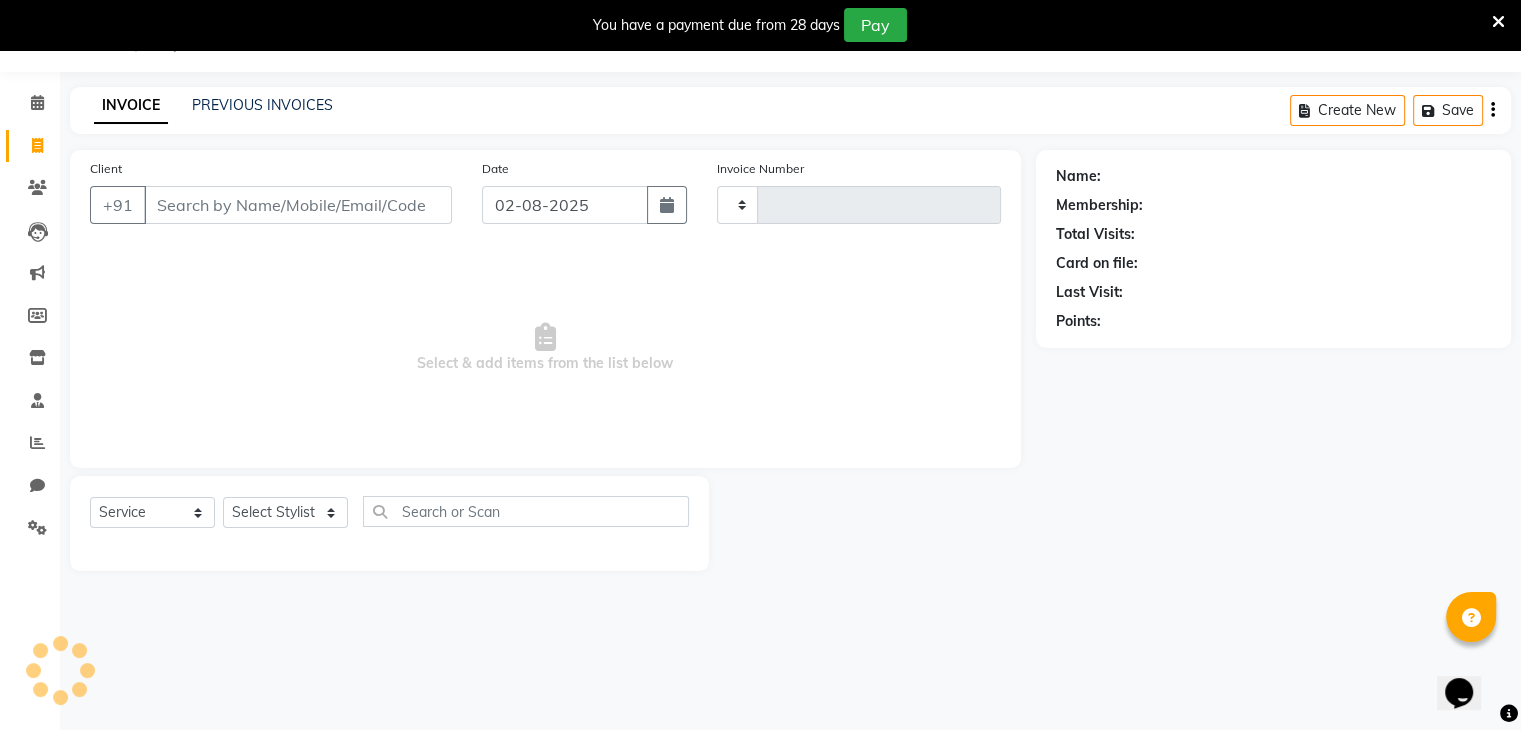 type on "0102" 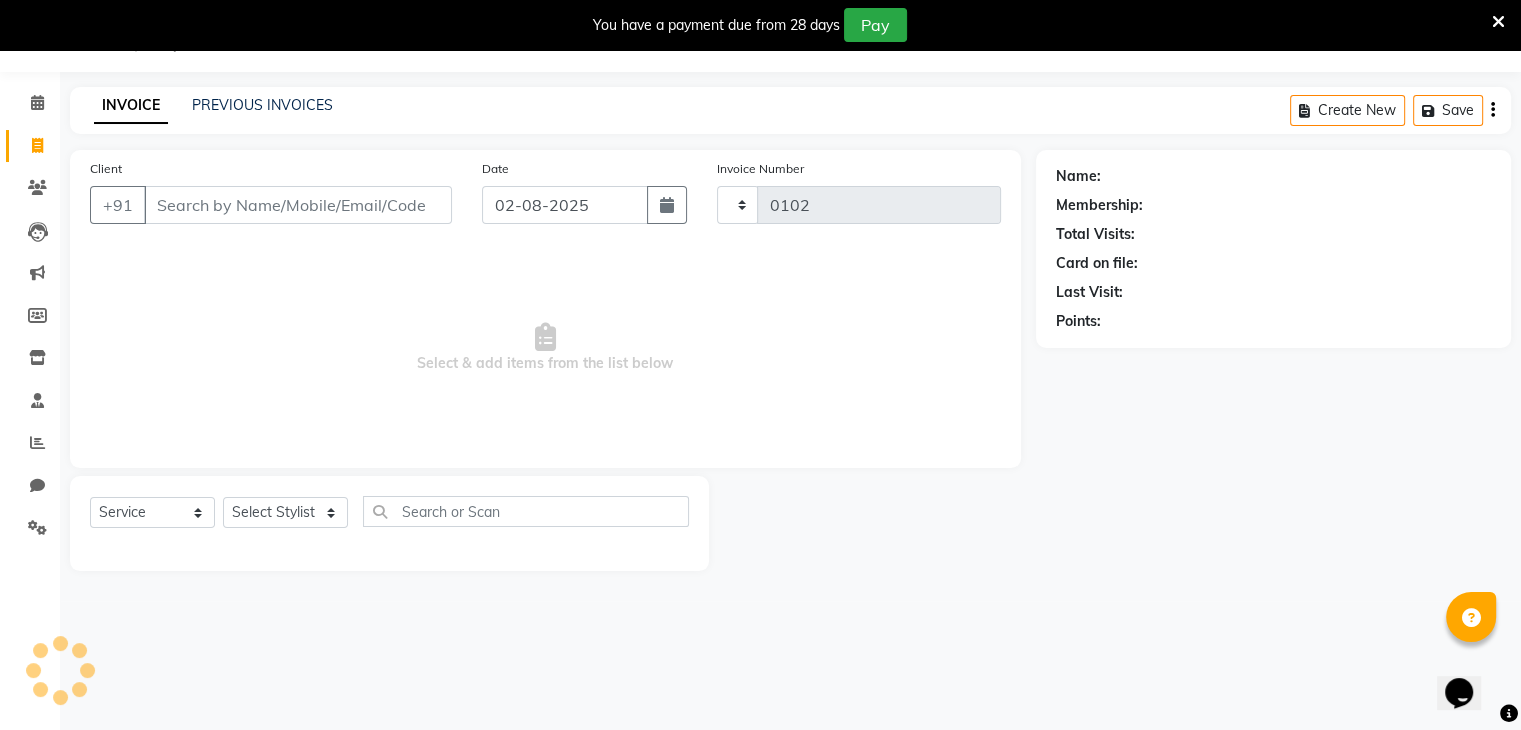 select on "8446" 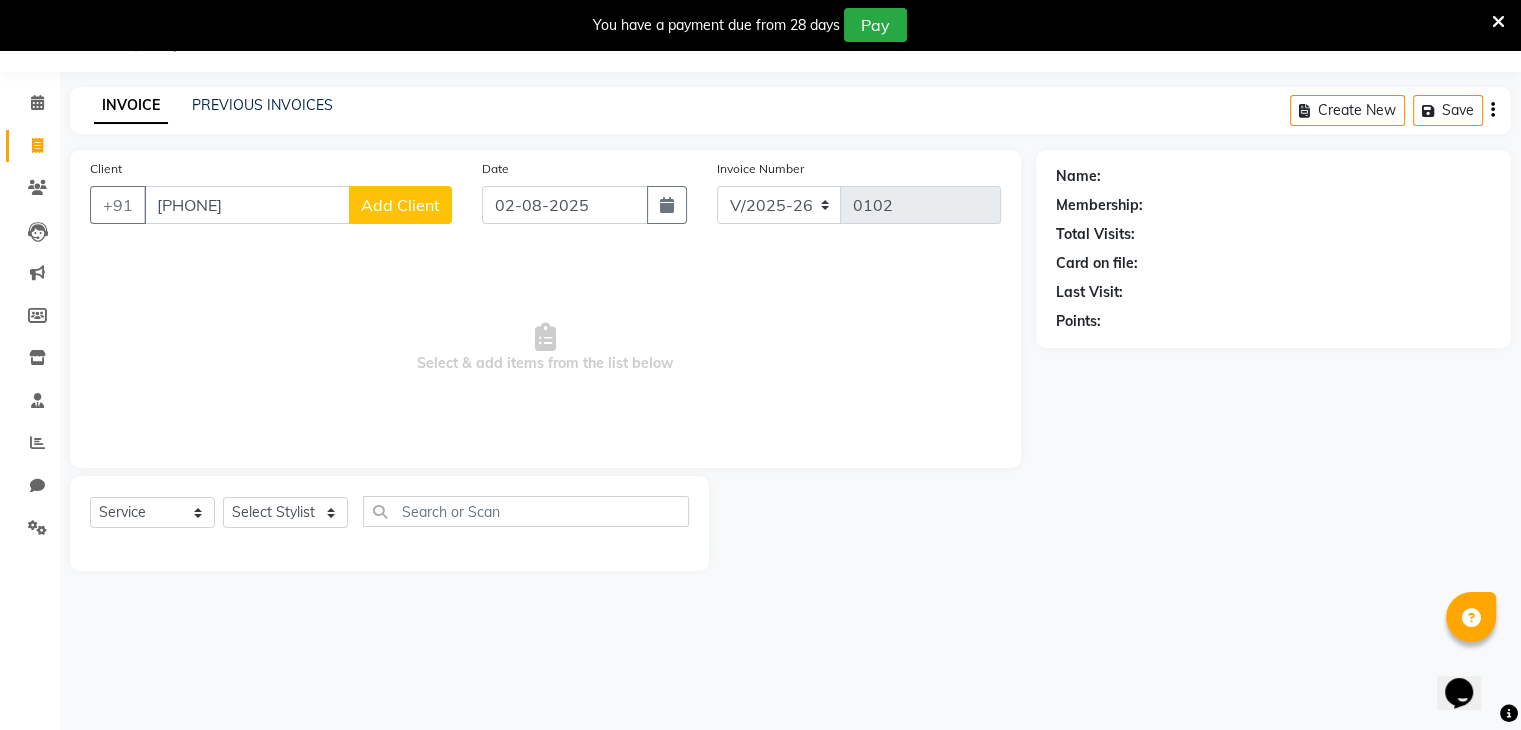type on "[PHONE]" 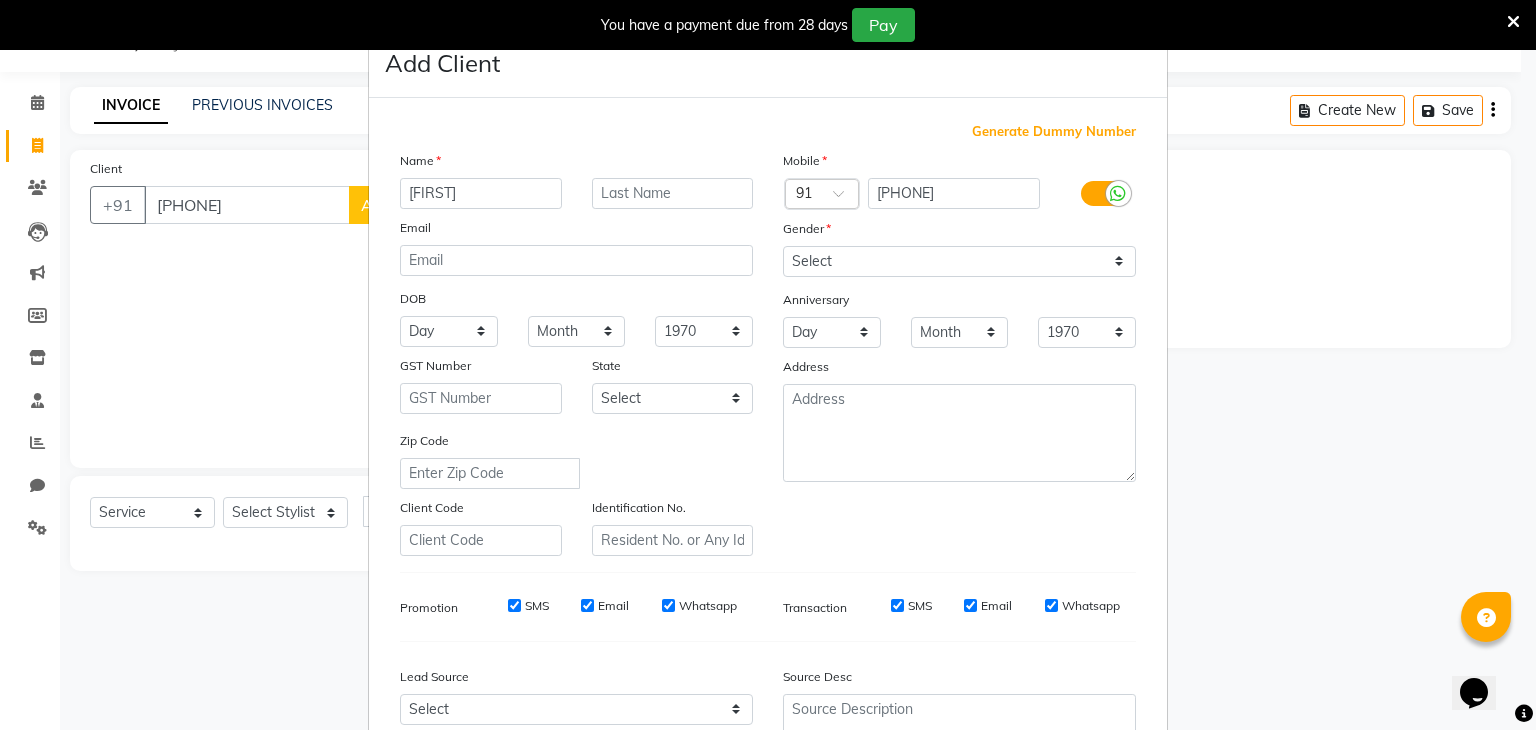 type on "[FIRST]" 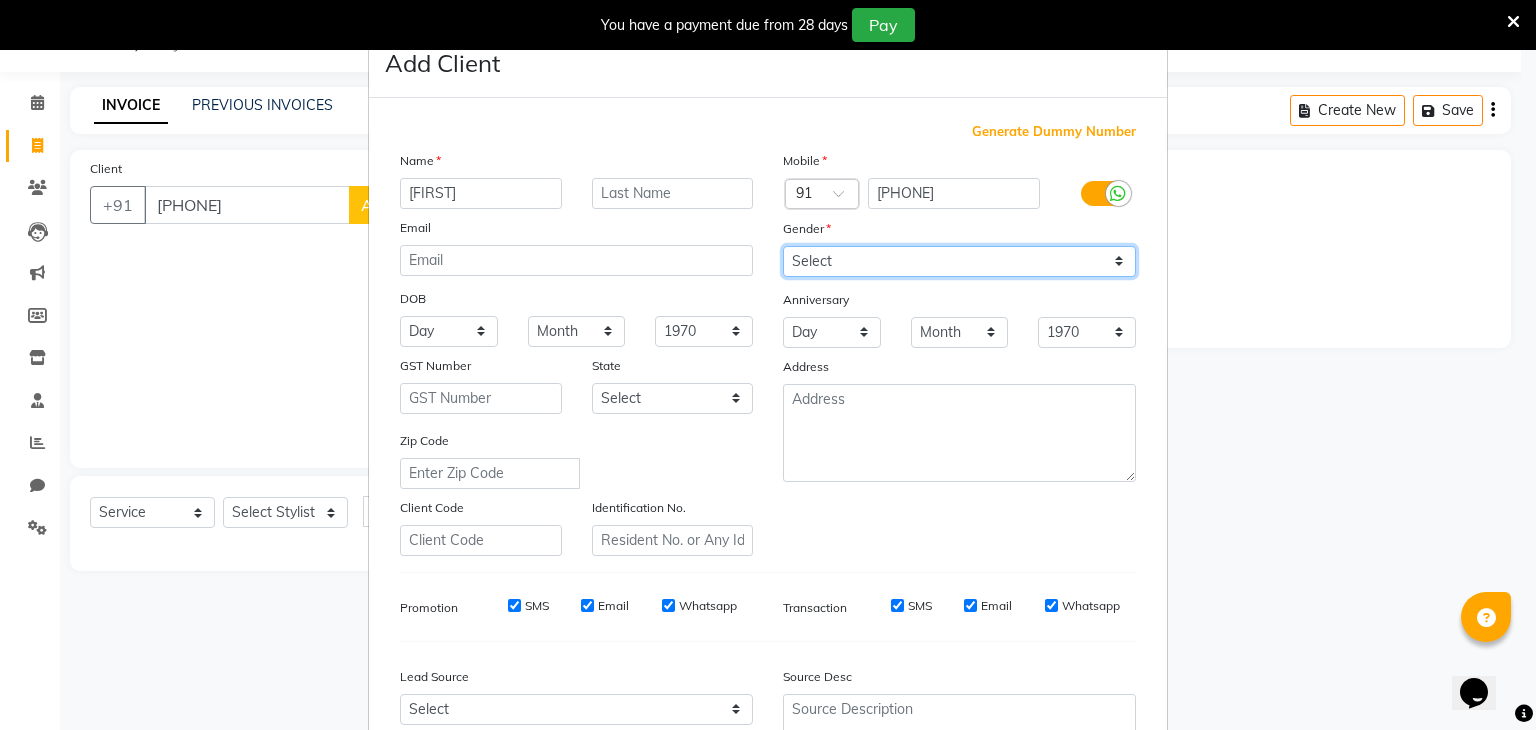 click on "Select Male Female Other Prefer Not To Say" at bounding box center (959, 261) 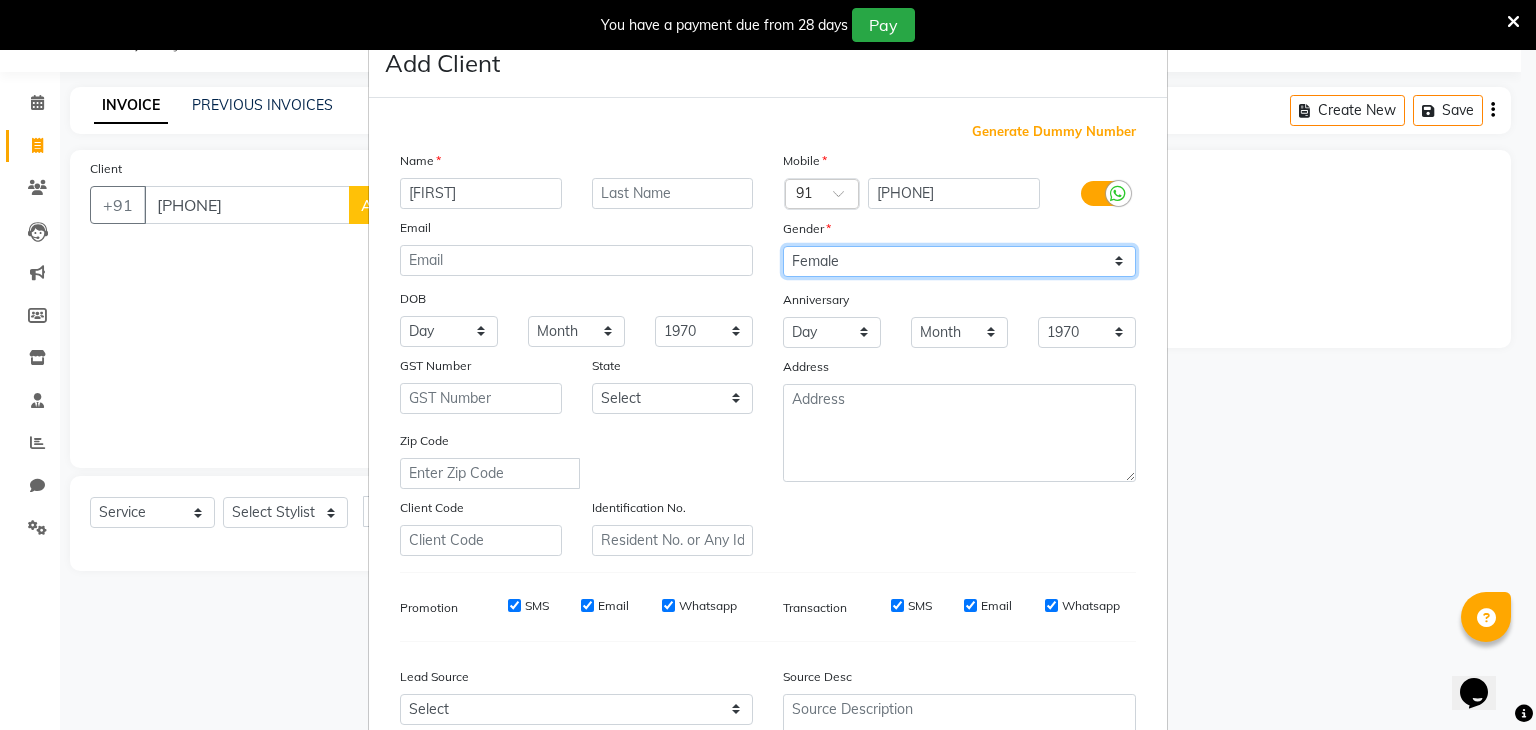 click on "Select Male Female Other Prefer Not To Say" at bounding box center [959, 261] 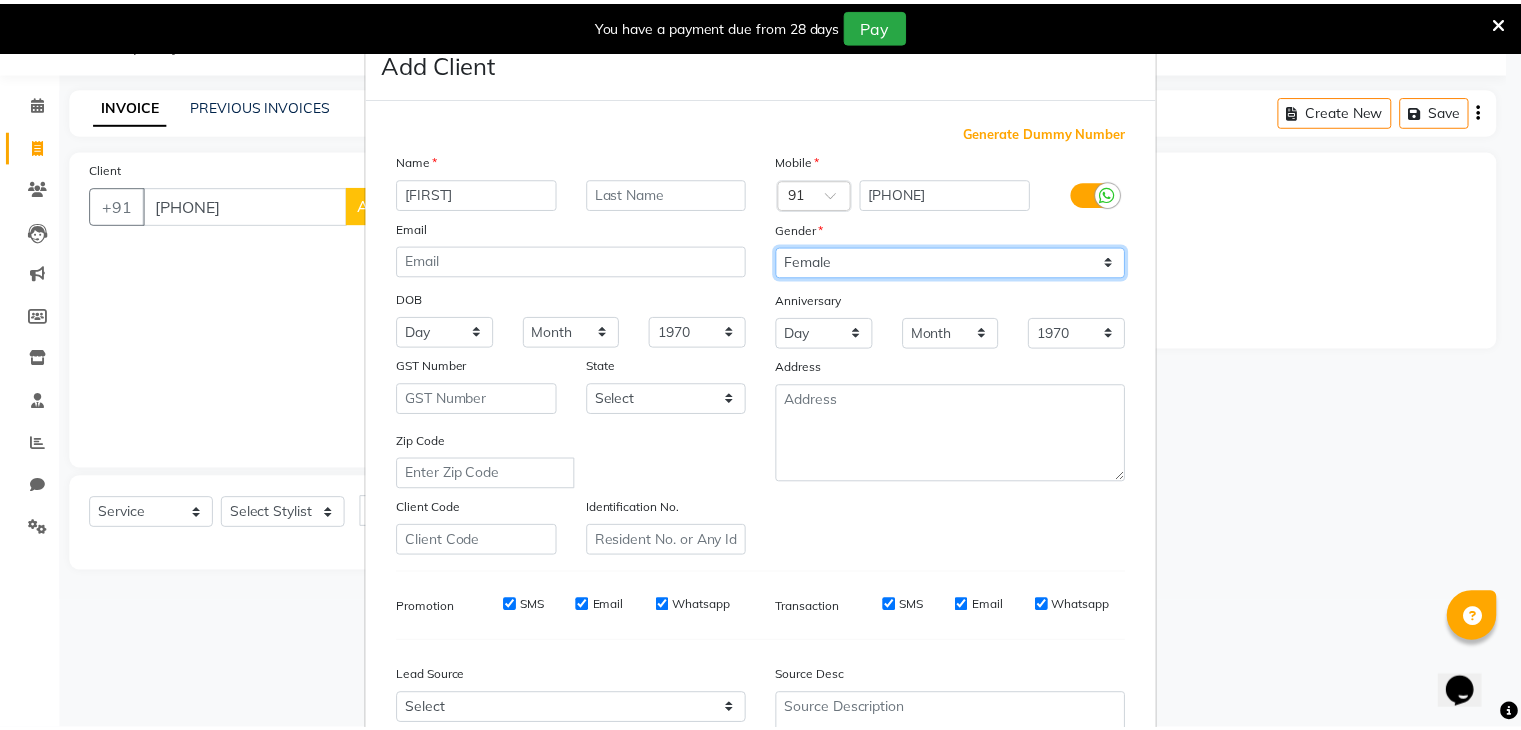 scroll, scrollTop: 203, scrollLeft: 0, axis: vertical 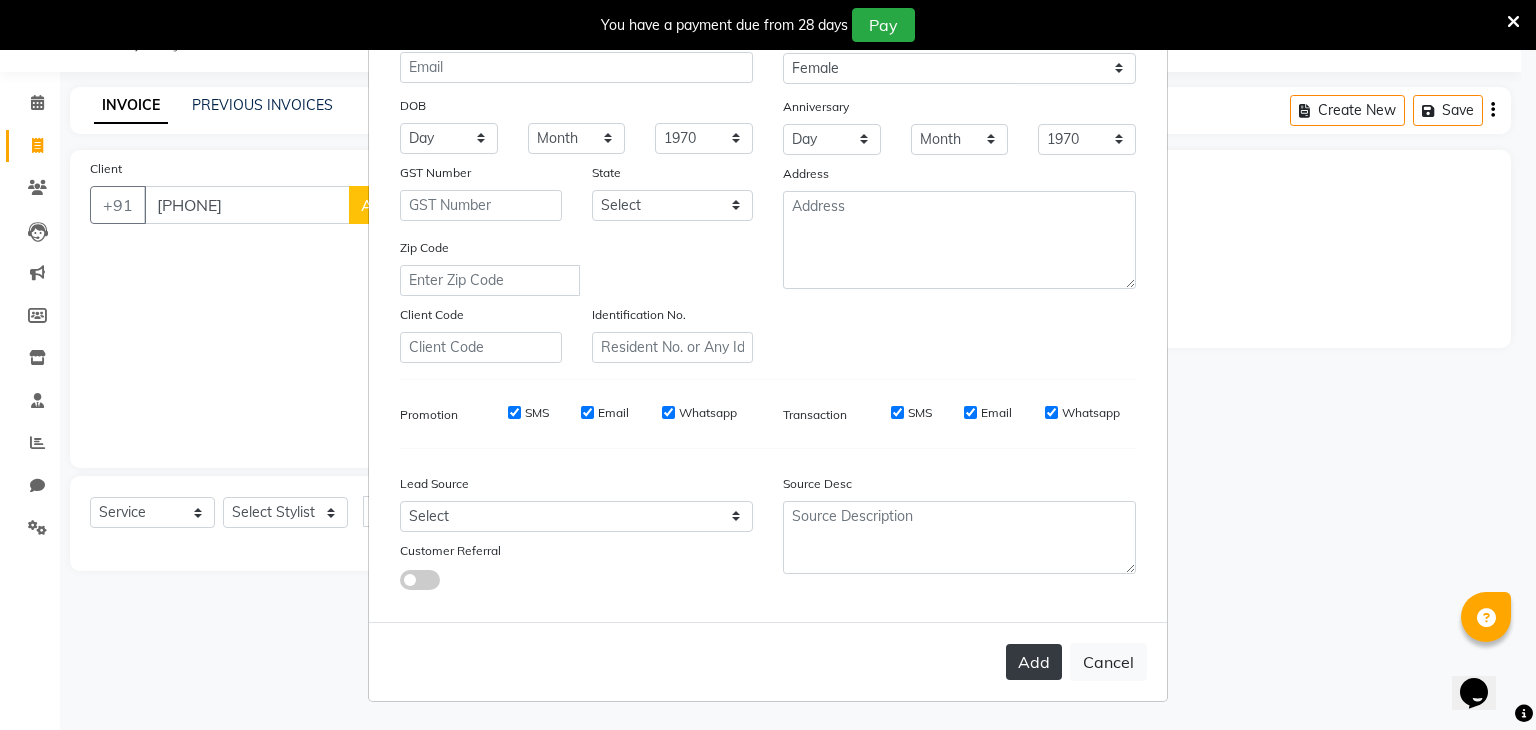 click on "Add" at bounding box center [1034, 662] 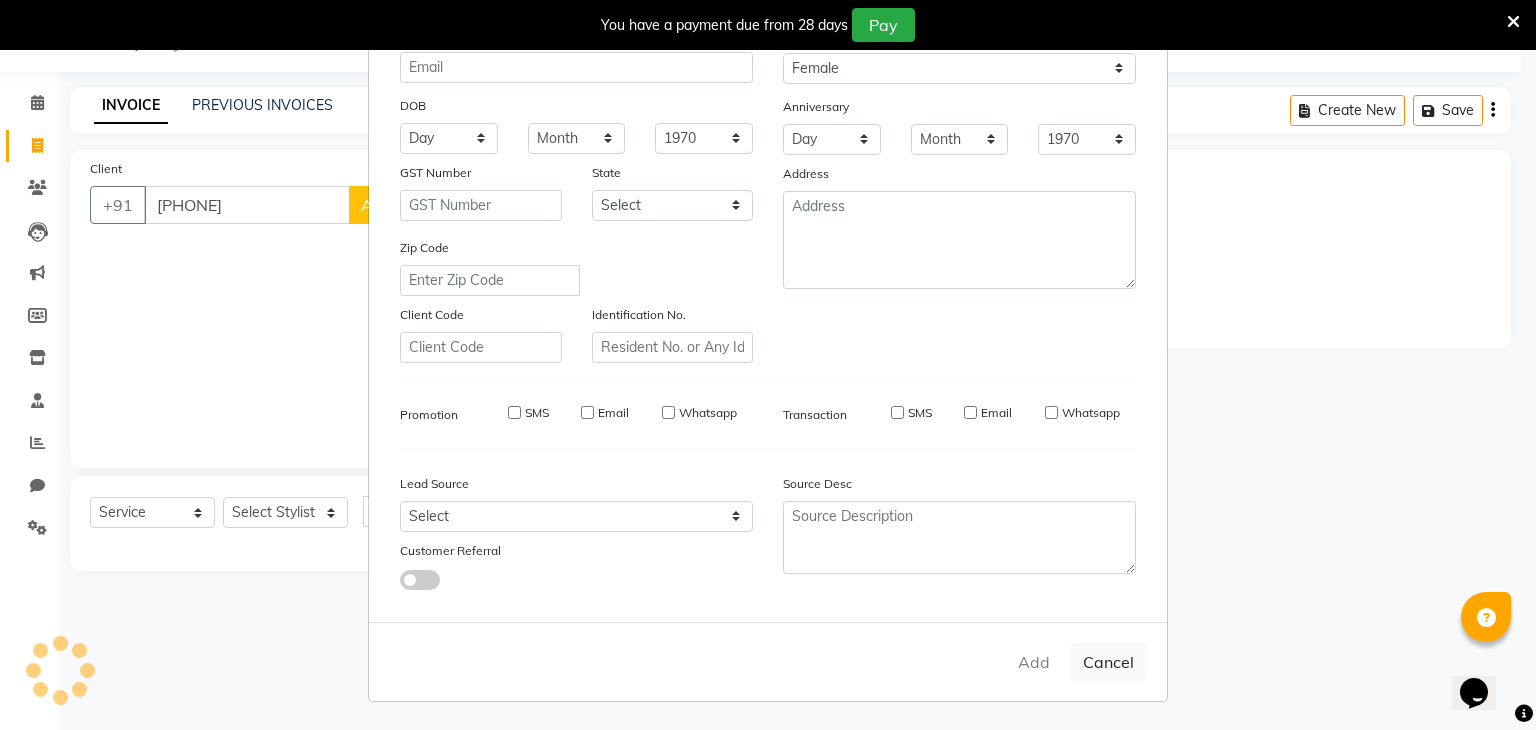 type 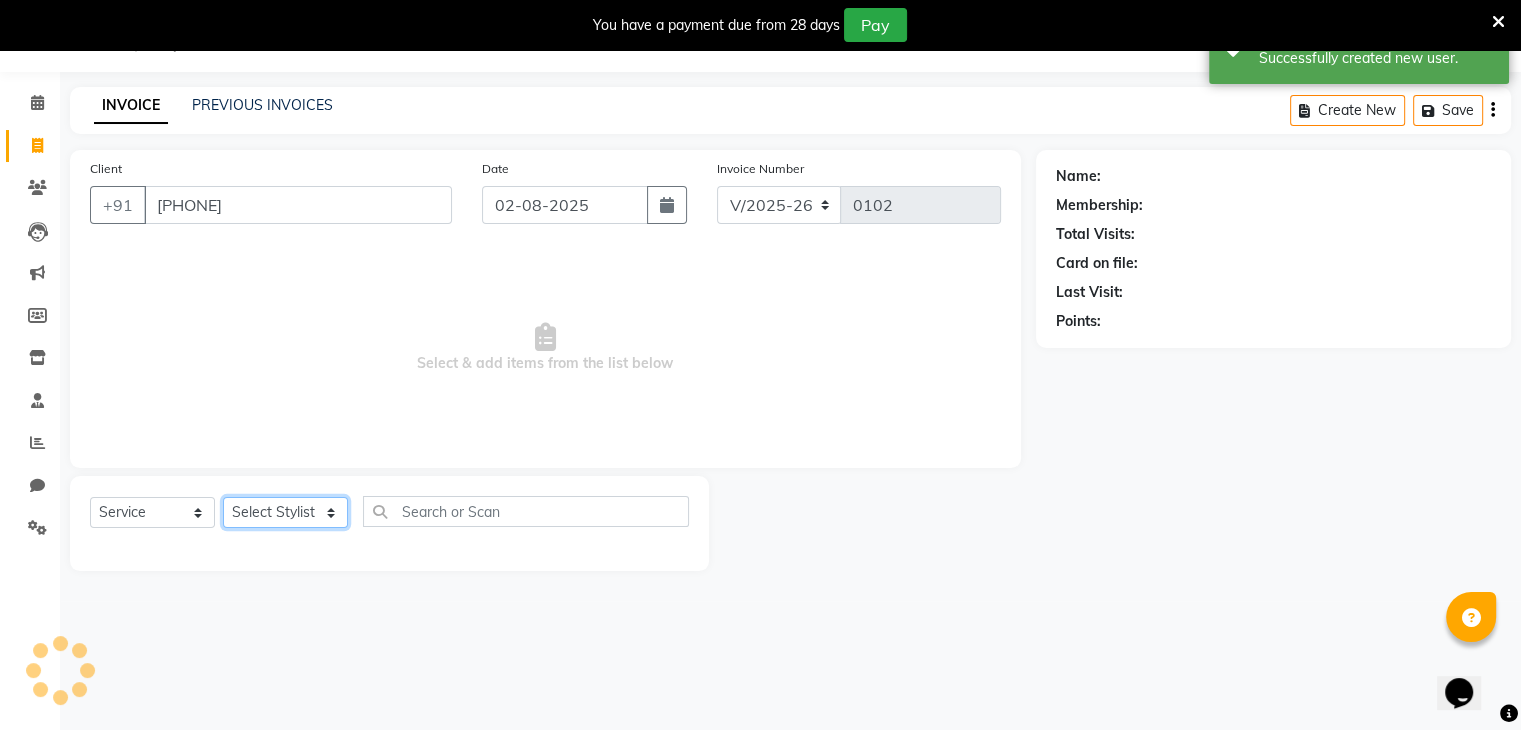 click on "Select Stylist [FIRST], [FIRST], [FIRST], [FIRST], [FIRST], [FIRST], [FIRST], [FIRST]" 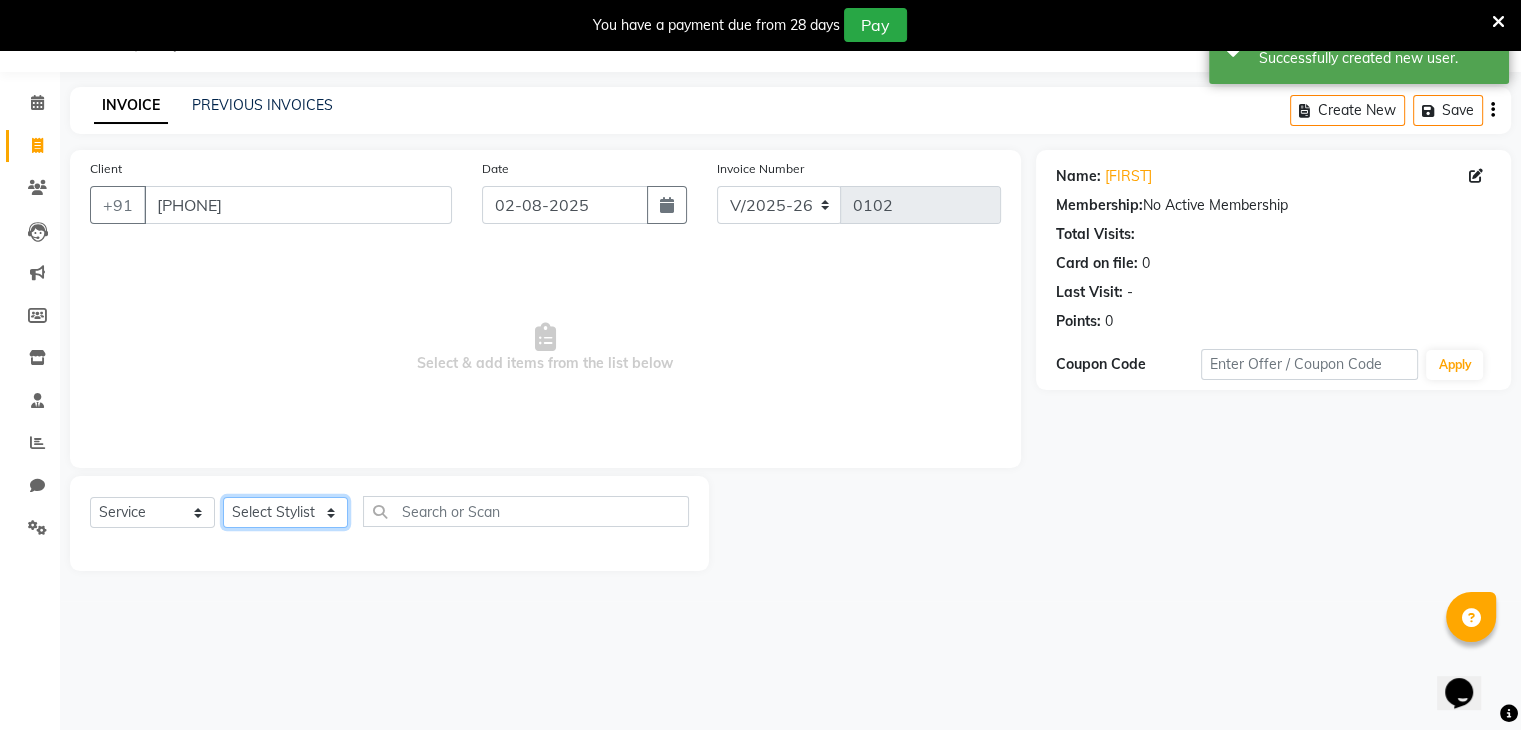 select on "86841" 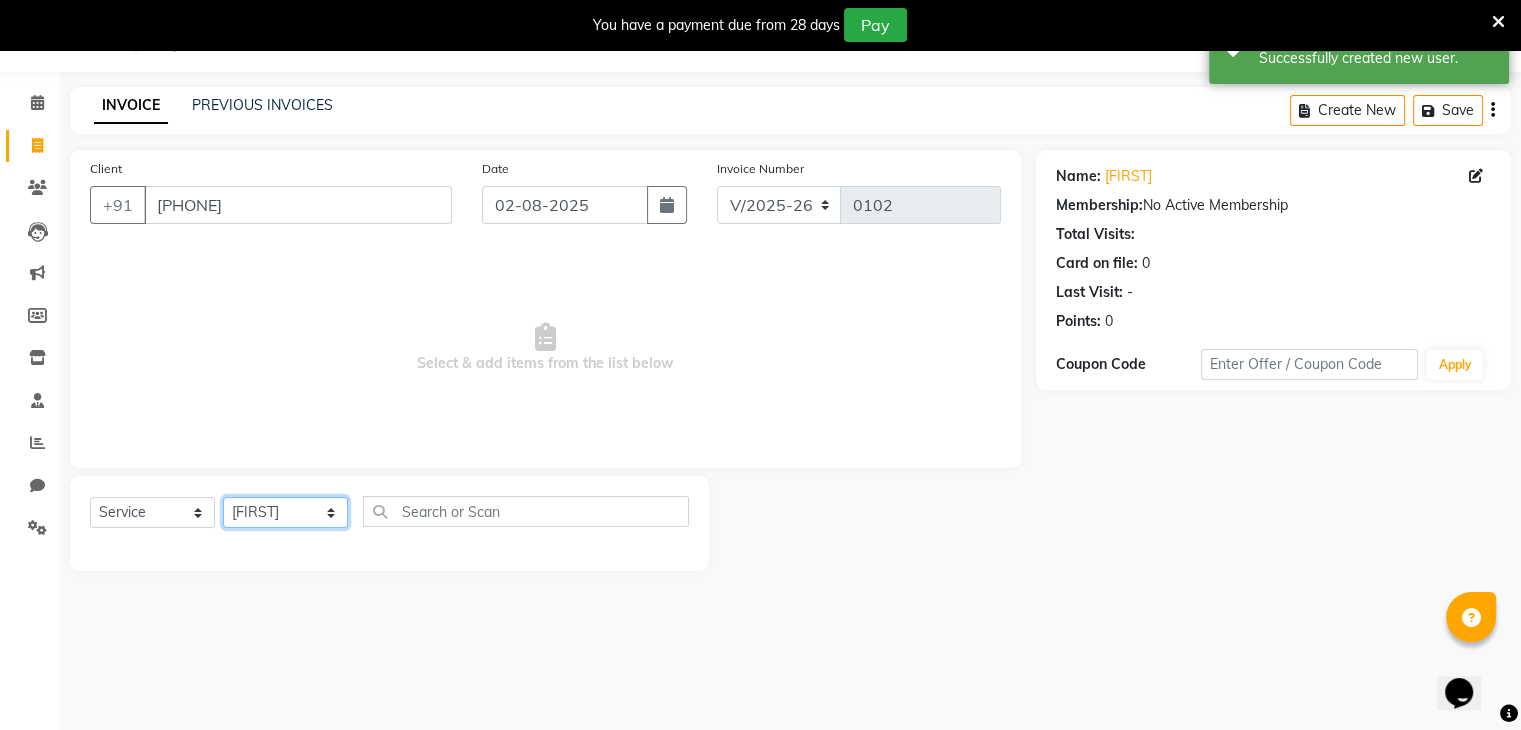 click on "Select Stylist [FIRST], [FIRST], [FIRST], [FIRST], [FIRST], [FIRST], [FIRST], [FIRST]" 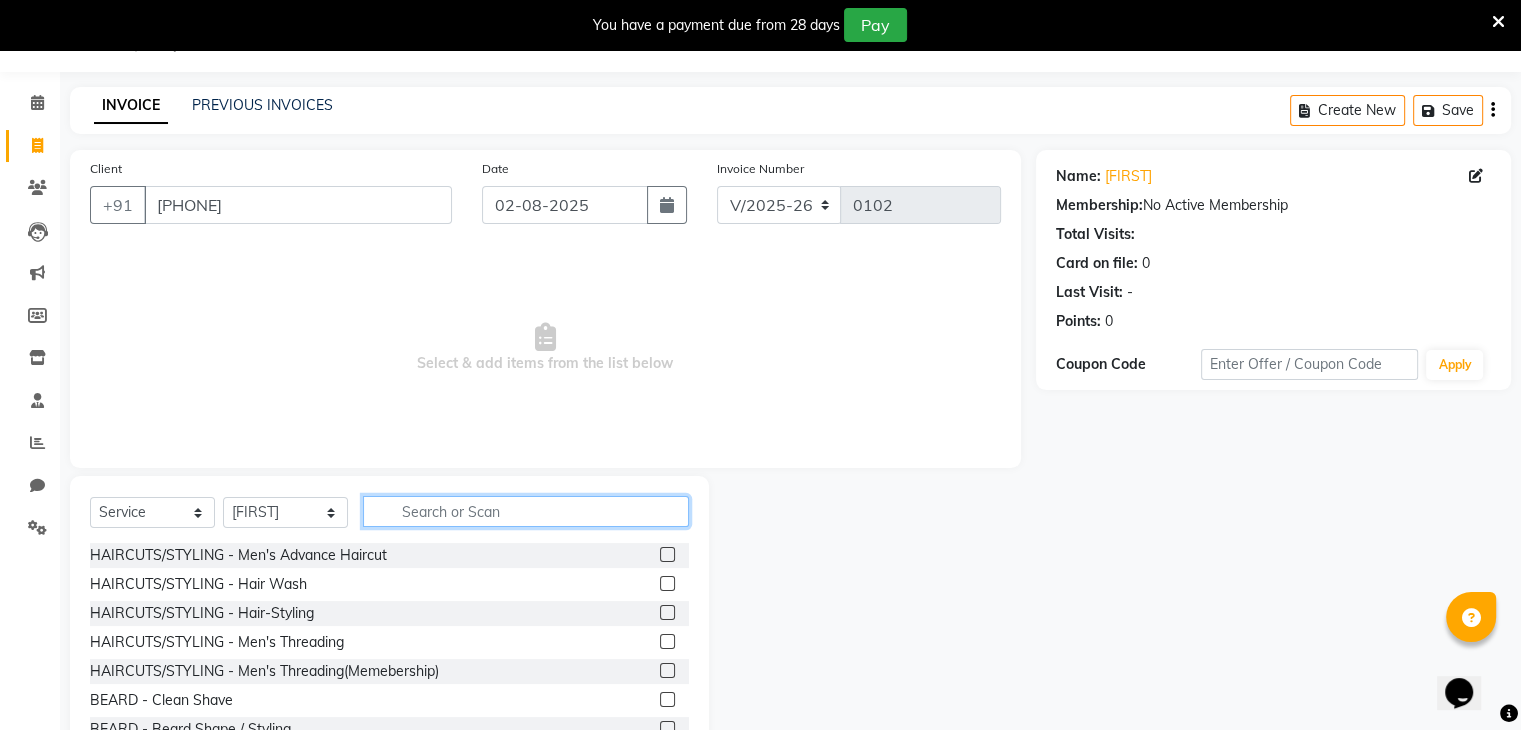 click 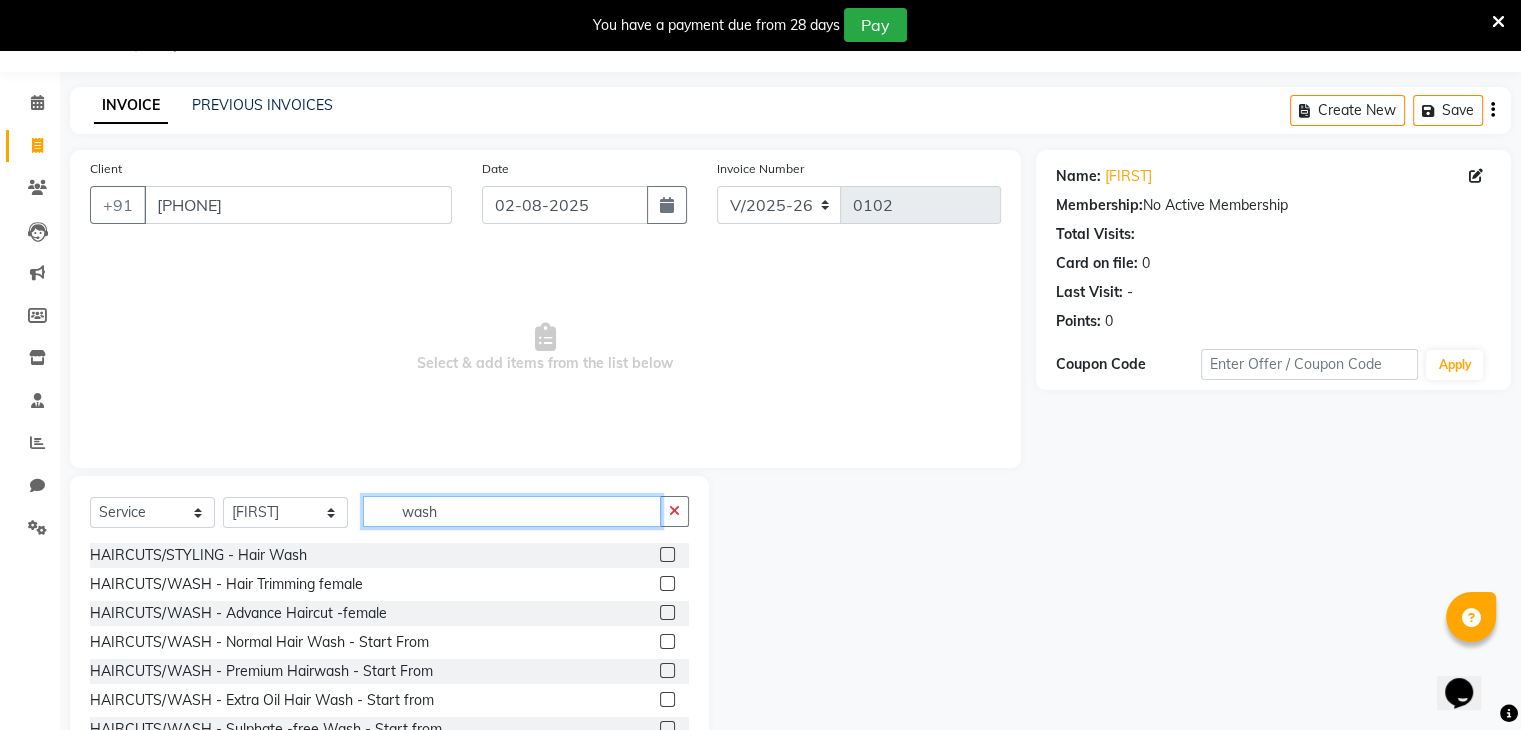type on "wash" 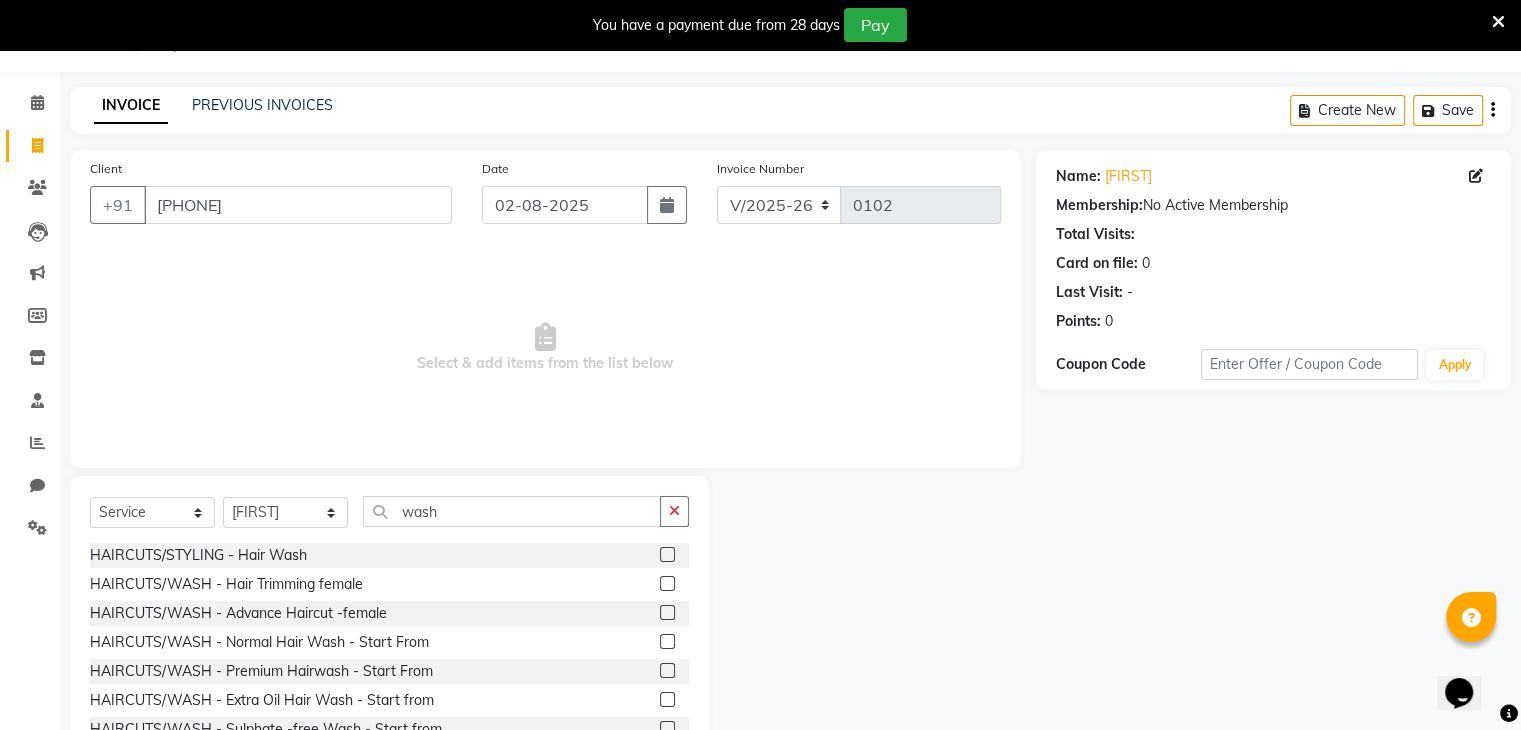click 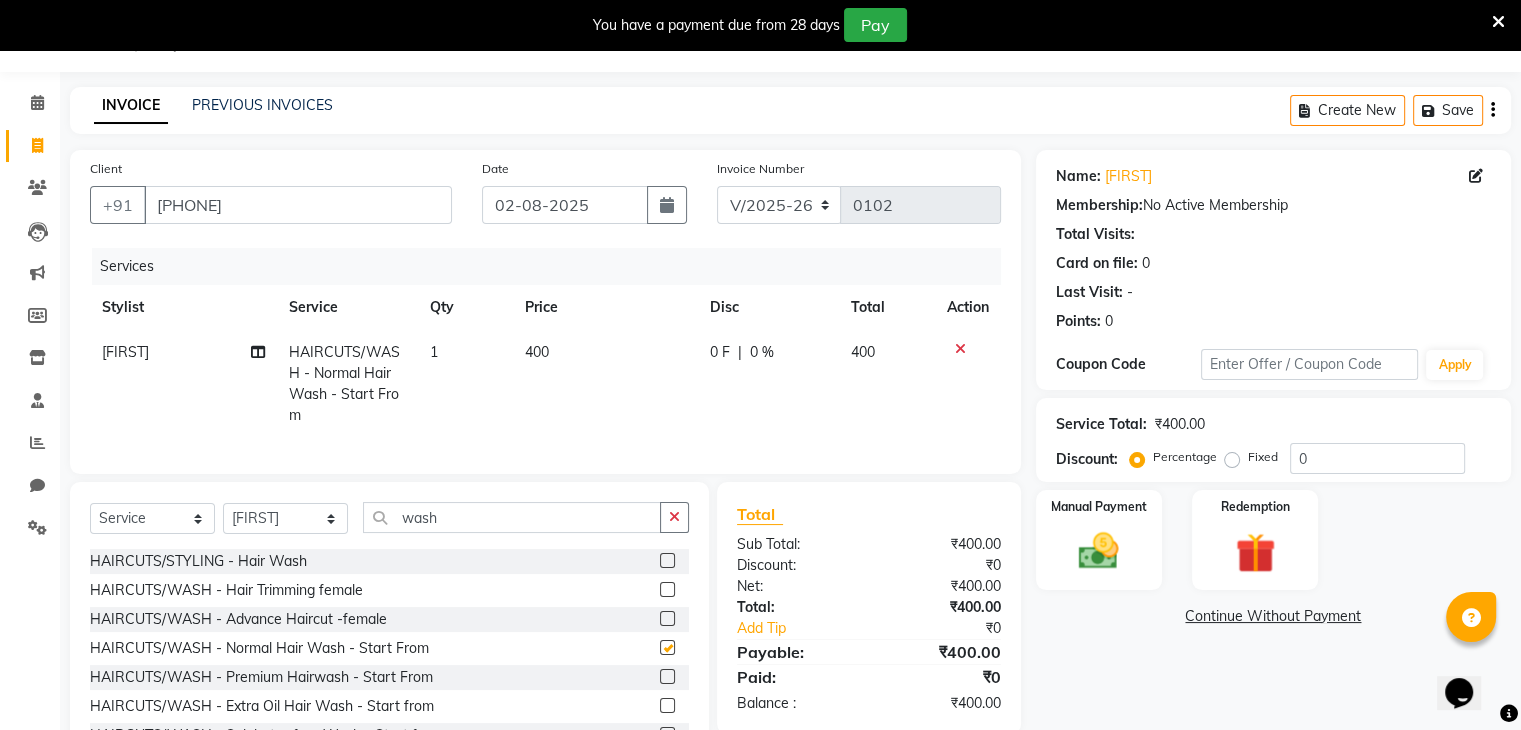checkbox on "false" 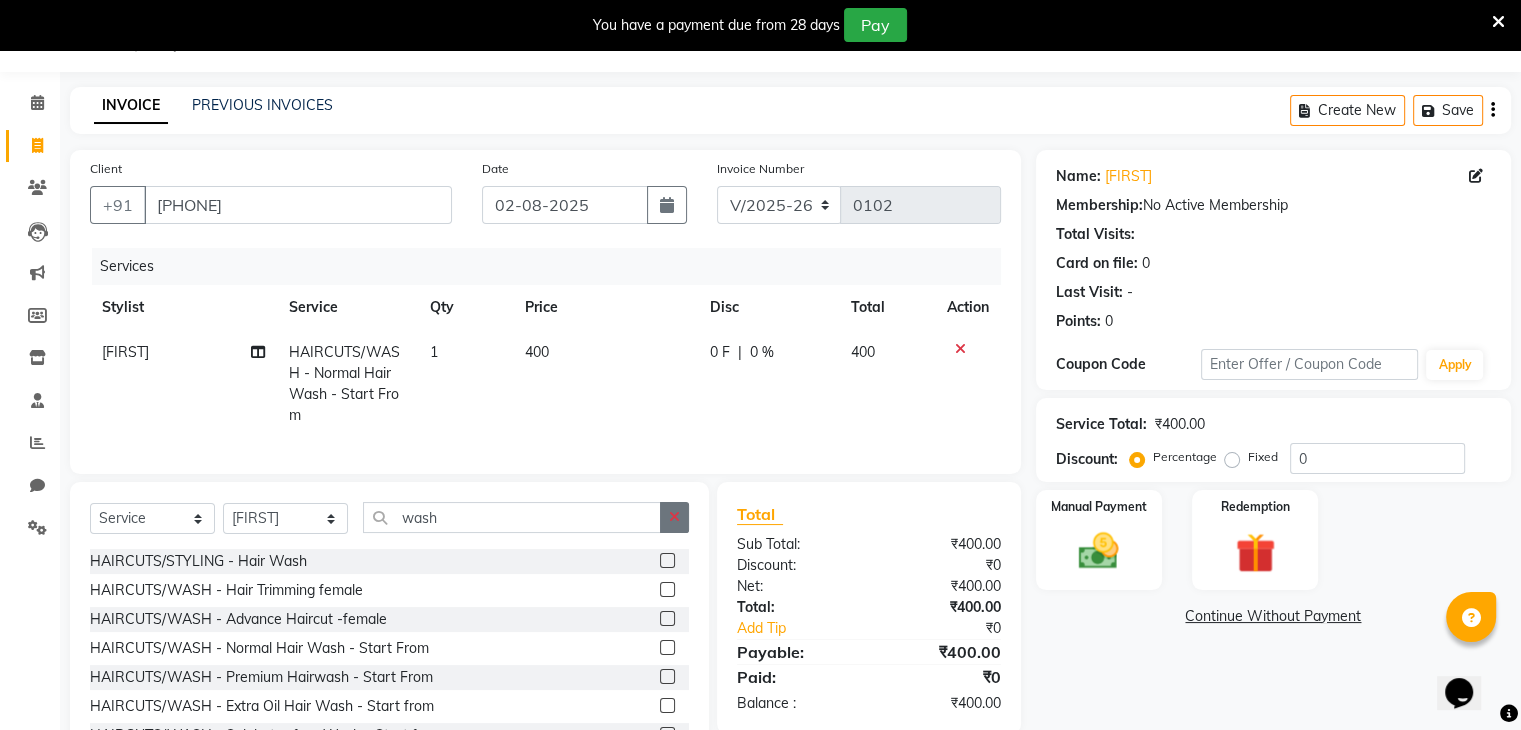 click 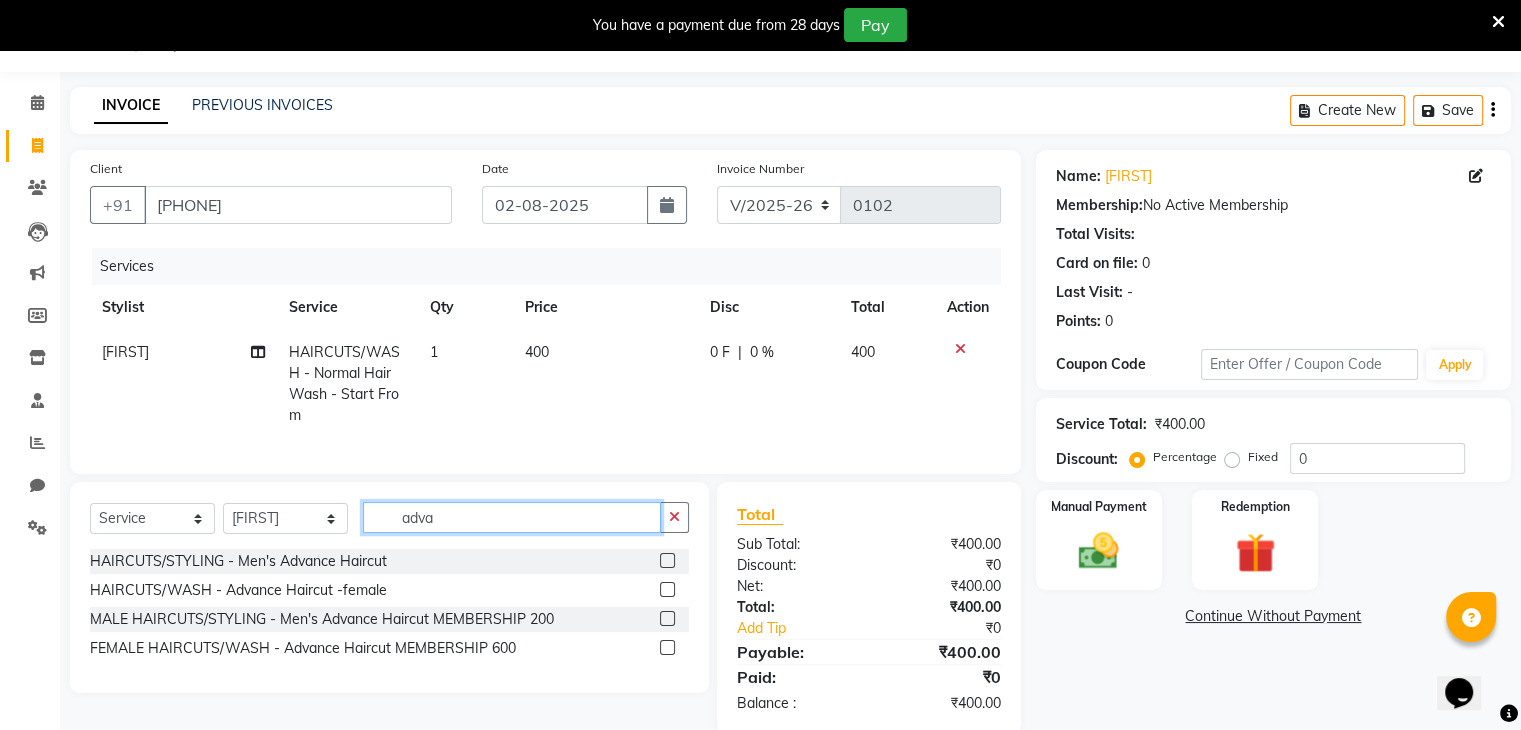 type on "adva" 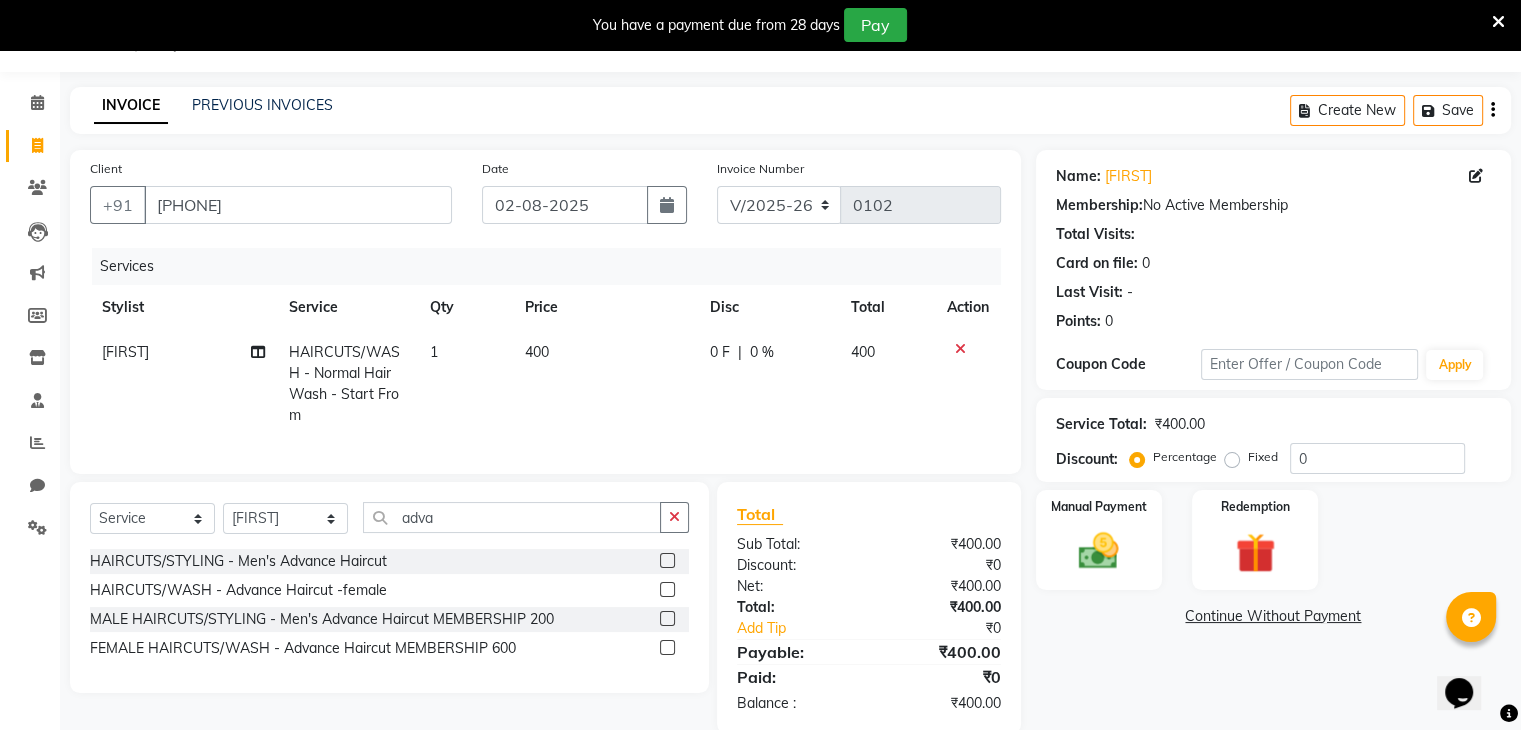 click 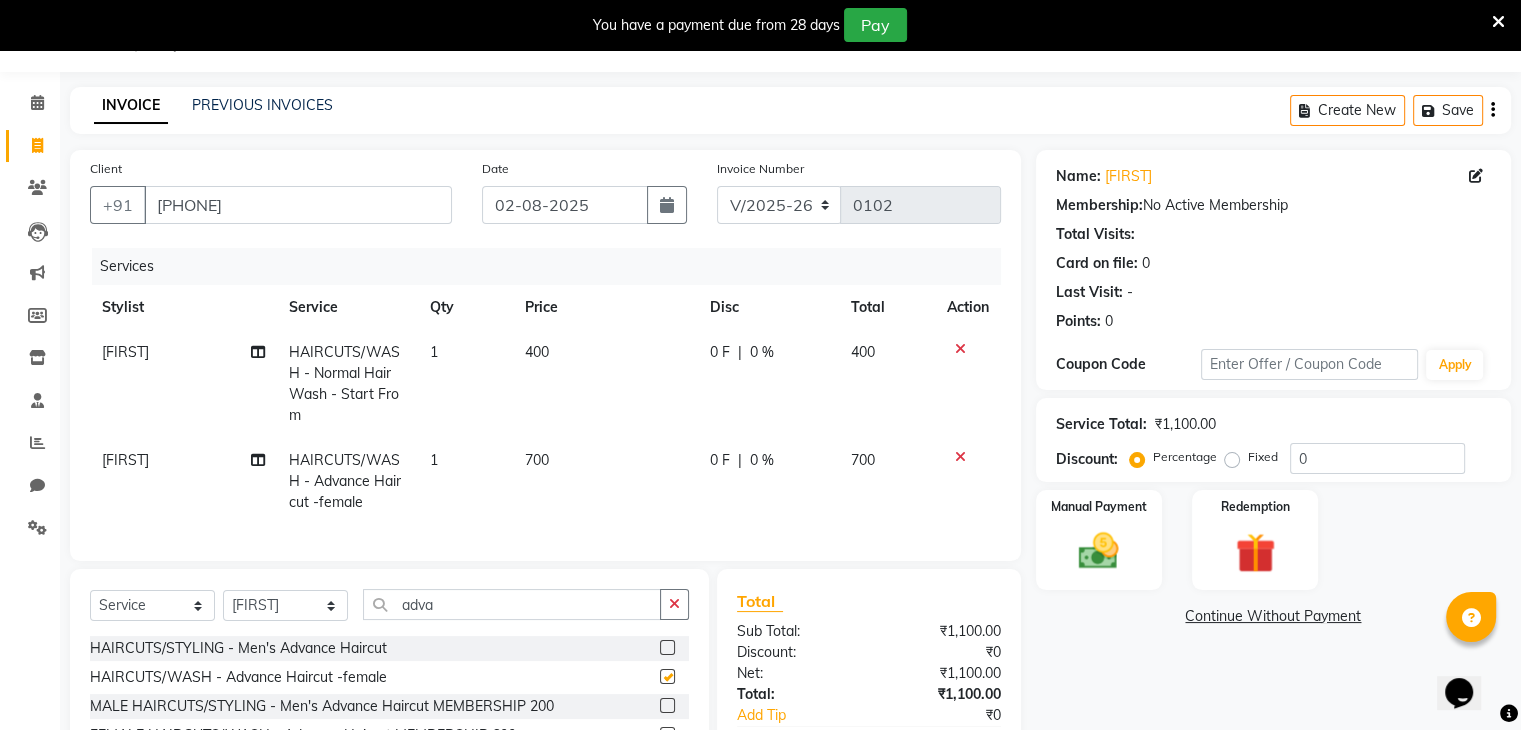 checkbox on "false" 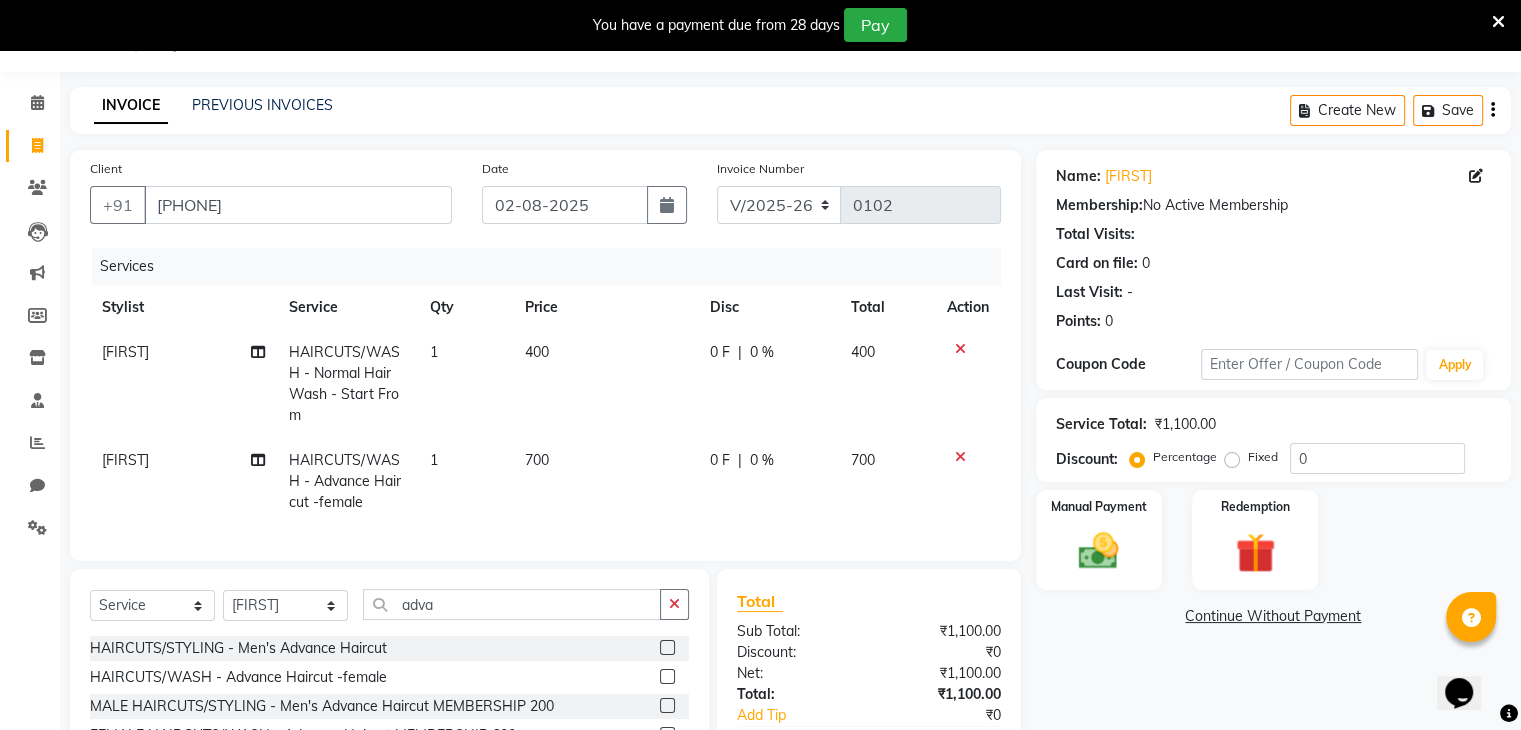 click on "0 F" 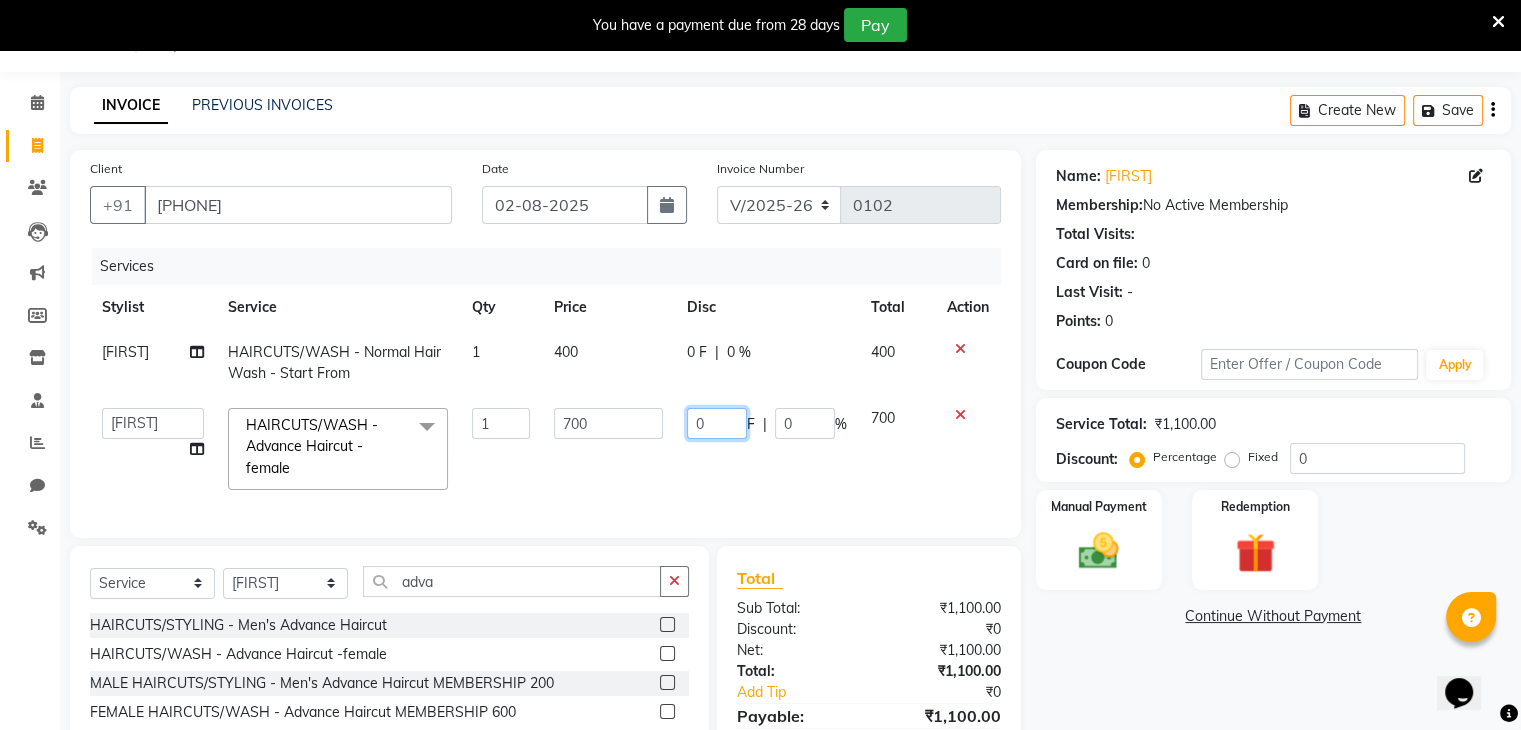 drag, startPoint x: 713, startPoint y: 399, endPoint x: 712, endPoint y: 418, distance: 19.026299 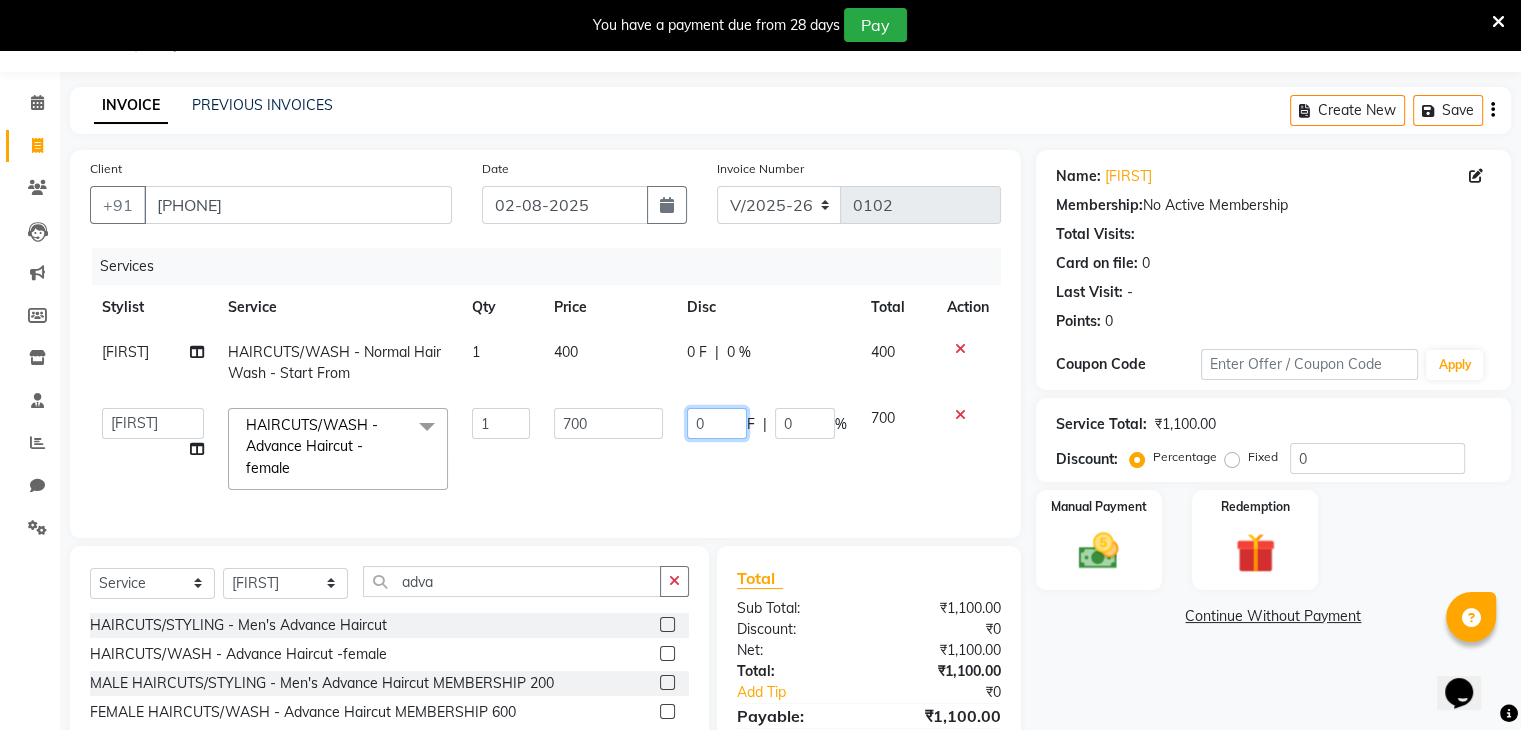 click on "0 F | 0 %" 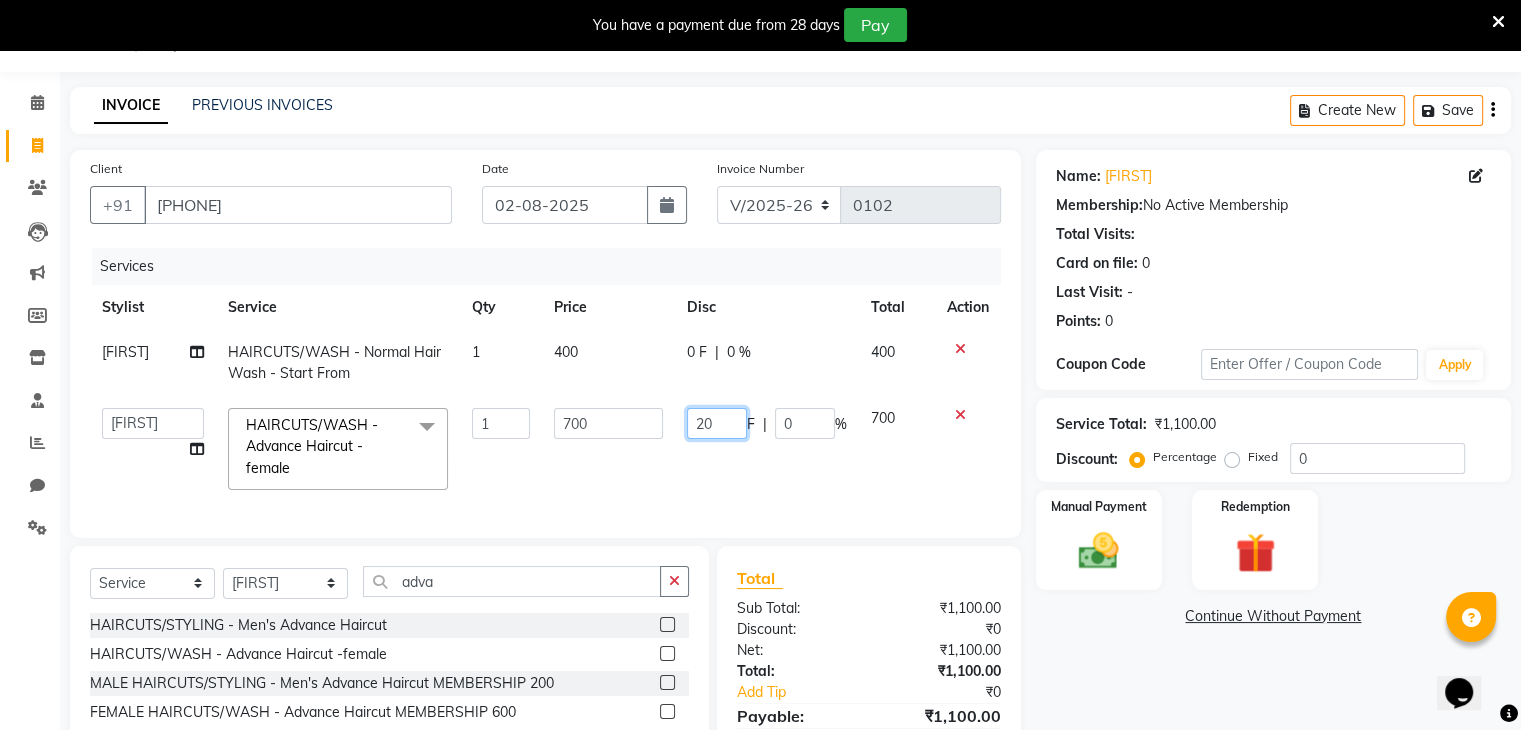 type on "200" 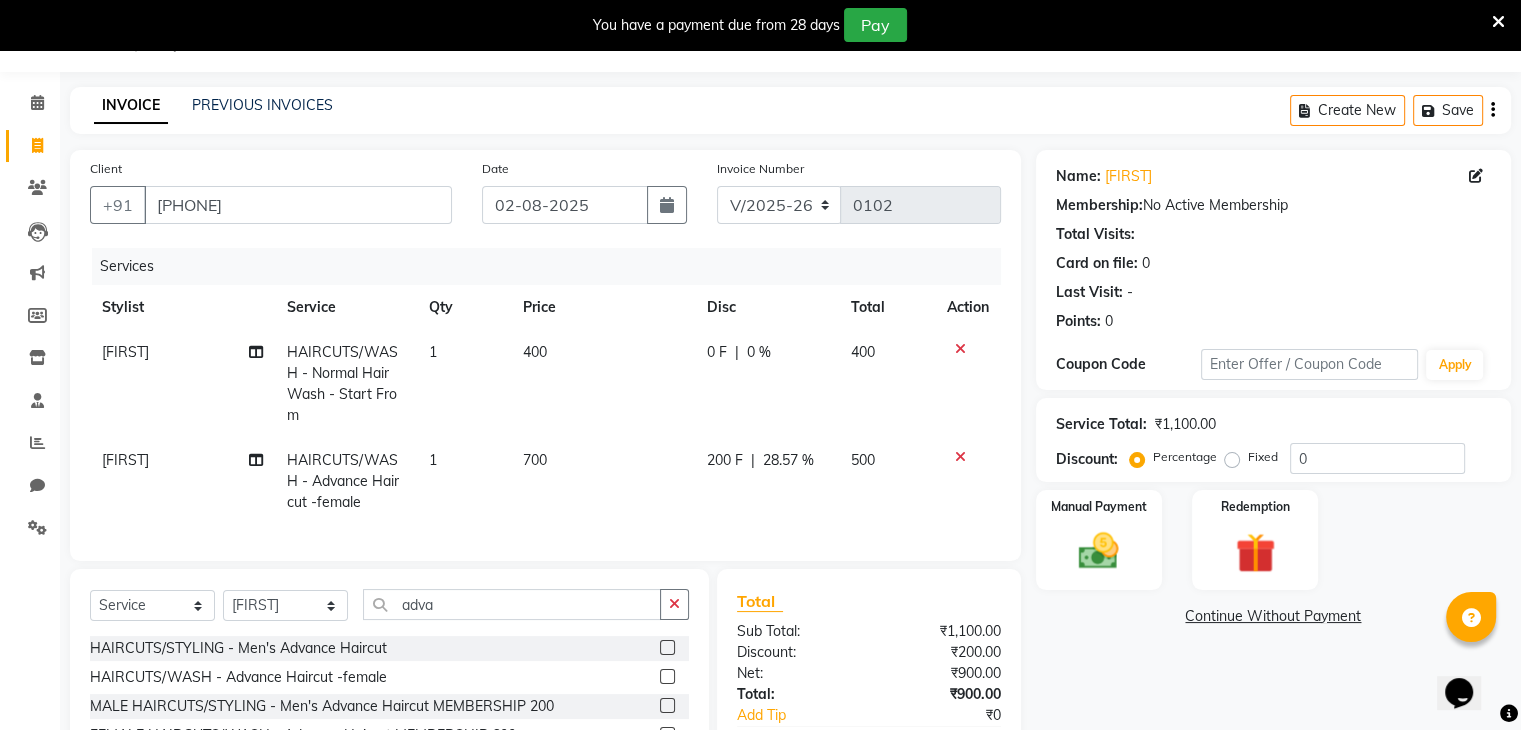 click on "[NAME] HAIRCUTS/WASH - Normal Hair Wash - Start From 1 400 0 F | 0 % 400" 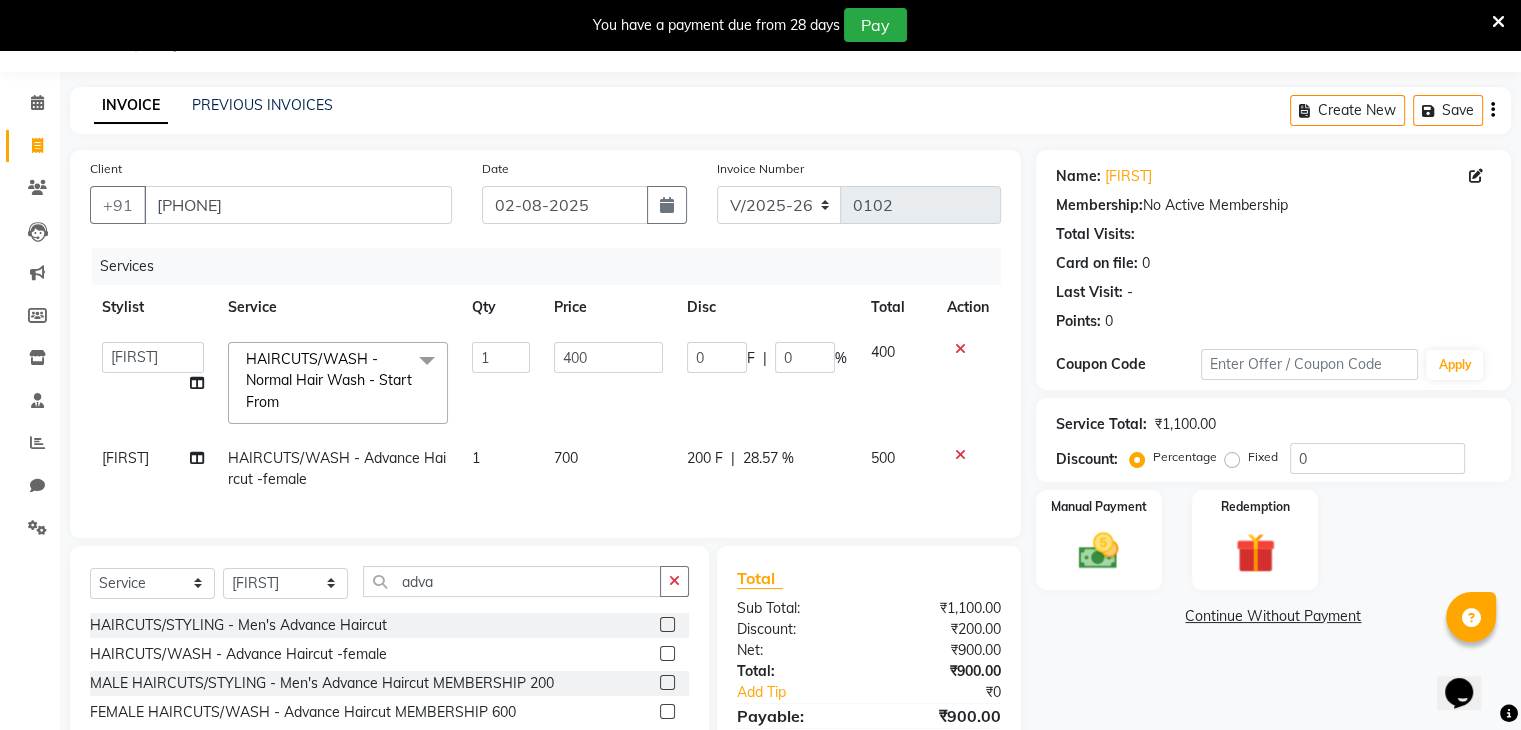 click on "0 F | 0 %" 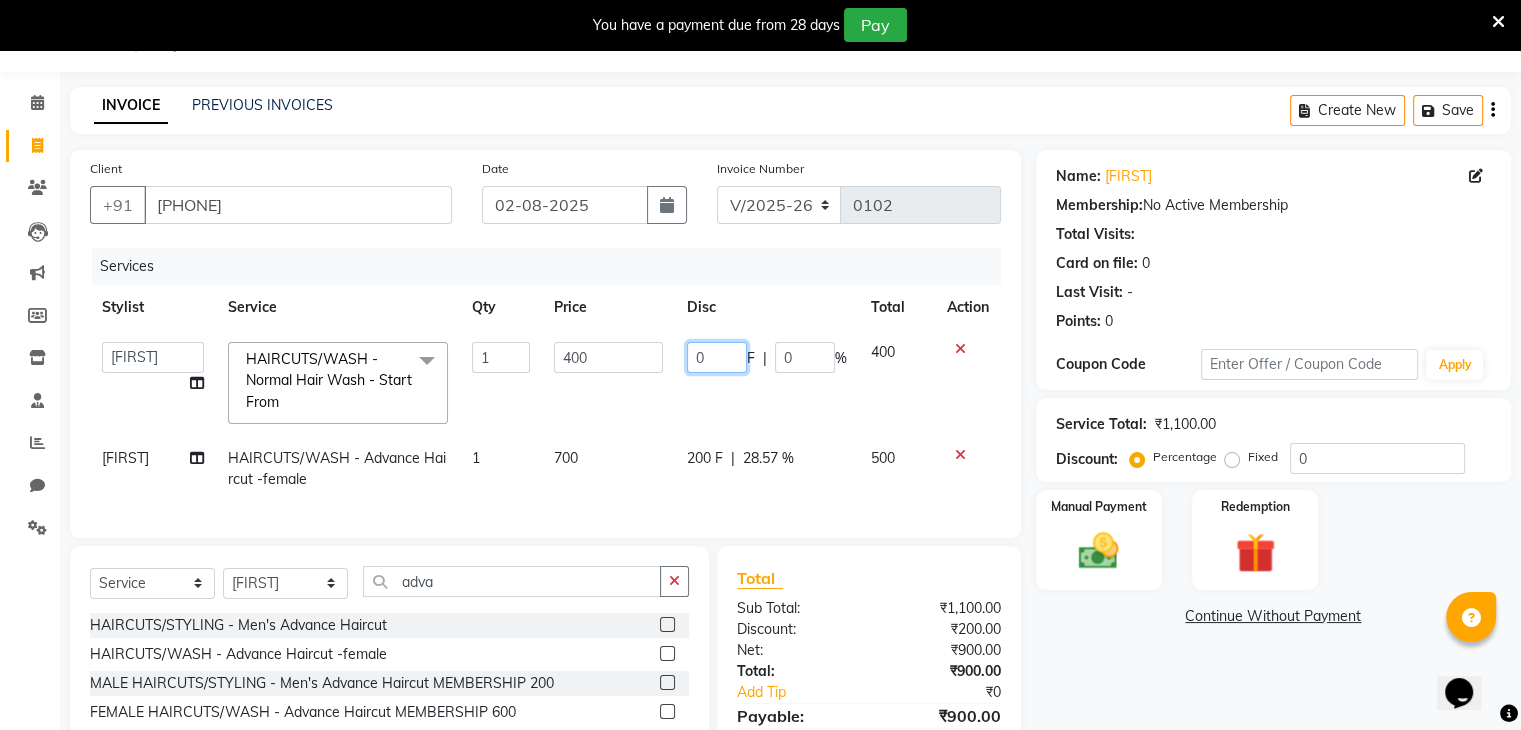 click on "0" 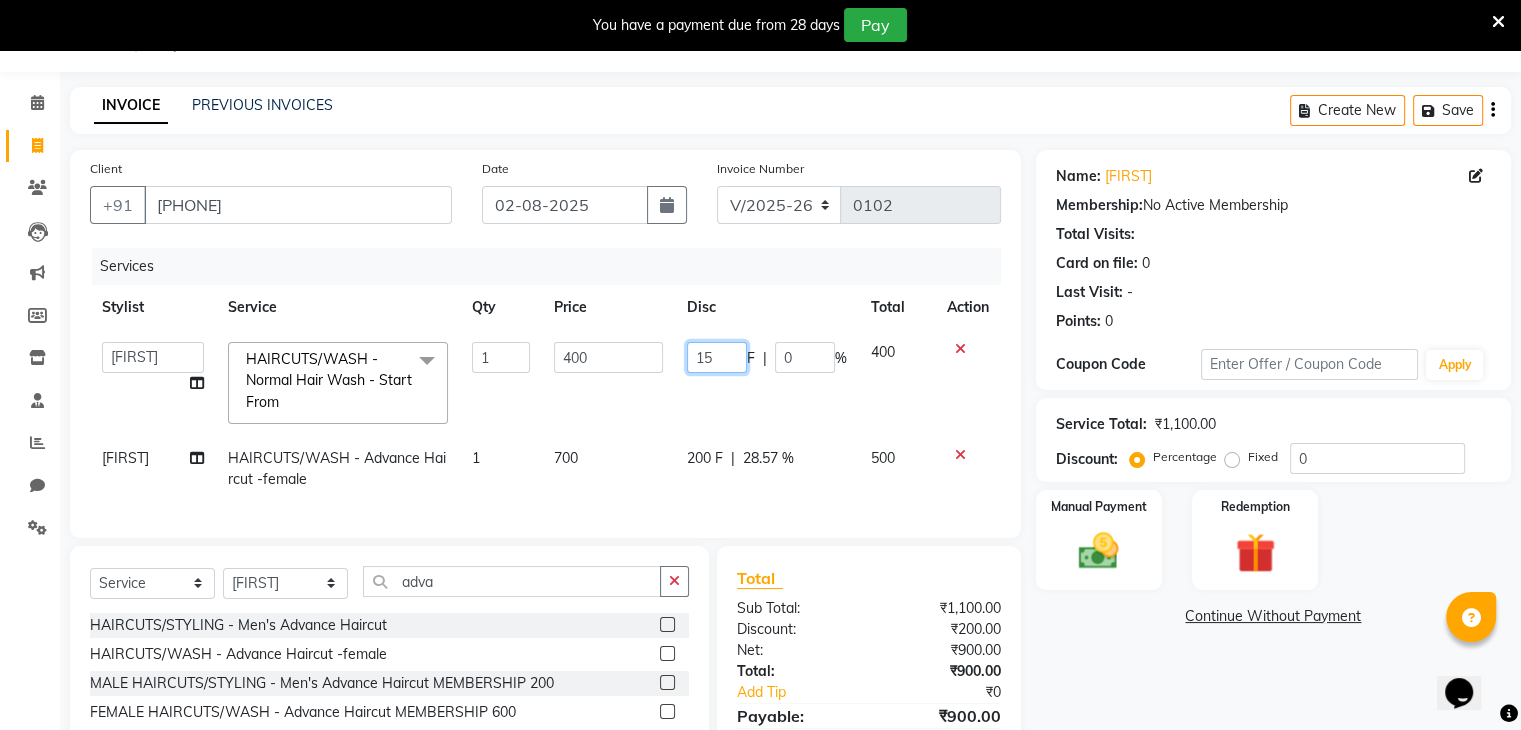 type on "150" 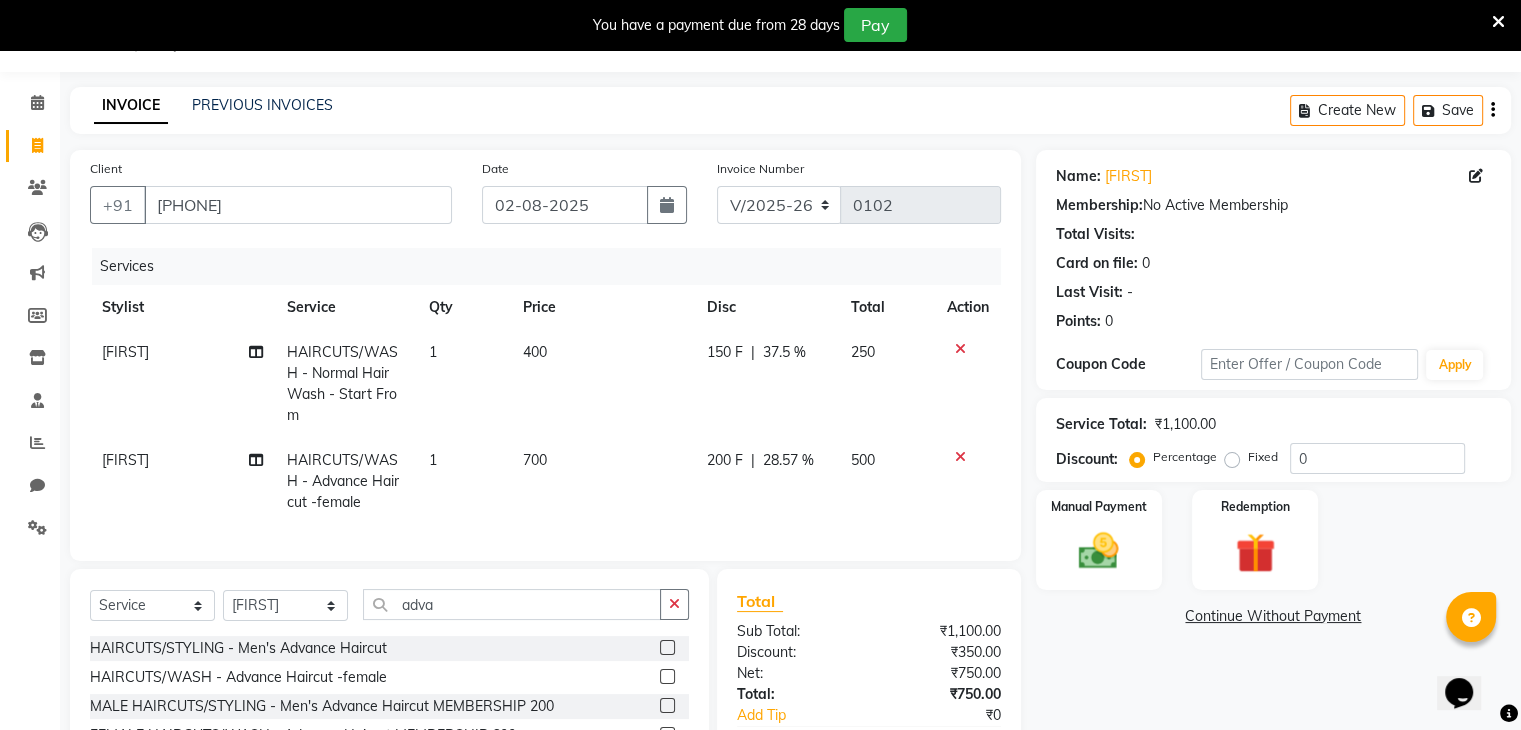 click on "400" 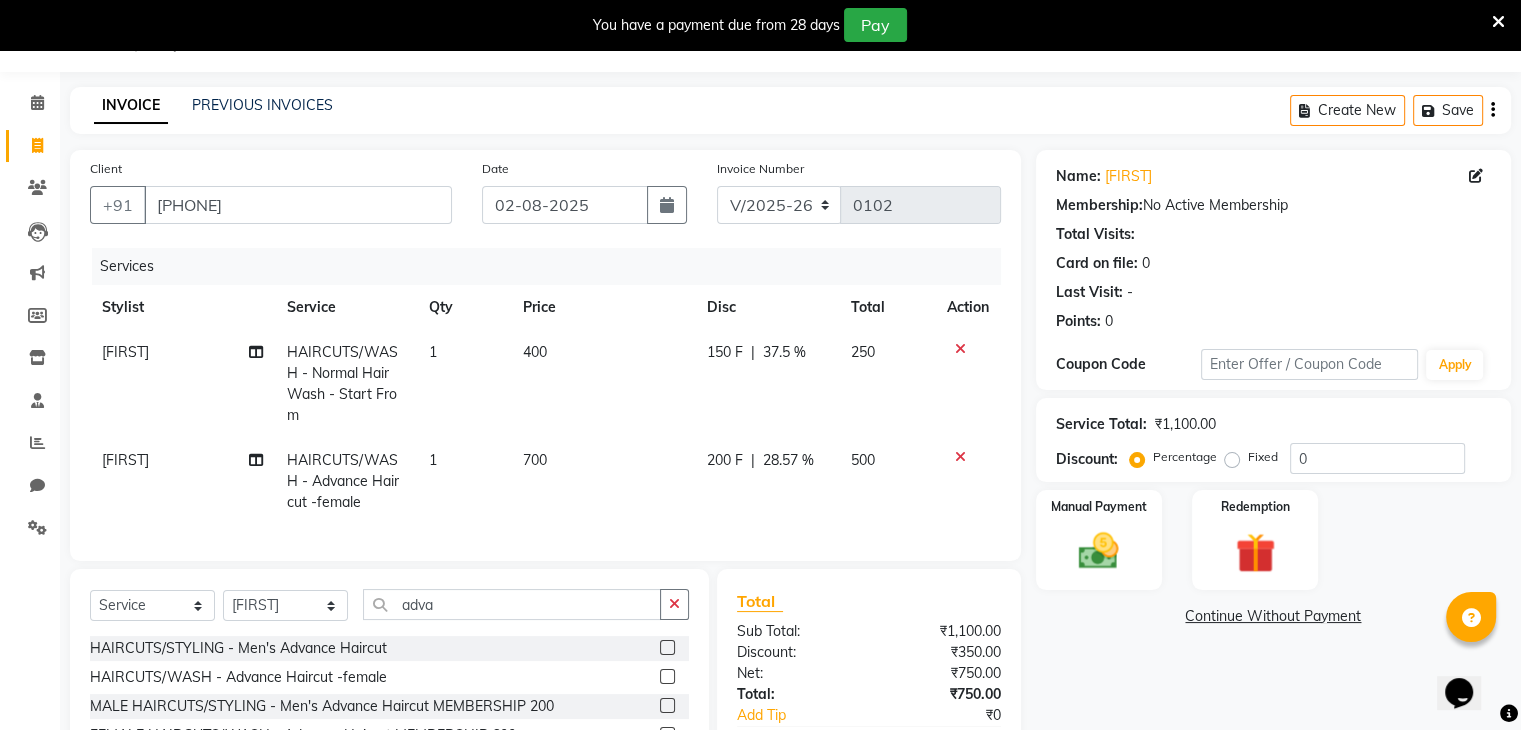 select on "86841" 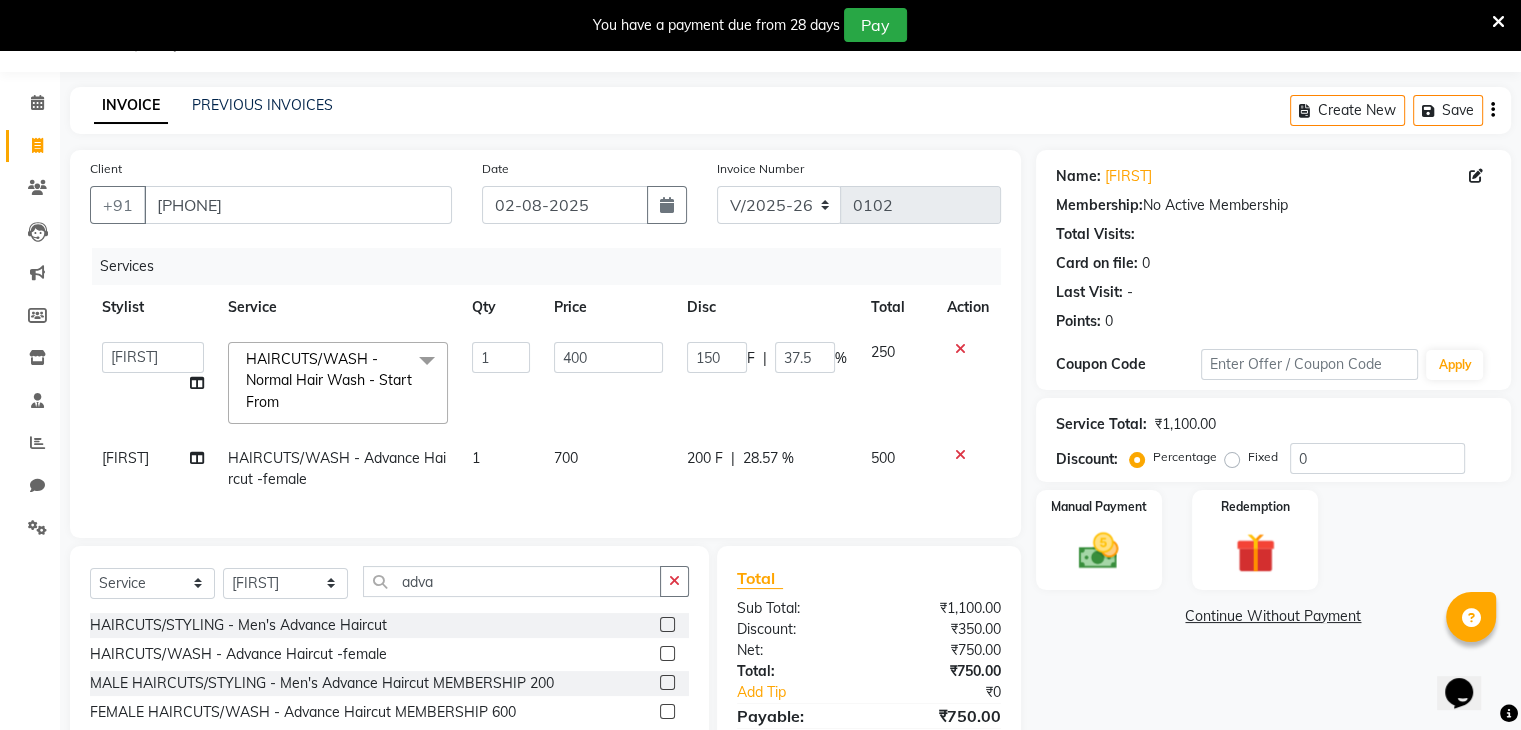 scroll, scrollTop: 164, scrollLeft: 0, axis: vertical 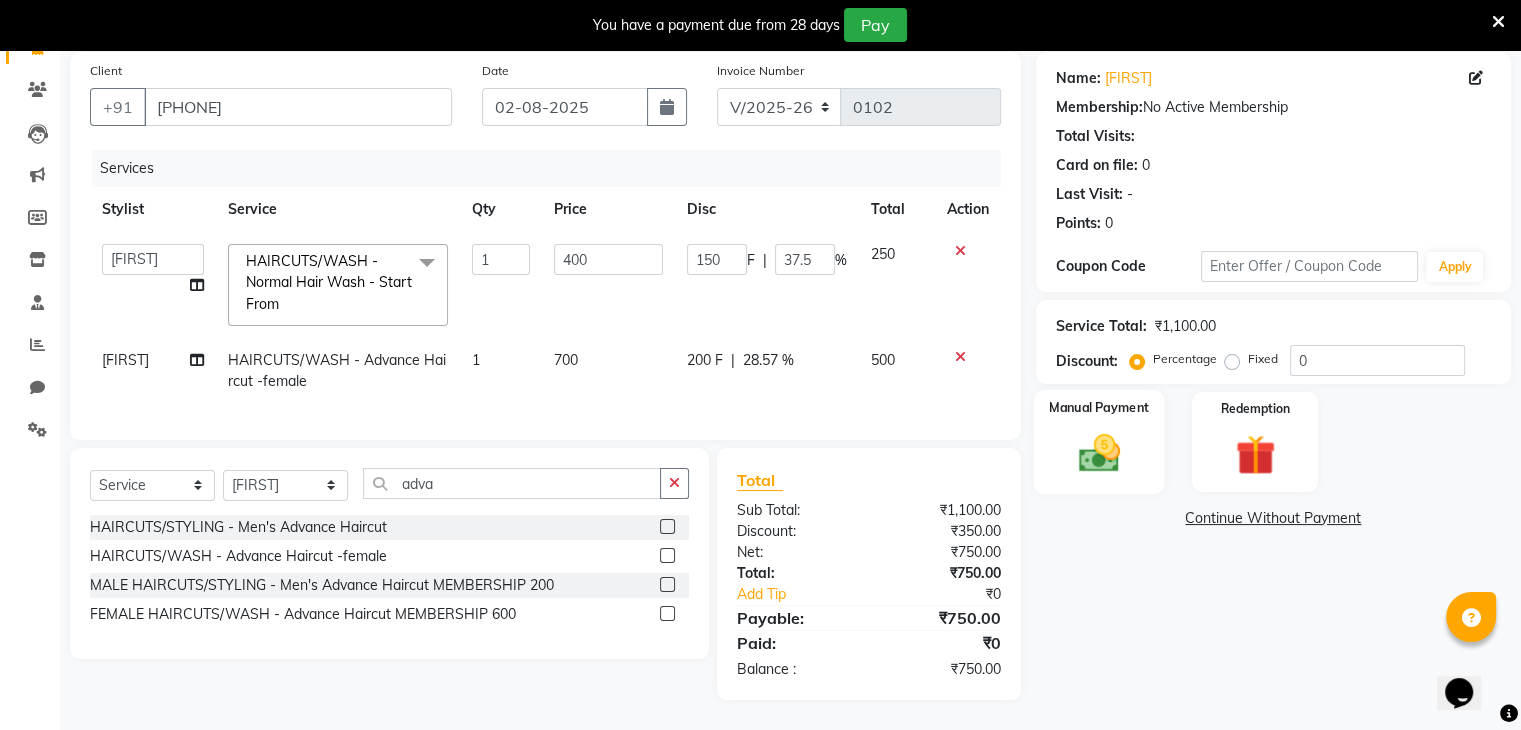 click on "Manual Payment" 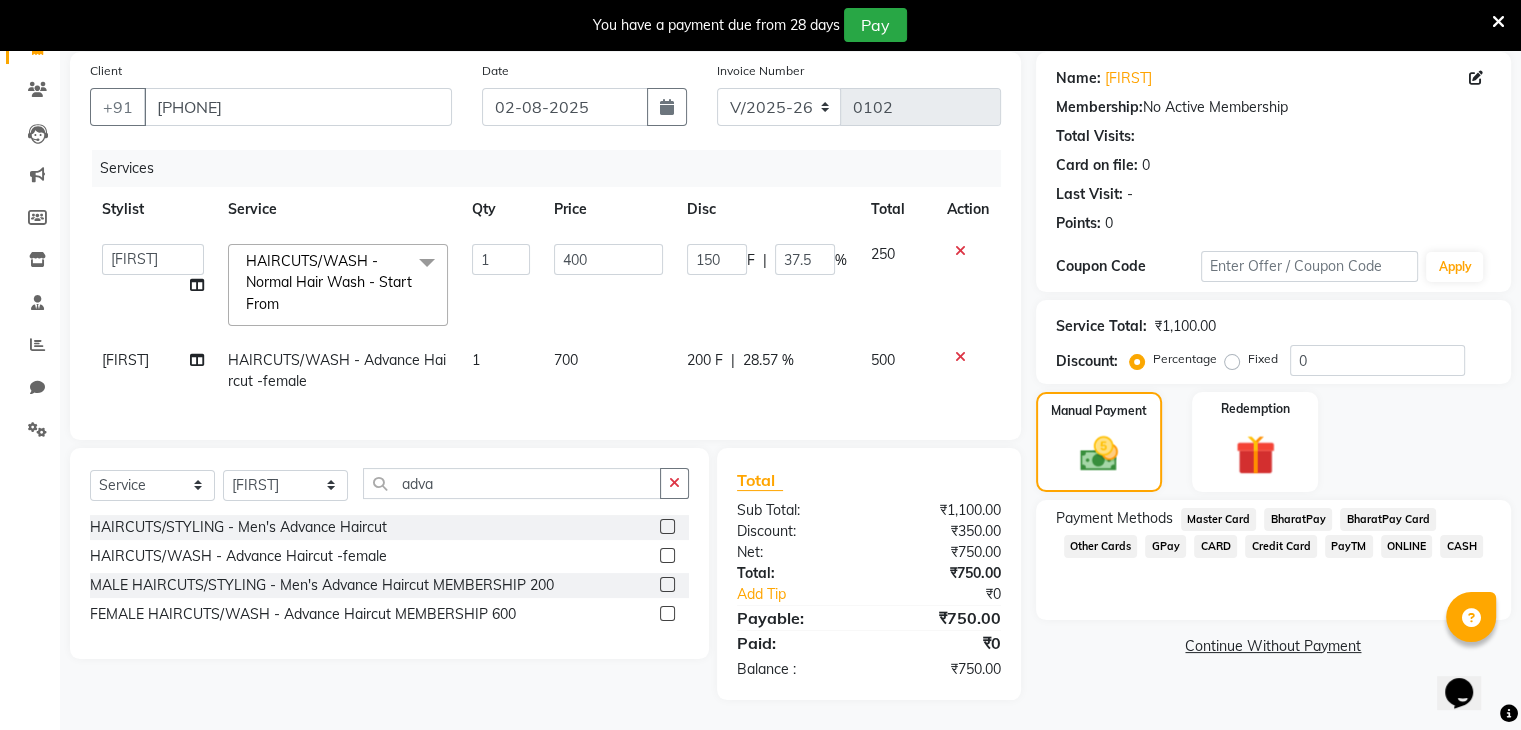 click on "ONLINE" 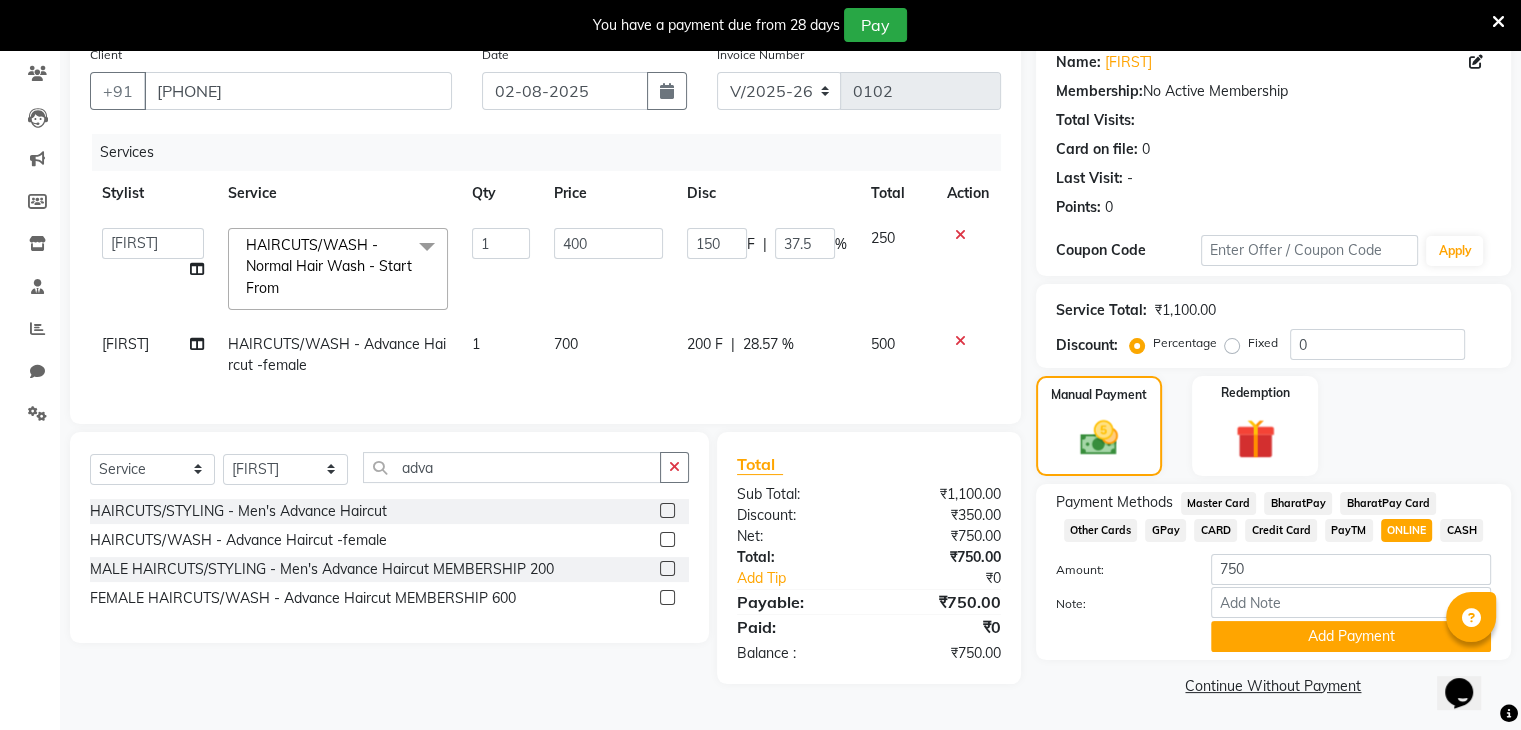 scroll, scrollTop: 167, scrollLeft: 0, axis: vertical 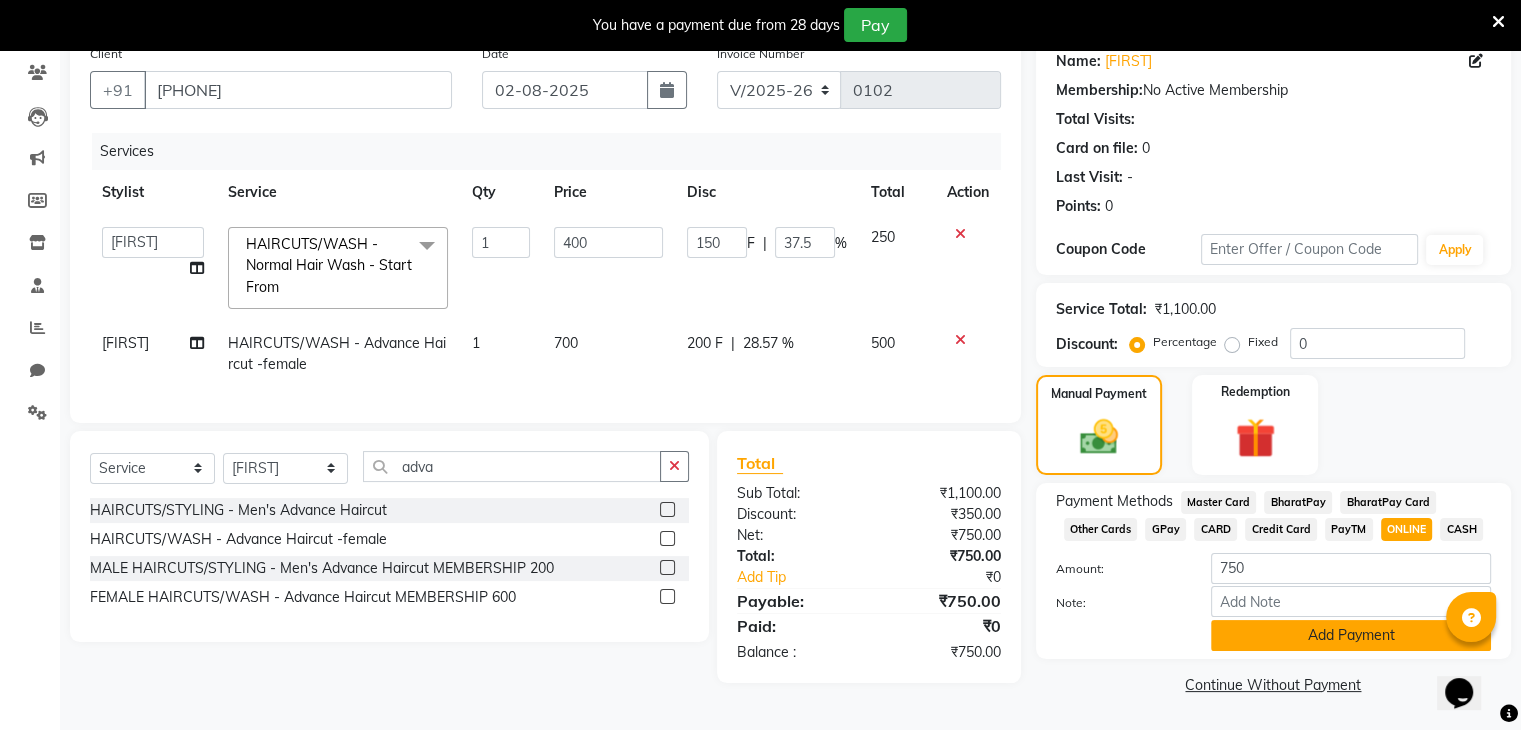 click on "Add Payment" 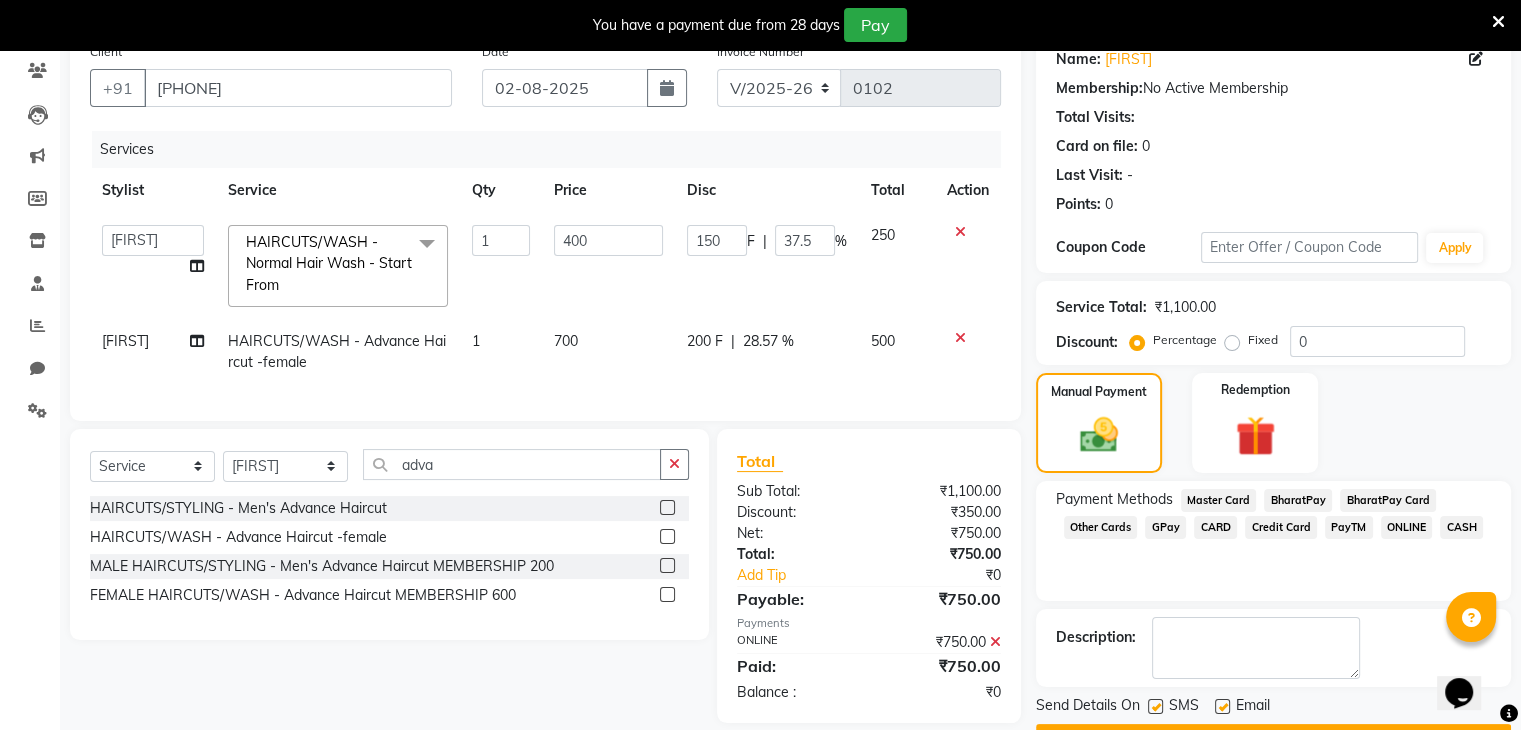 scroll, scrollTop: 220, scrollLeft: 0, axis: vertical 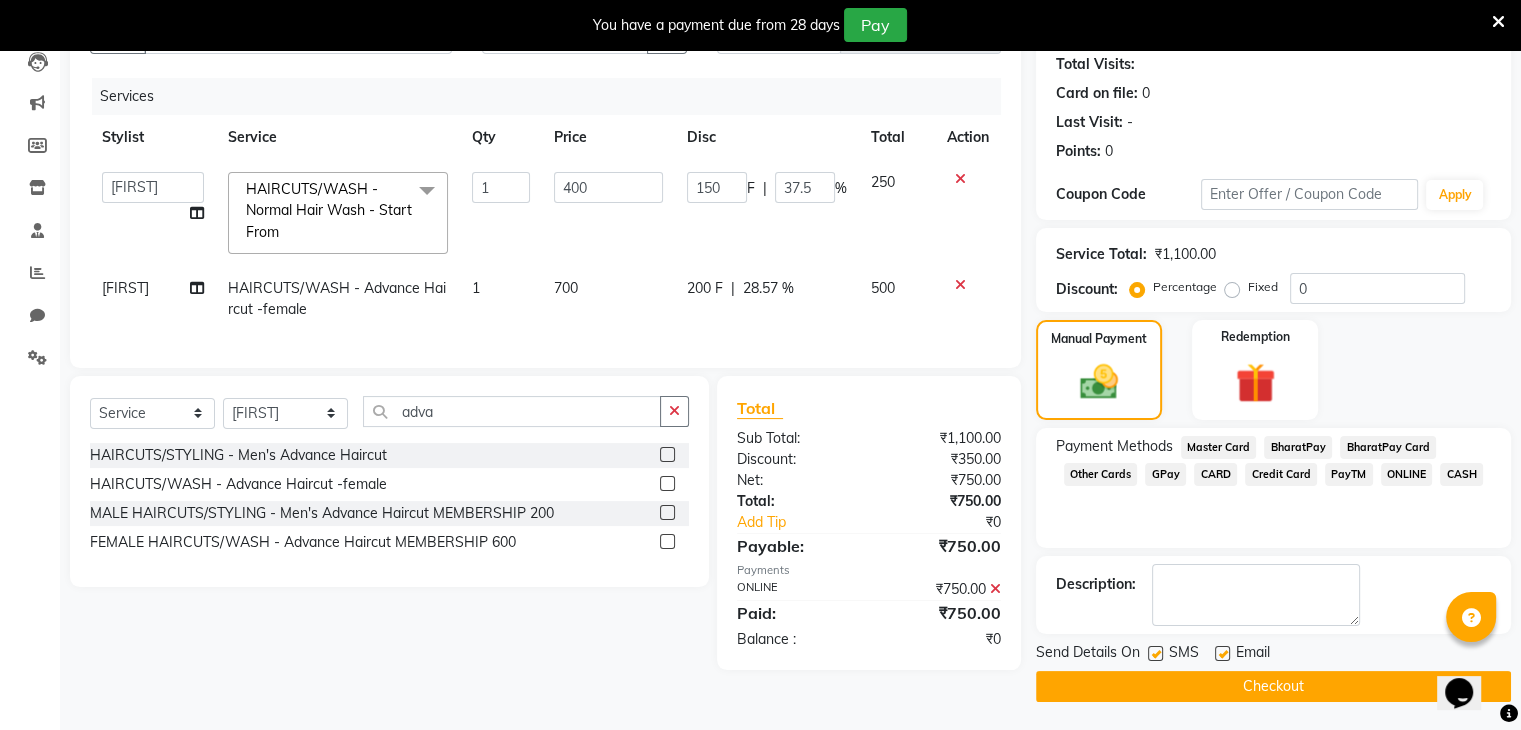 click on "Checkout" 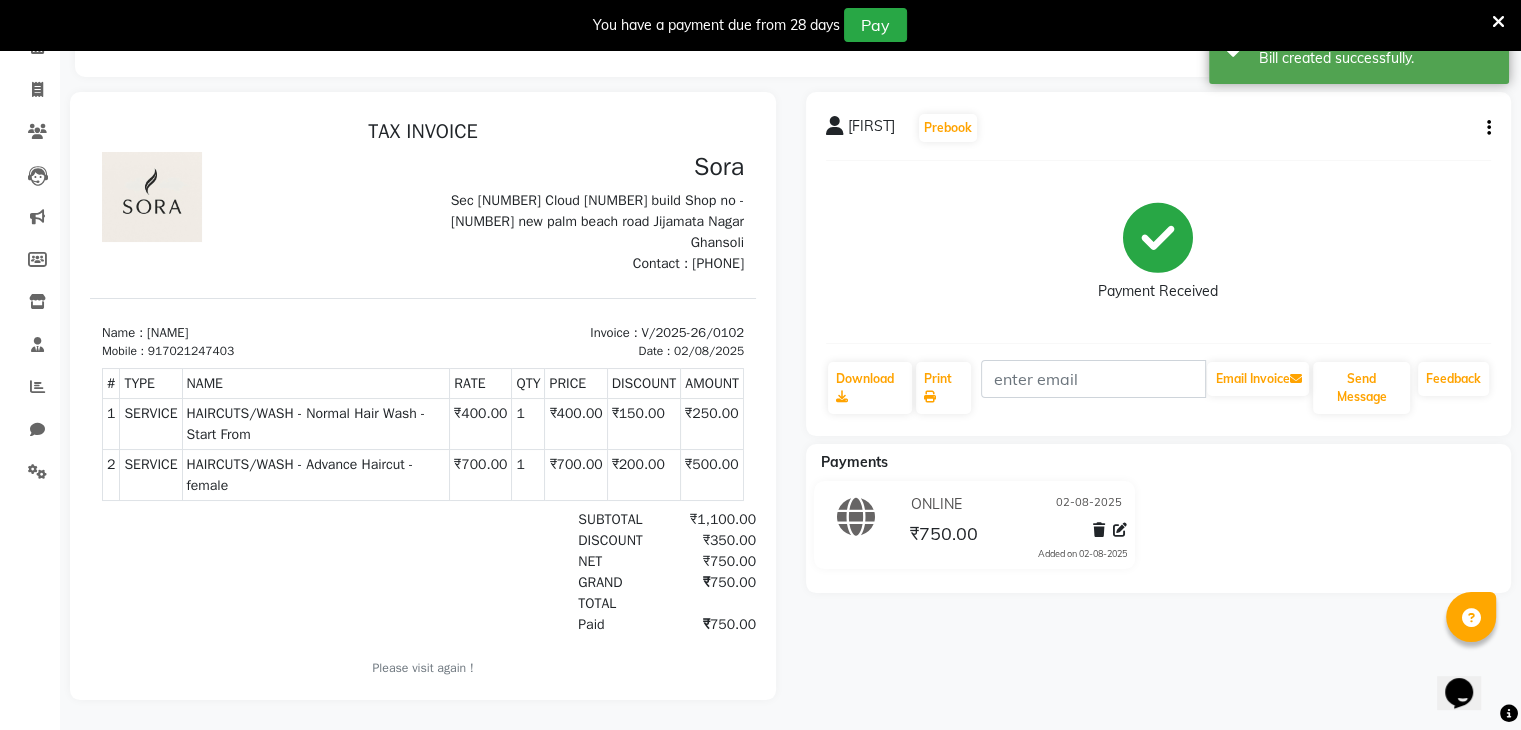 scroll, scrollTop: 0, scrollLeft: 0, axis: both 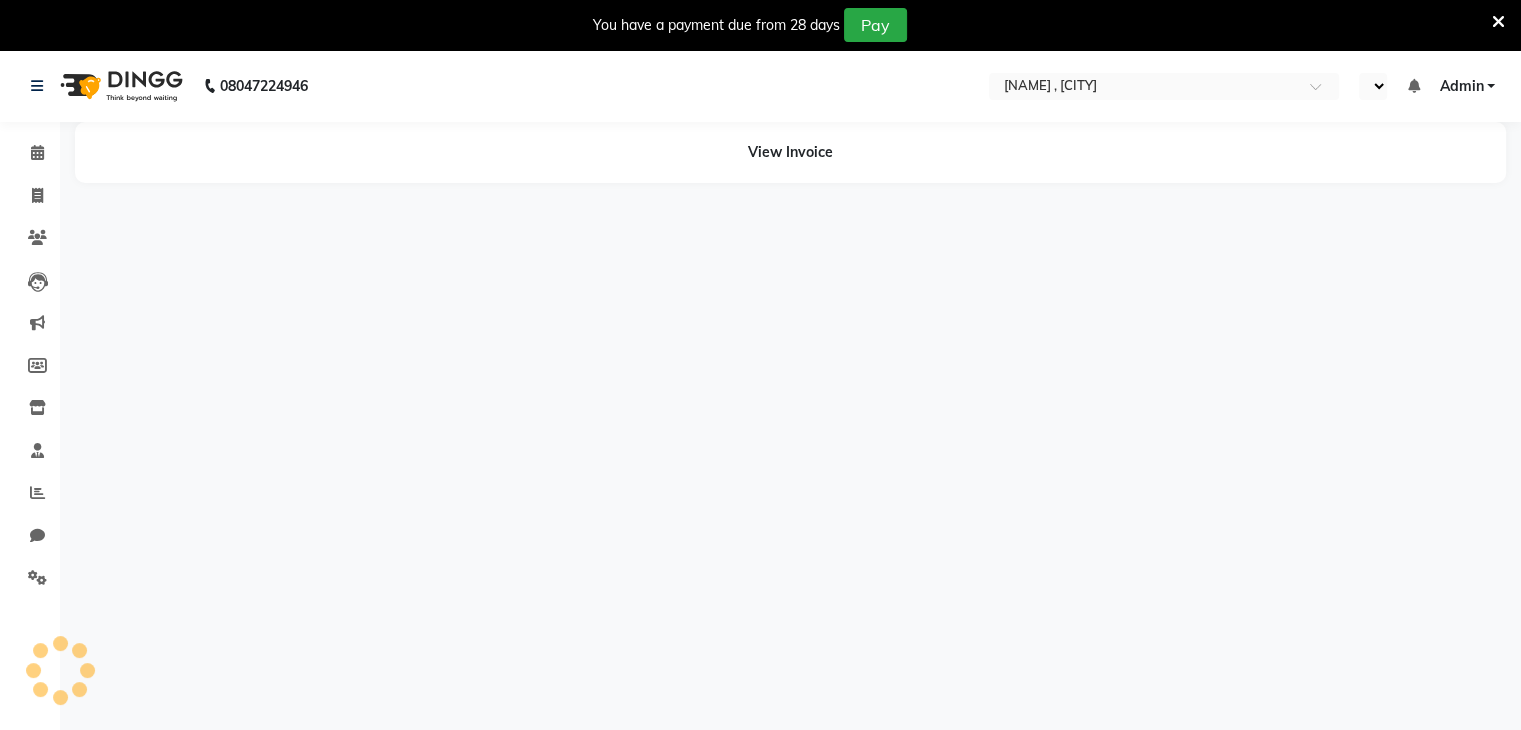 select on "en" 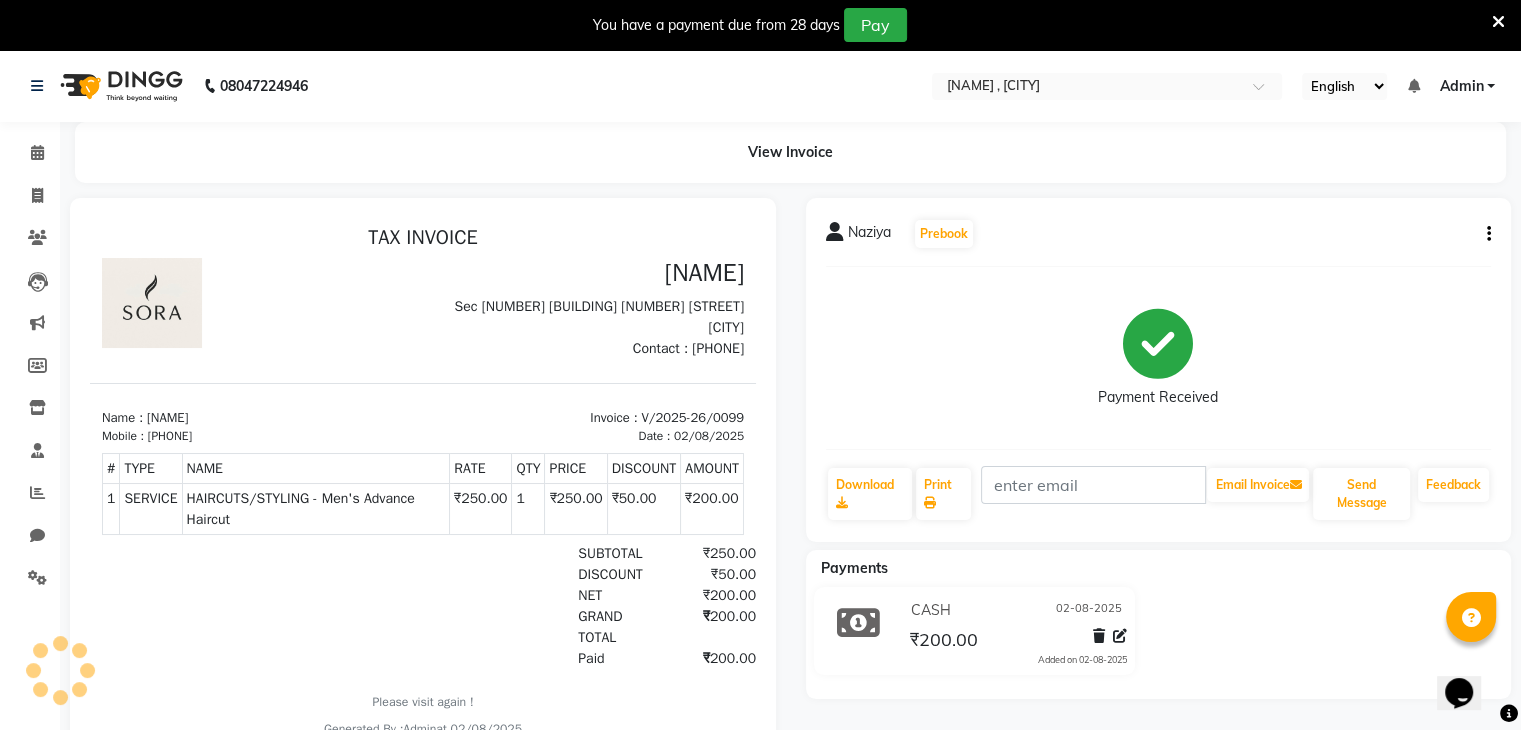 scroll, scrollTop: 0, scrollLeft: 0, axis: both 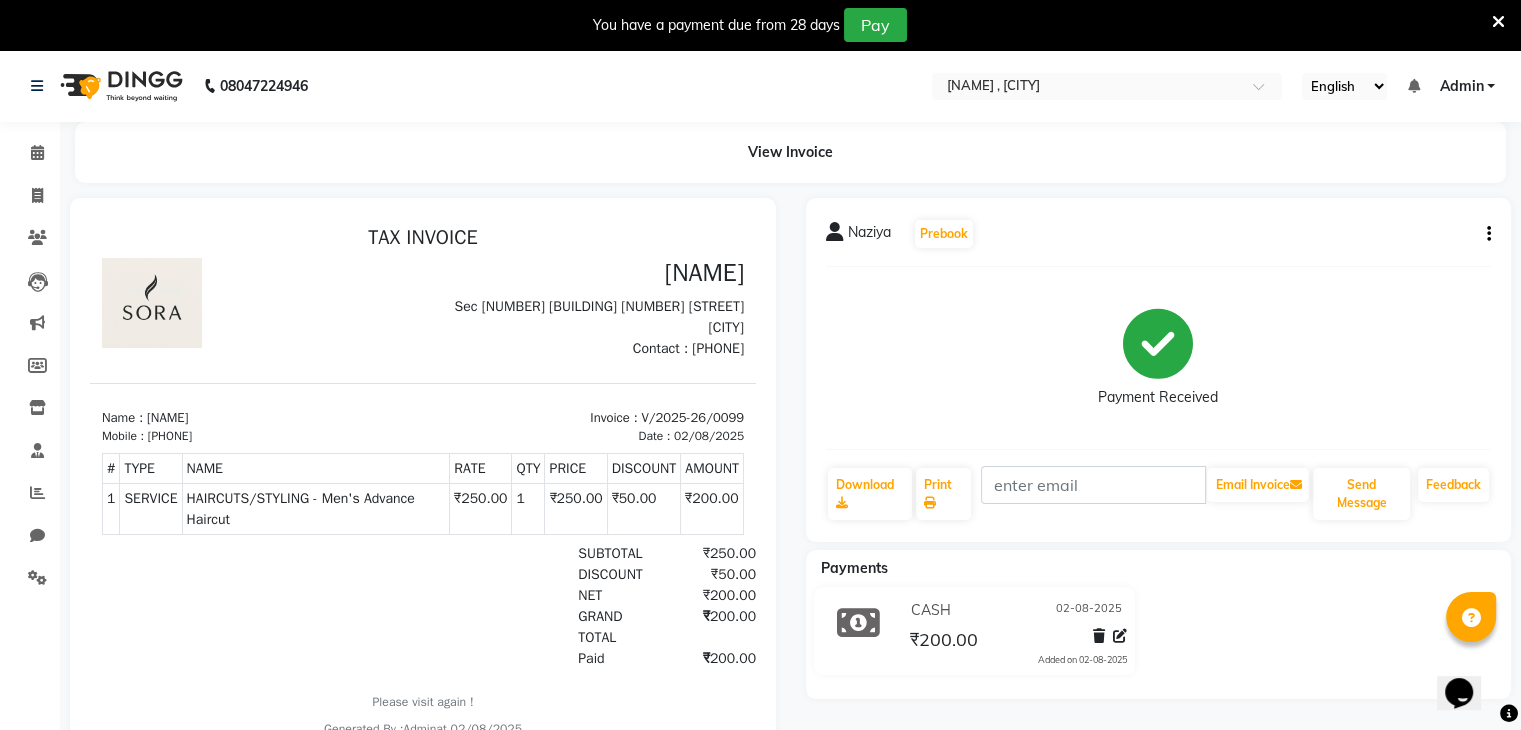 click 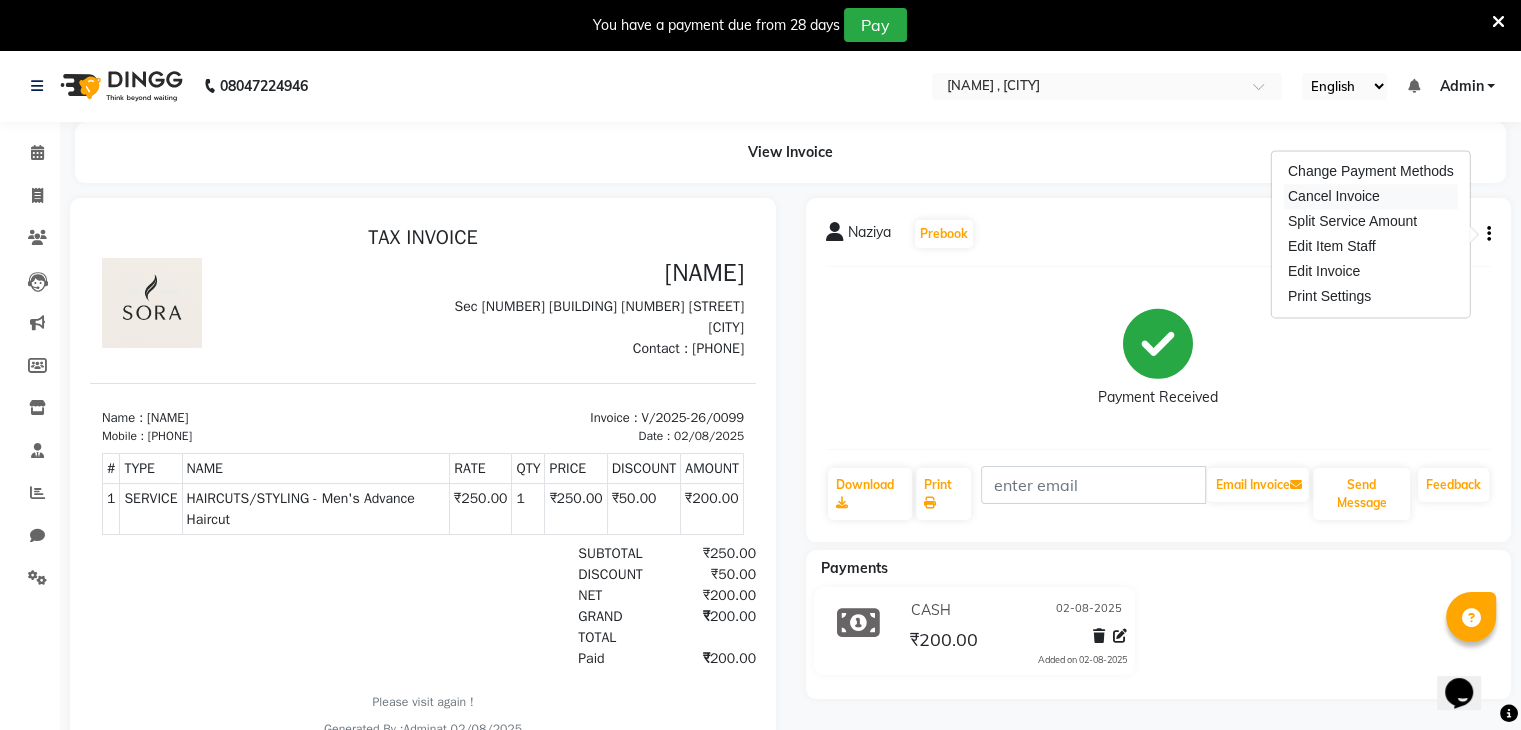 click on "Cancel Invoice" at bounding box center [1371, 196] 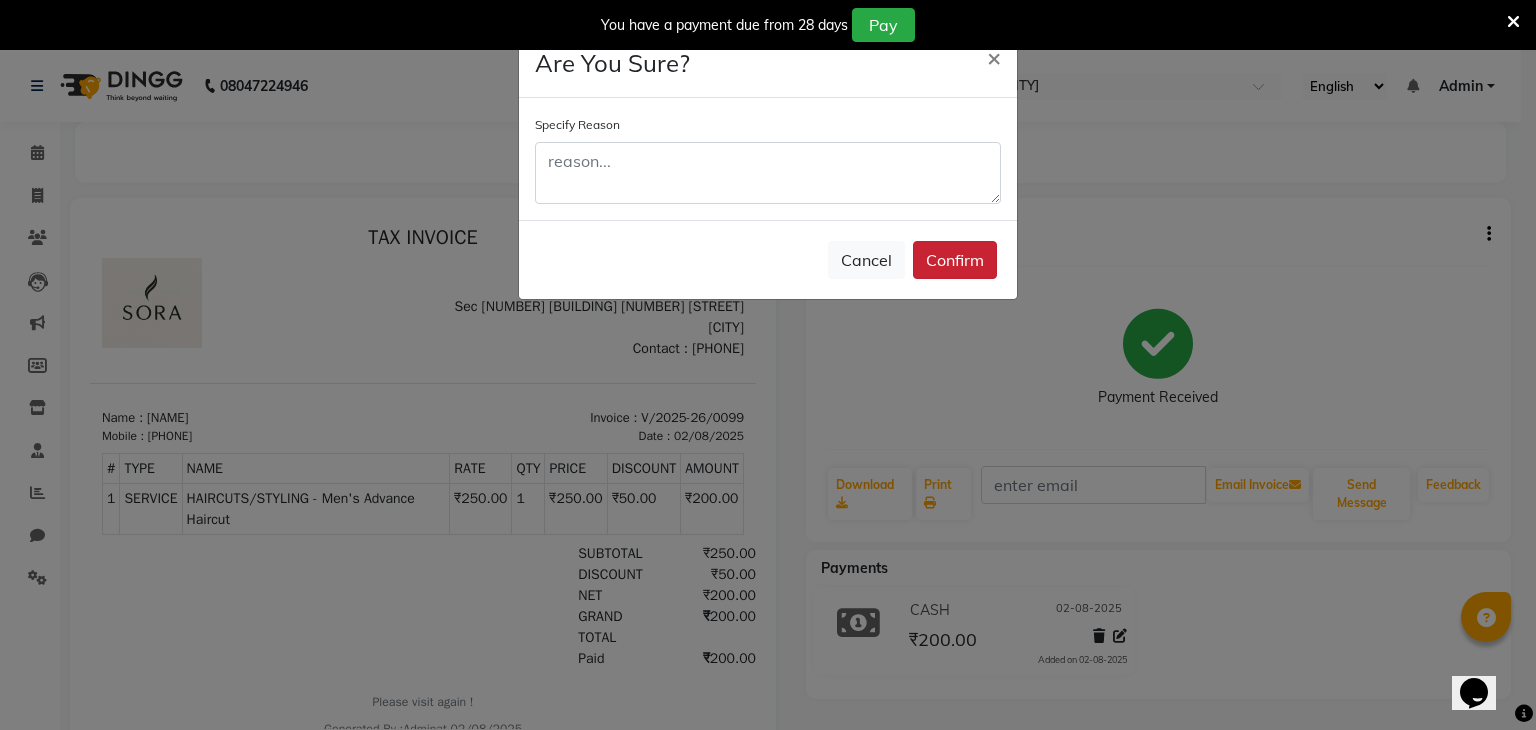 click on "Confirm" 